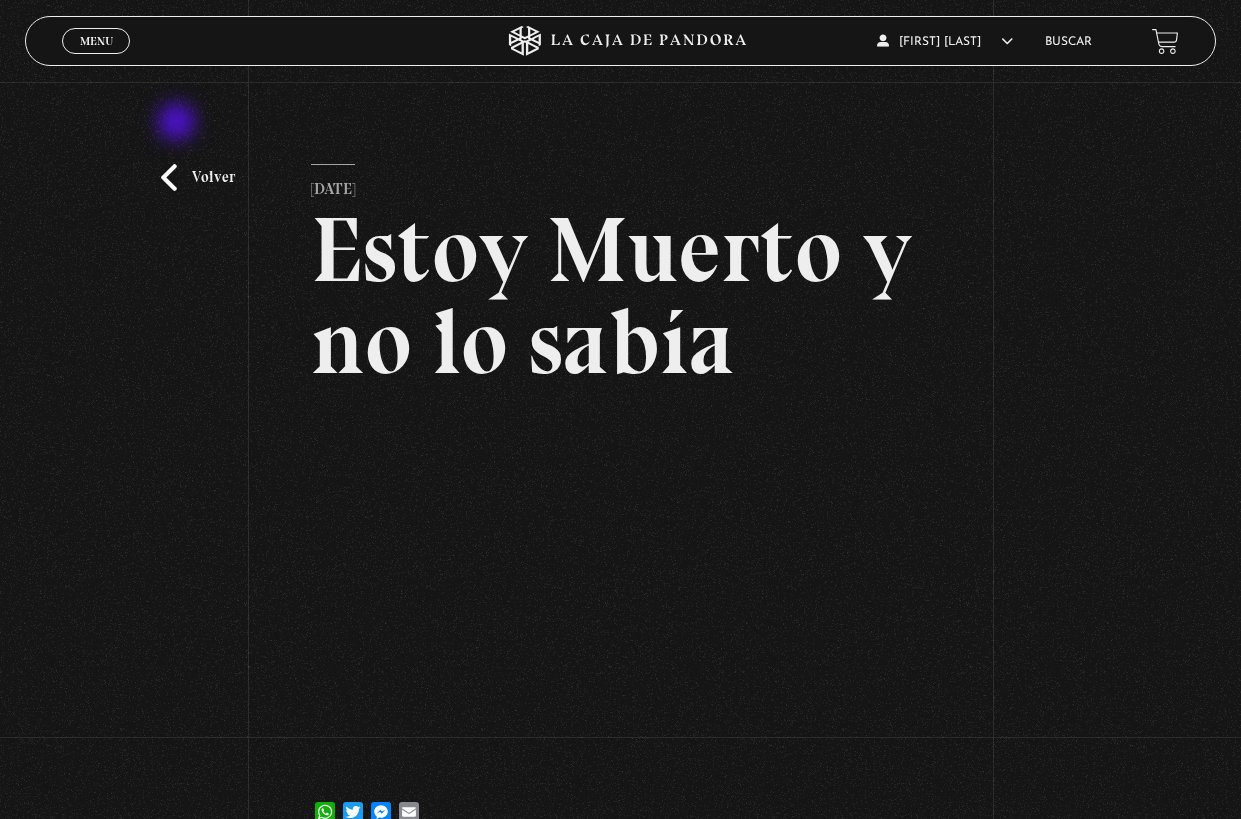 scroll, scrollTop: 0, scrollLeft: 0, axis: both 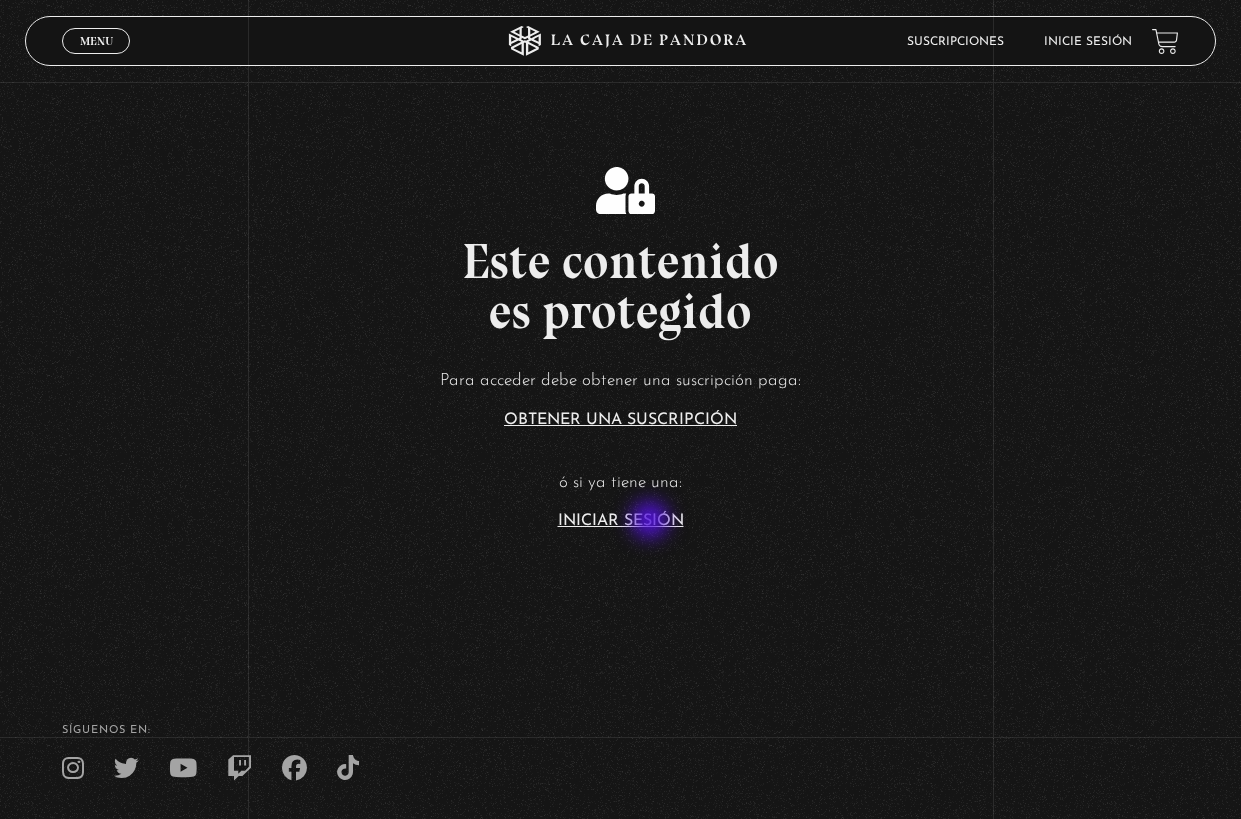 click on "Iniciar Sesión" at bounding box center [621, 521] 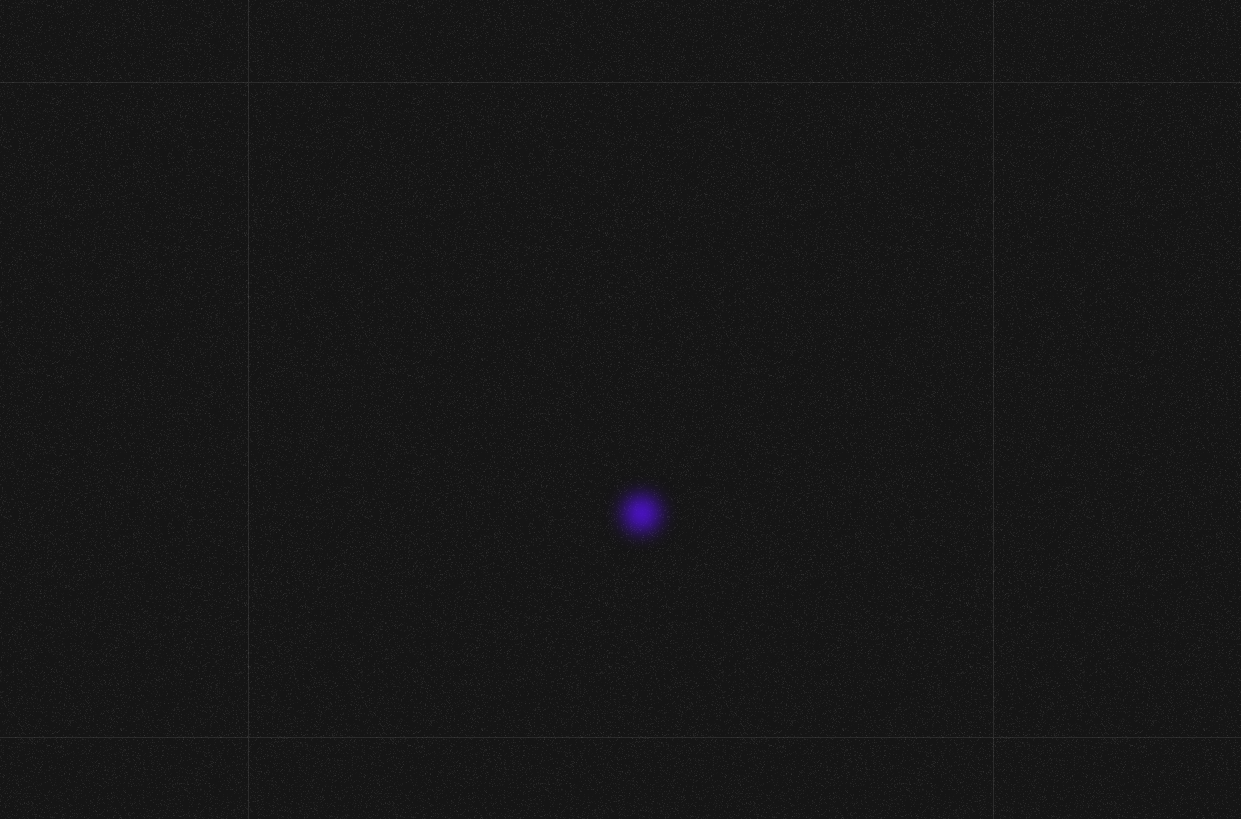 scroll, scrollTop: 0, scrollLeft: 0, axis: both 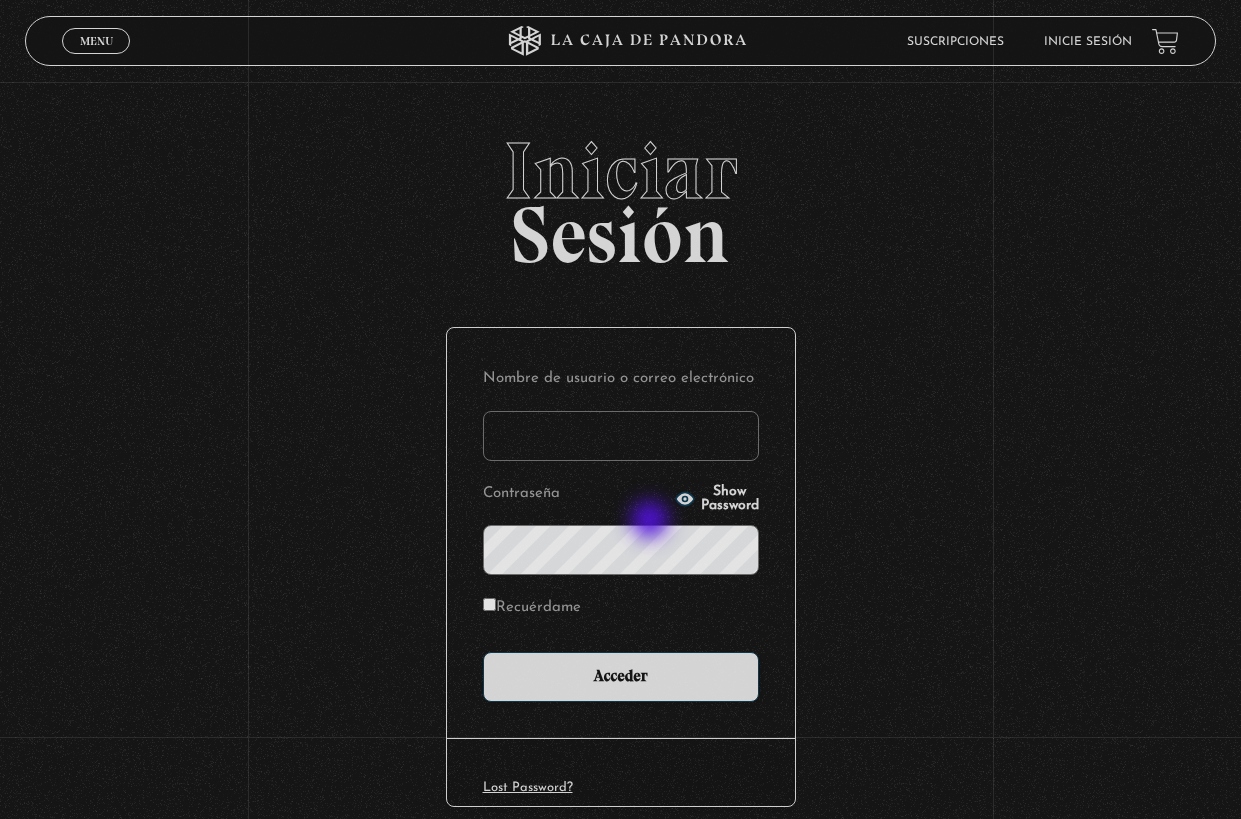 type on "[EMAIL]" 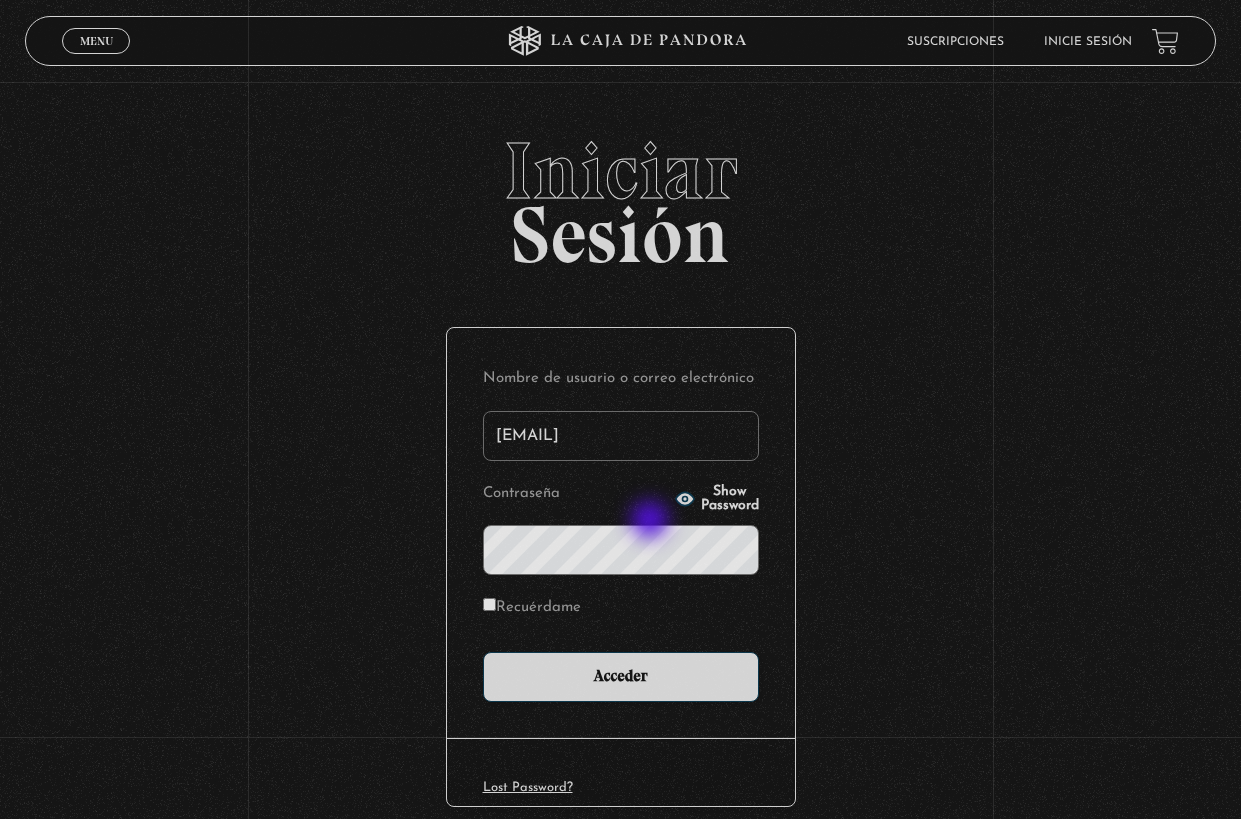 click on "Acceder" at bounding box center [621, 677] 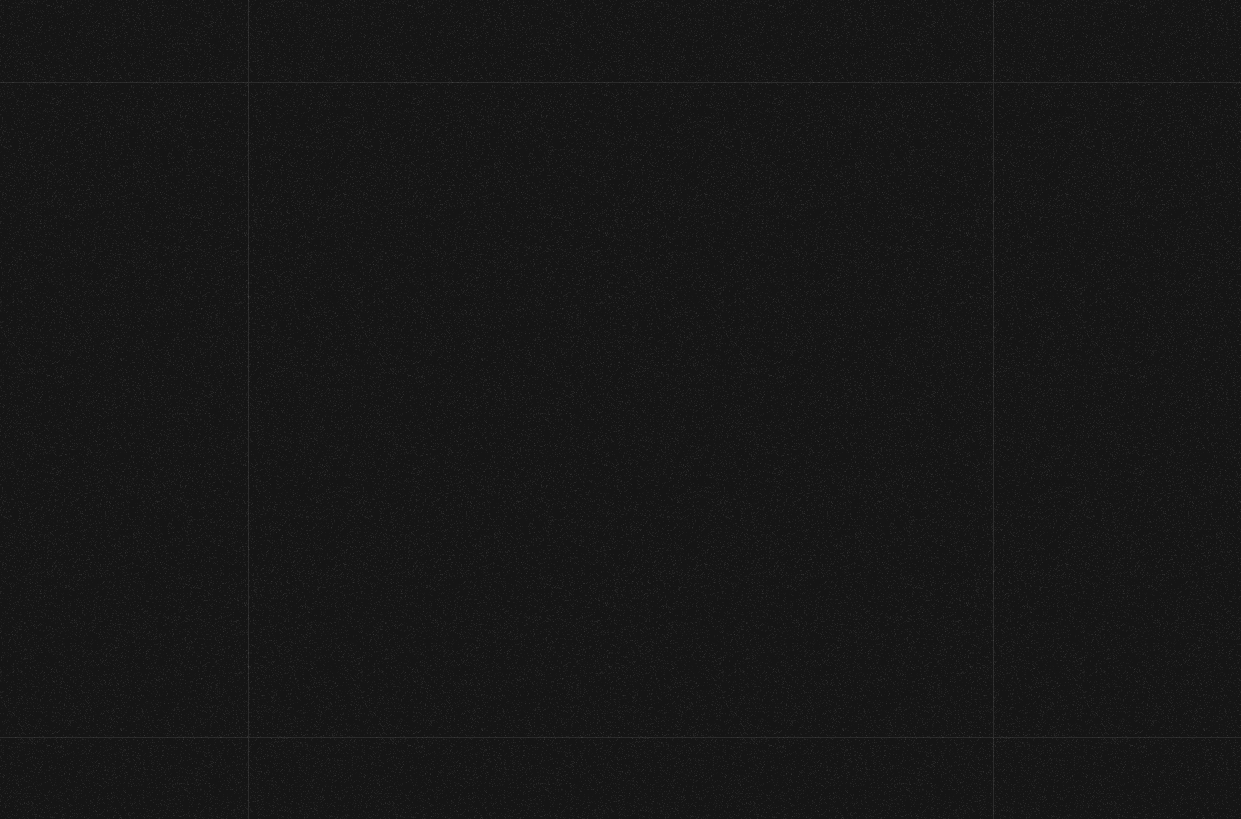scroll, scrollTop: 0, scrollLeft: 0, axis: both 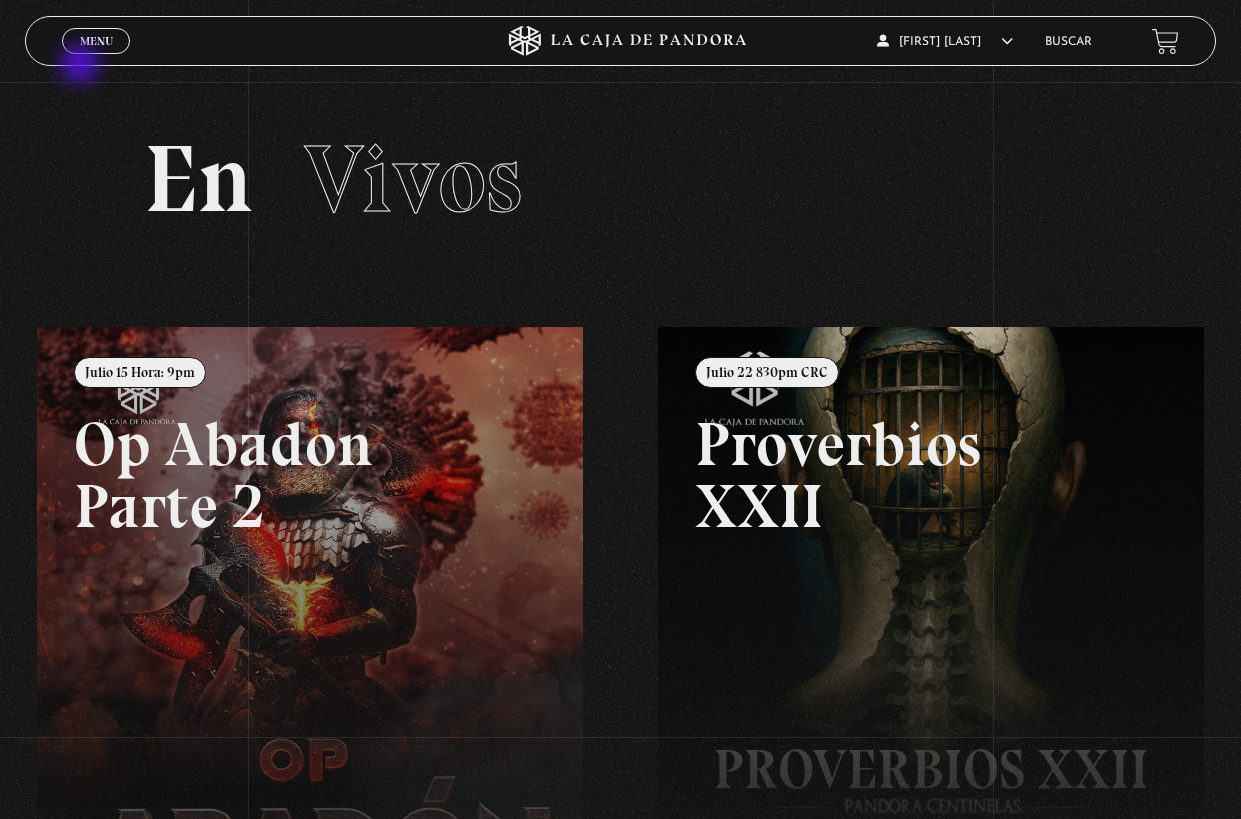 click on "Menu" at bounding box center [96, 41] 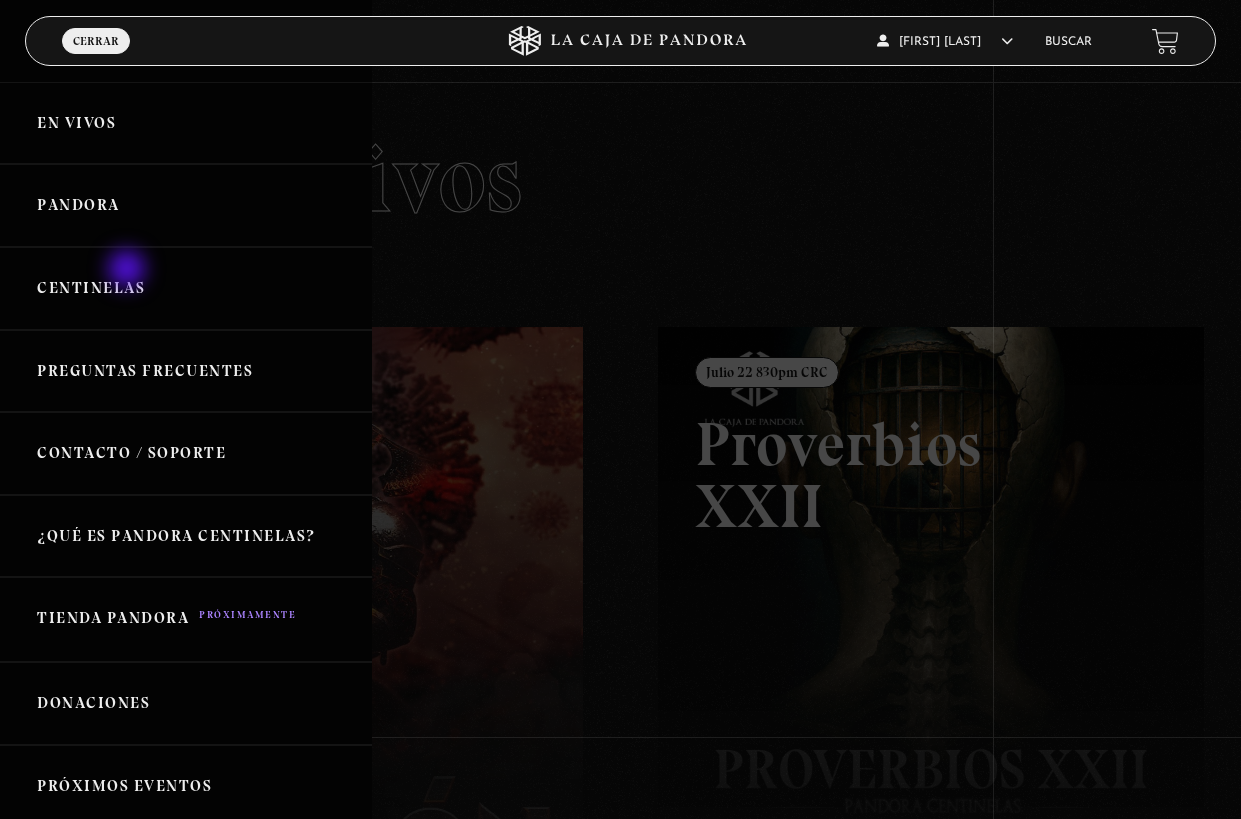 click on "Centinelas" at bounding box center (186, 288) 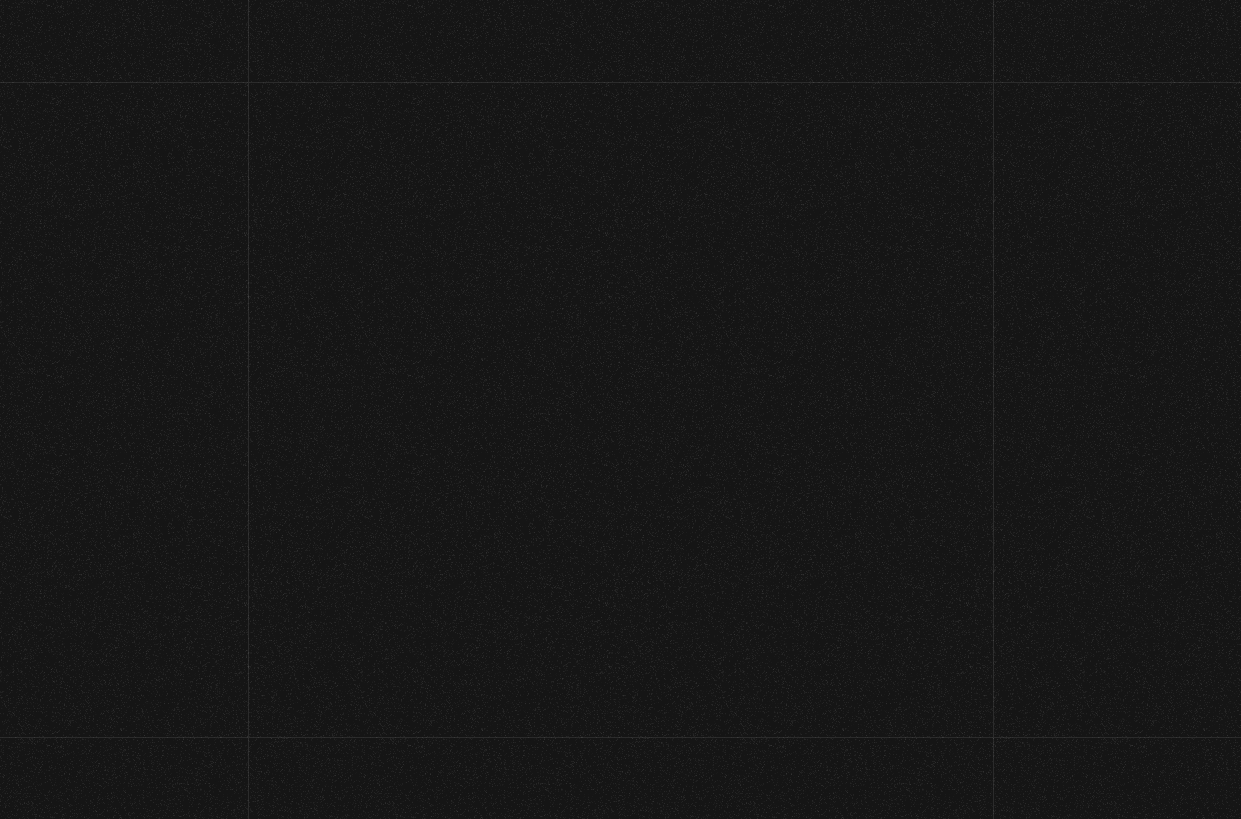 scroll, scrollTop: 0, scrollLeft: 0, axis: both 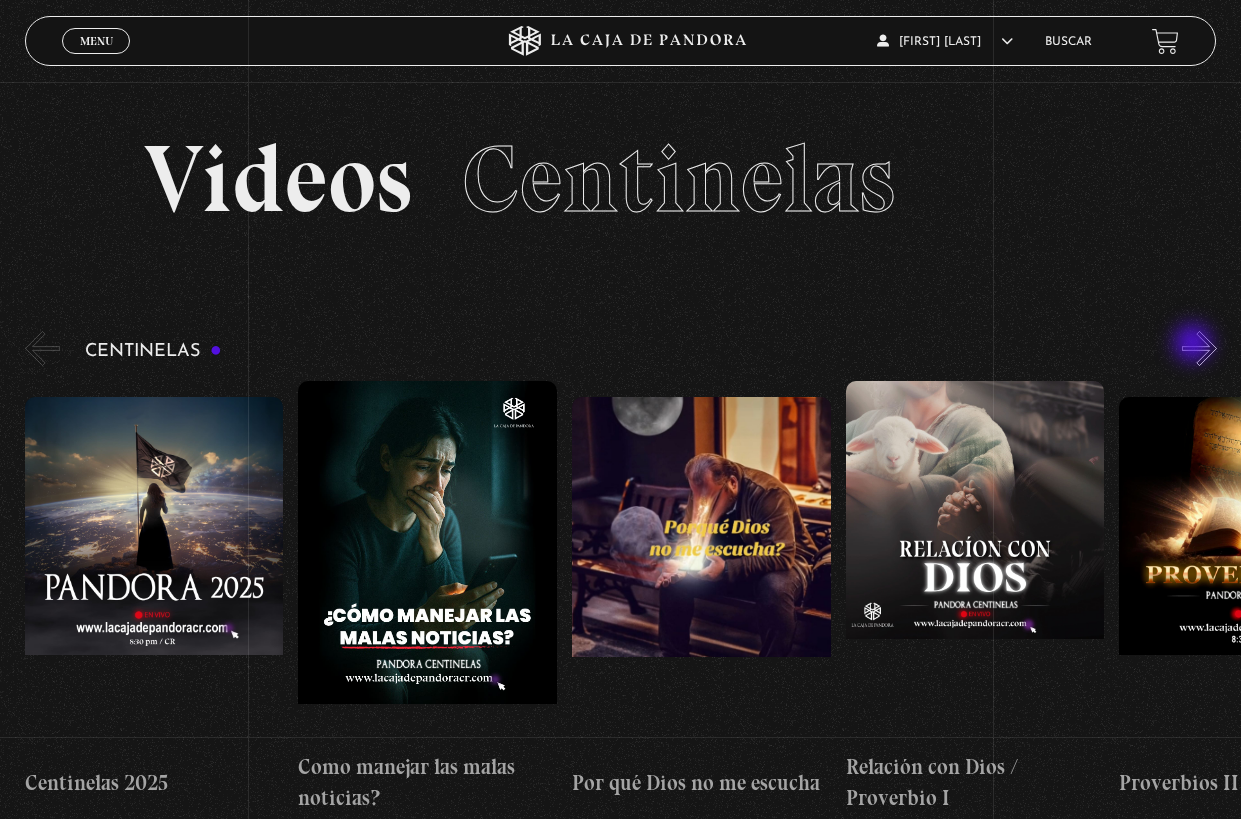 drag, startPoint x: 1195, startPoint y: 345, endPoint x: 1228, endPoint y: 348, distance: 33.13608 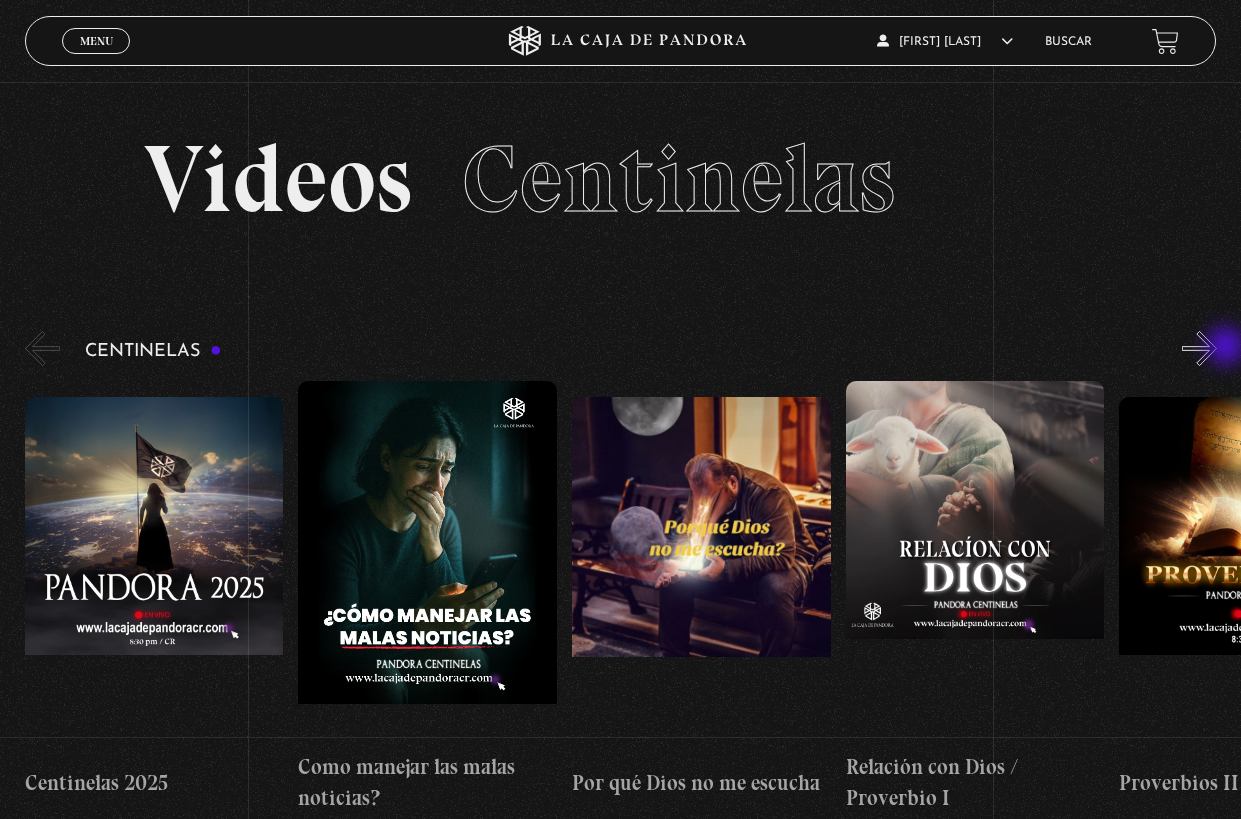 click on "»" at bounding box center (1199, 348) 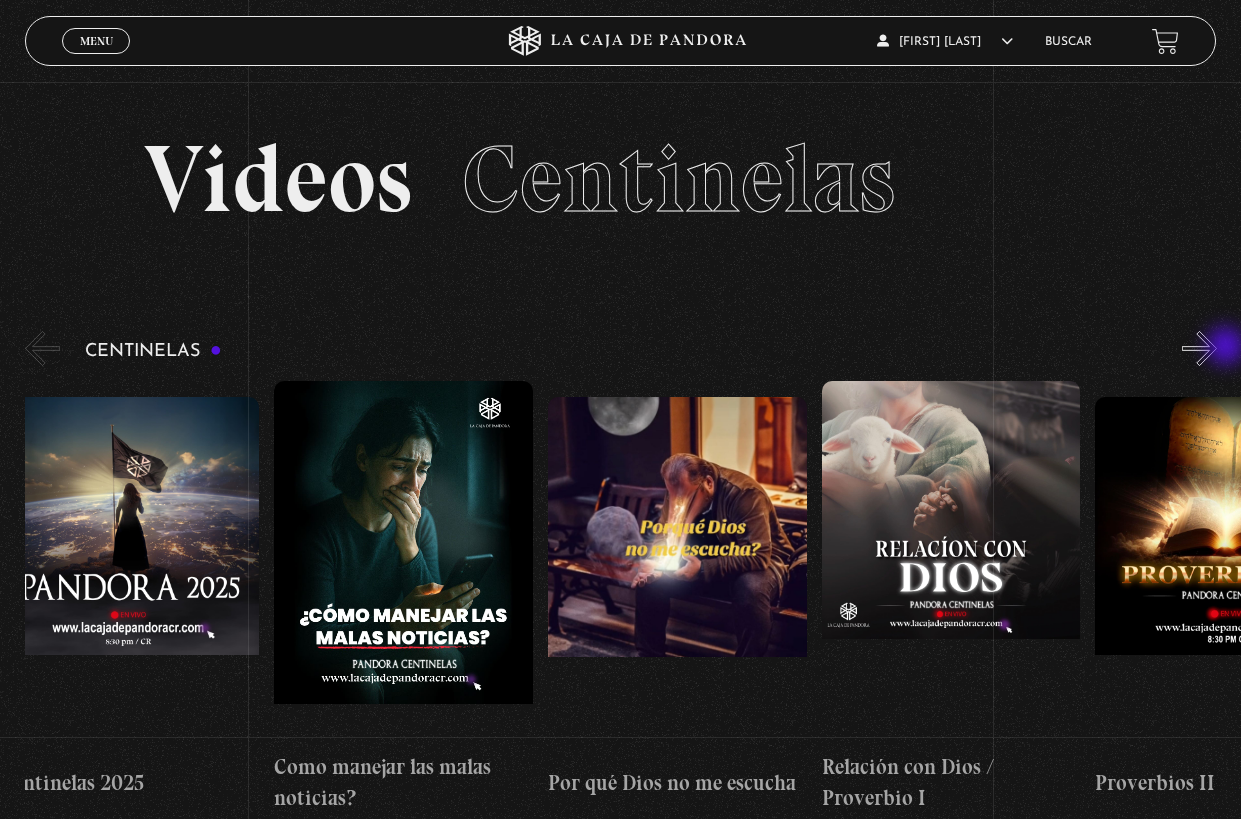 click on "»" at bounding box center [1199, 348] 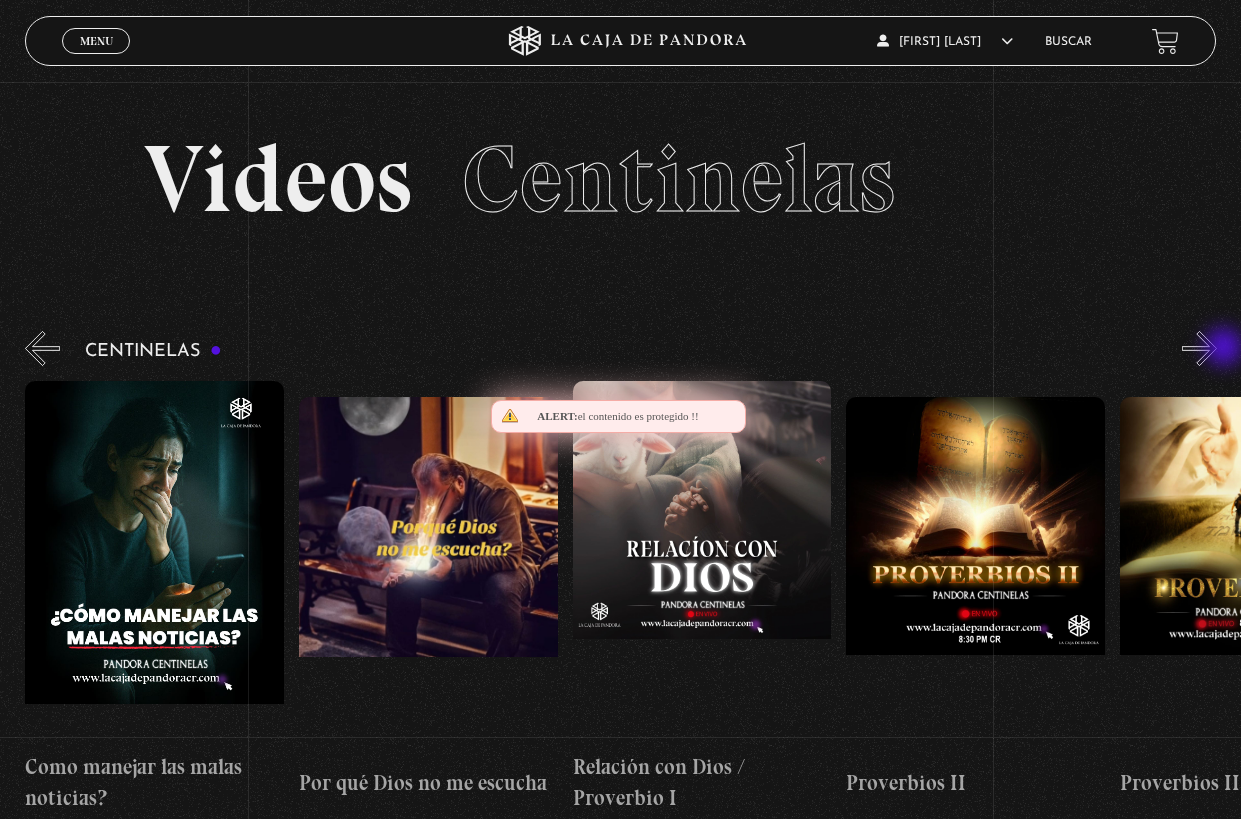 click on "»" at bounding box center (1199, 348) 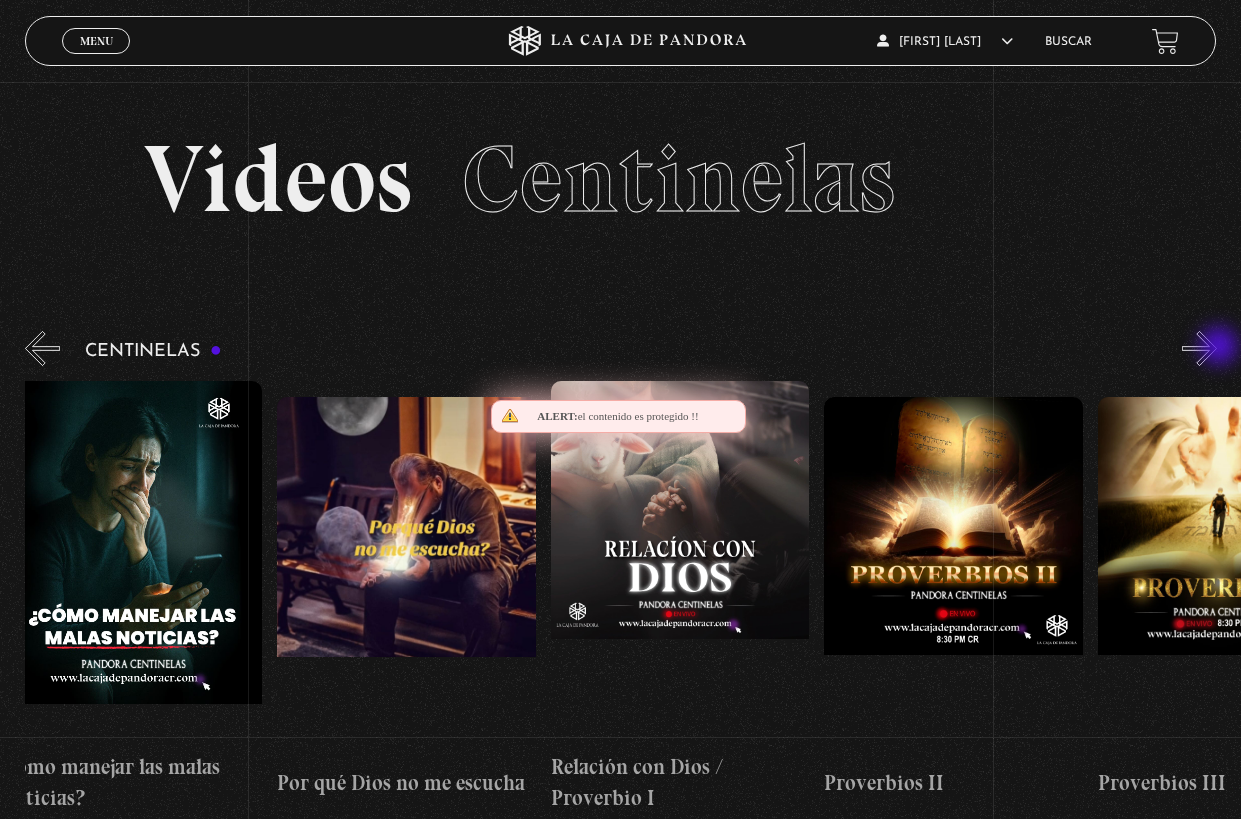 click on "»" at bounding box center [1199, 348] 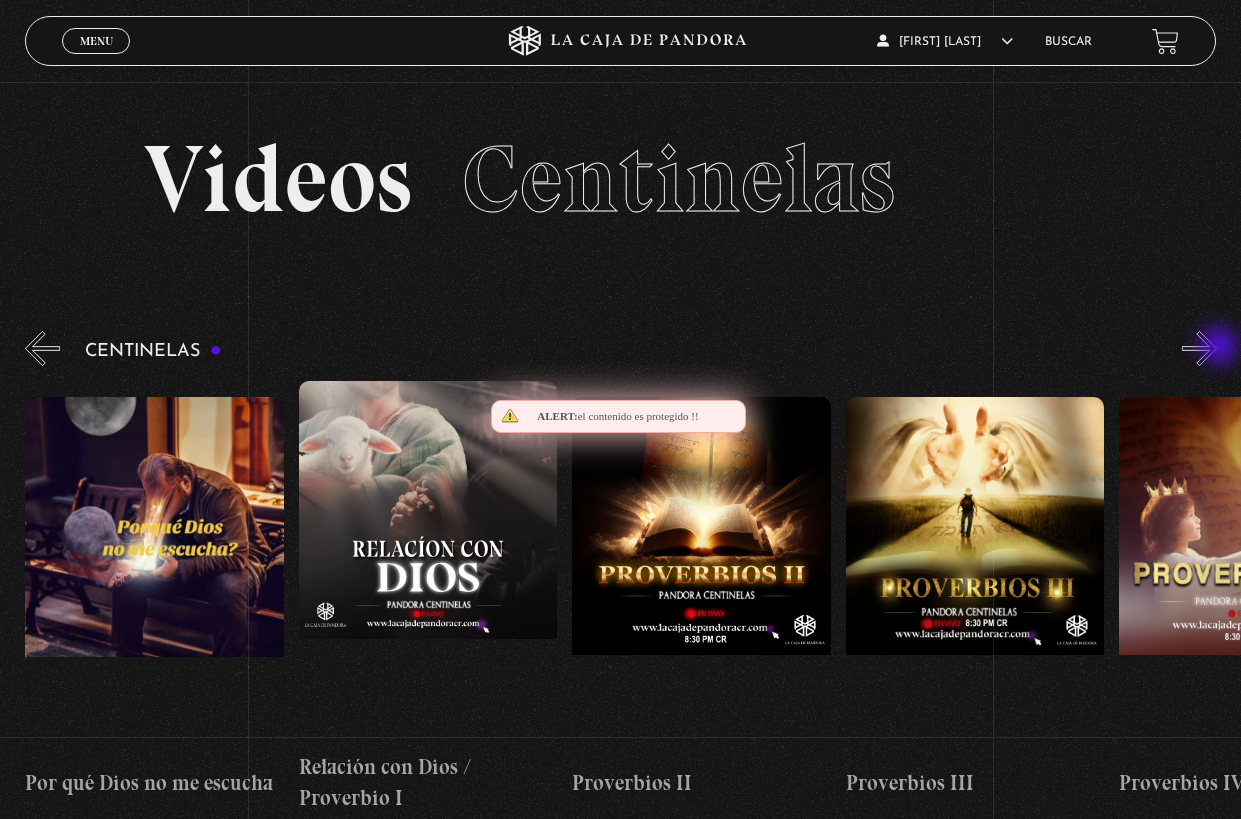 click on "»" at bounding box center (1199, 348) 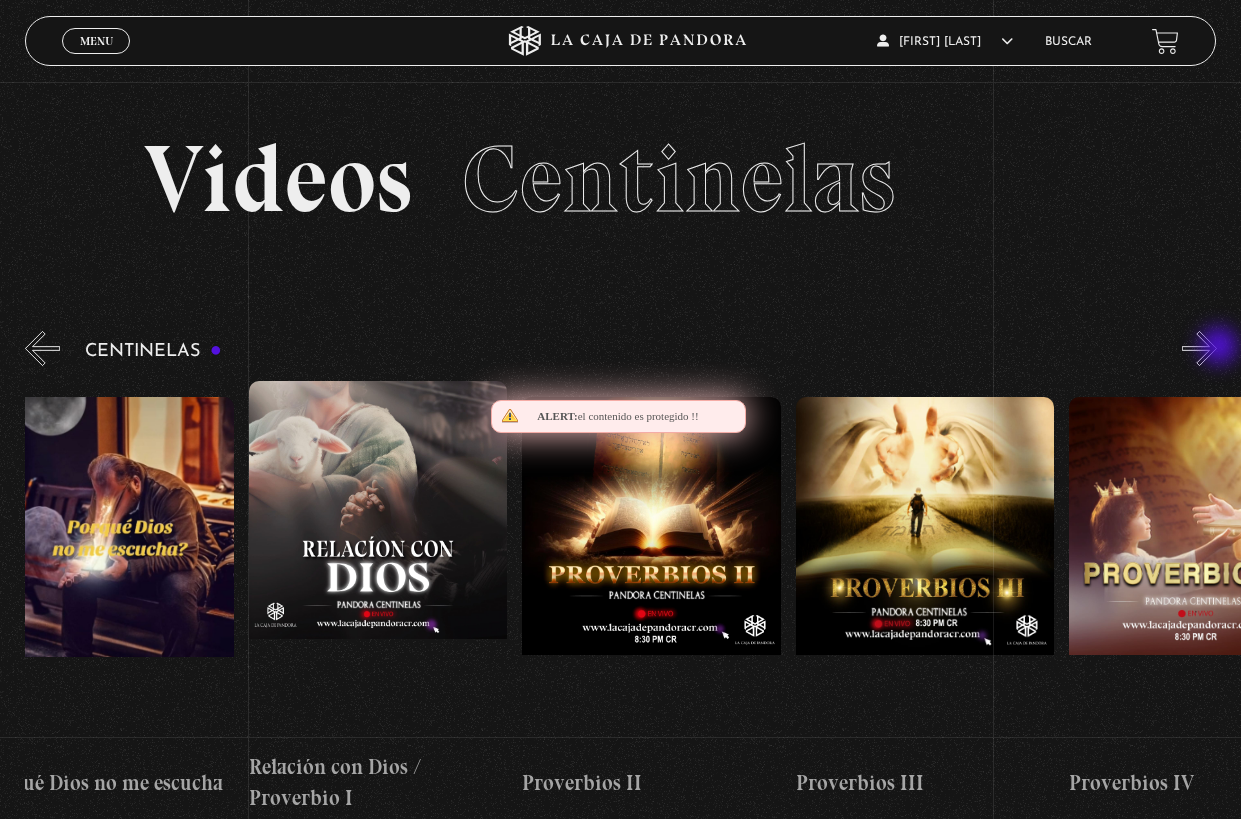click on "»" at bounding box center (1199, 348) 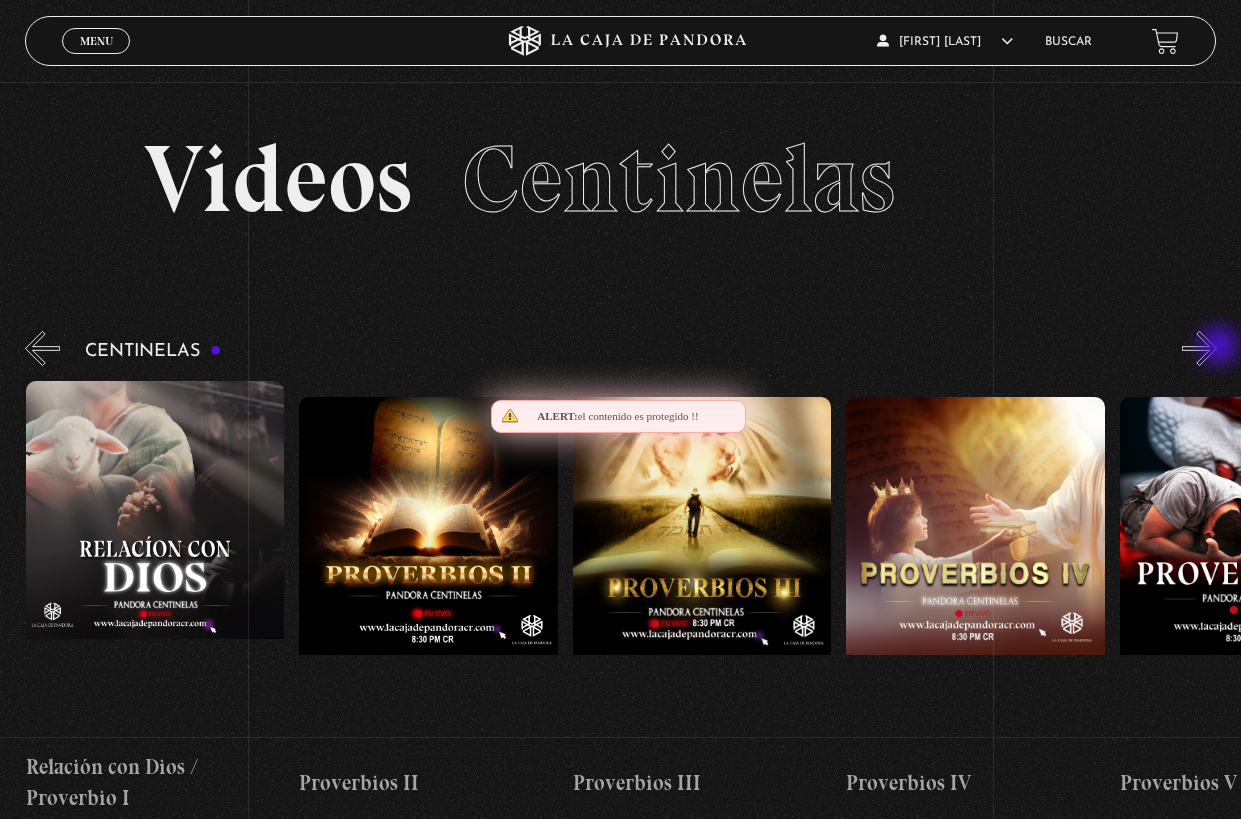 click on "»" at bounding box center [1199, 348] 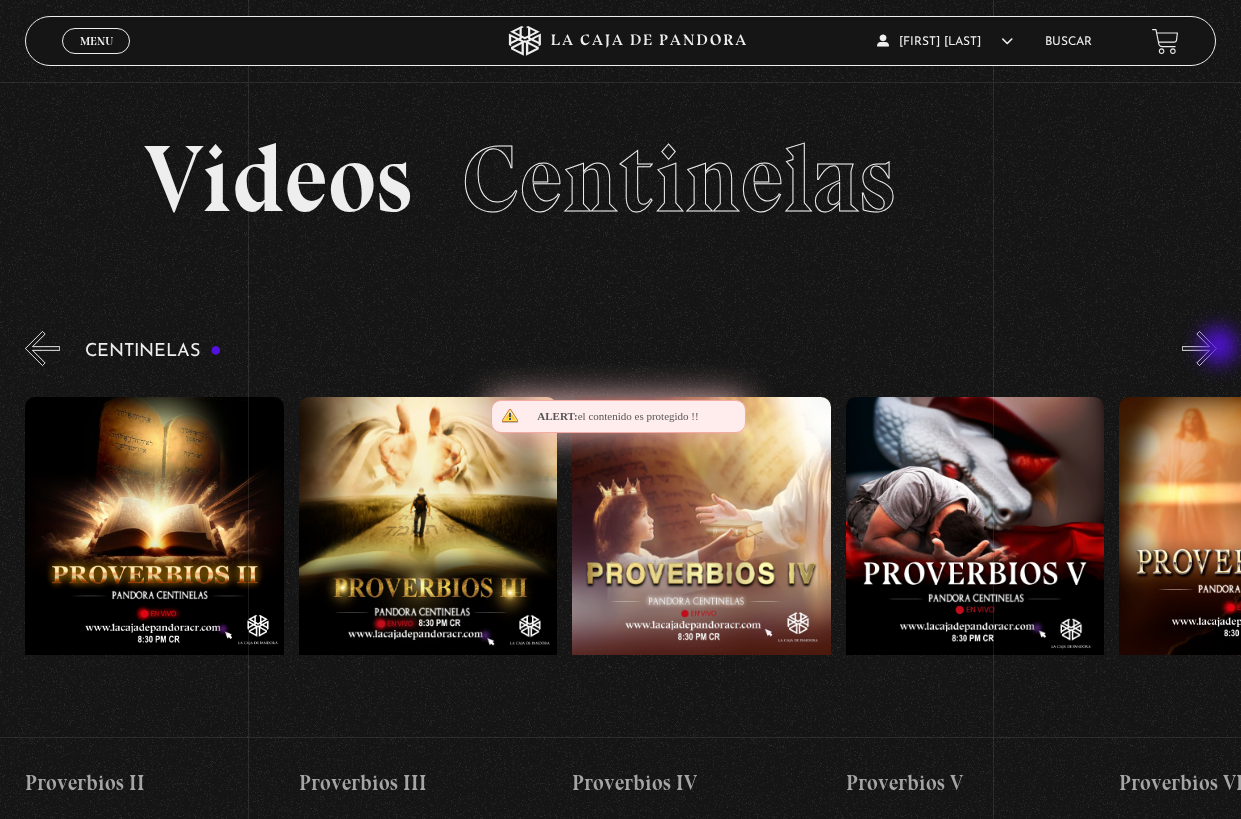 click on "»" at bounding box center (1199, 348) 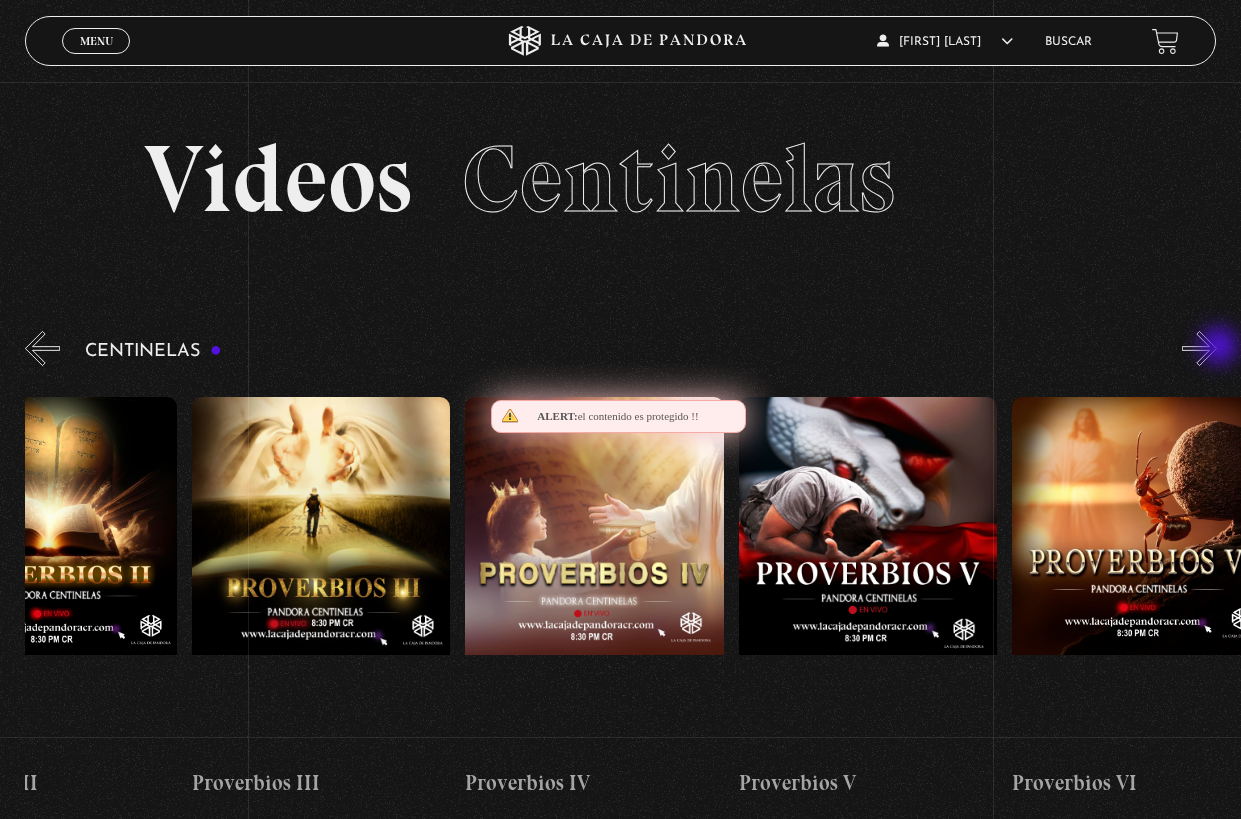 click on "»" at bounding box center (1199, 348) 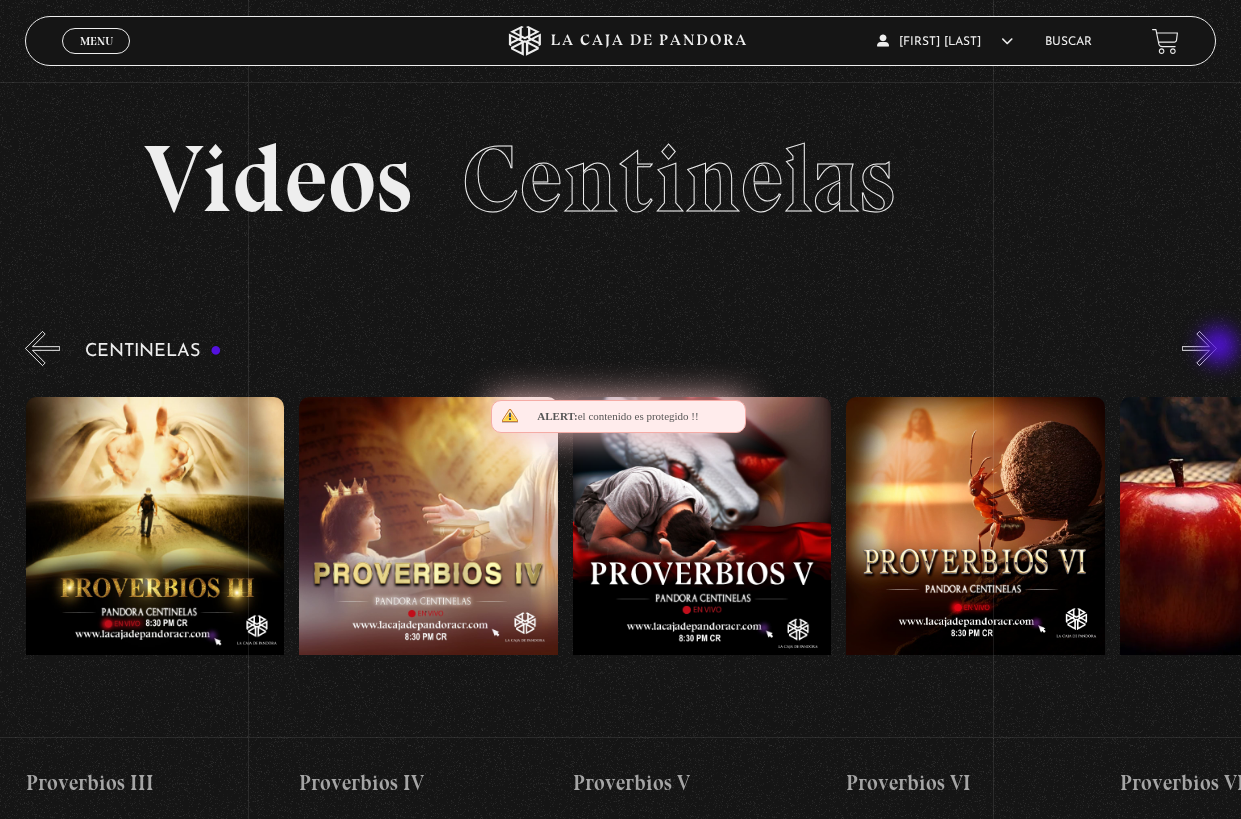 click on "»" at bounding box center (1199, 348) 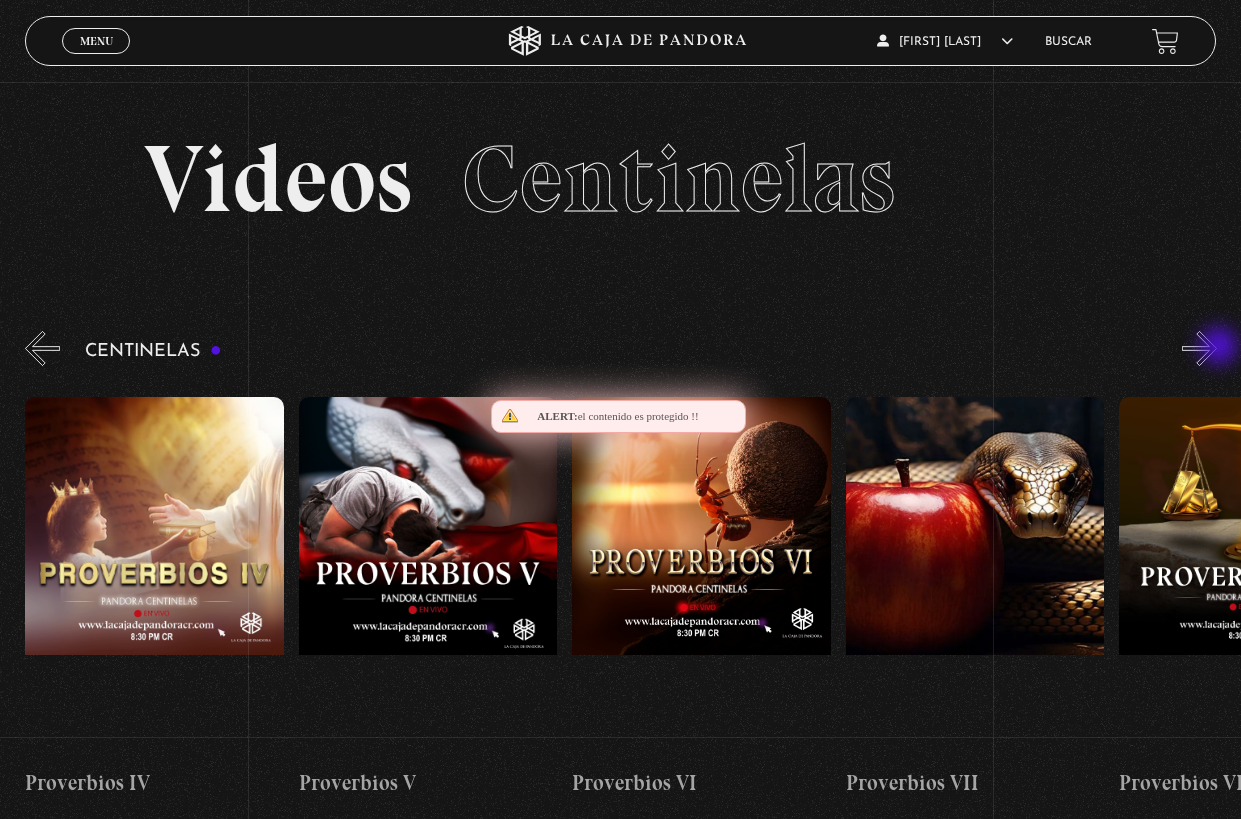 click on "»" at bounding box center (1199, 348) 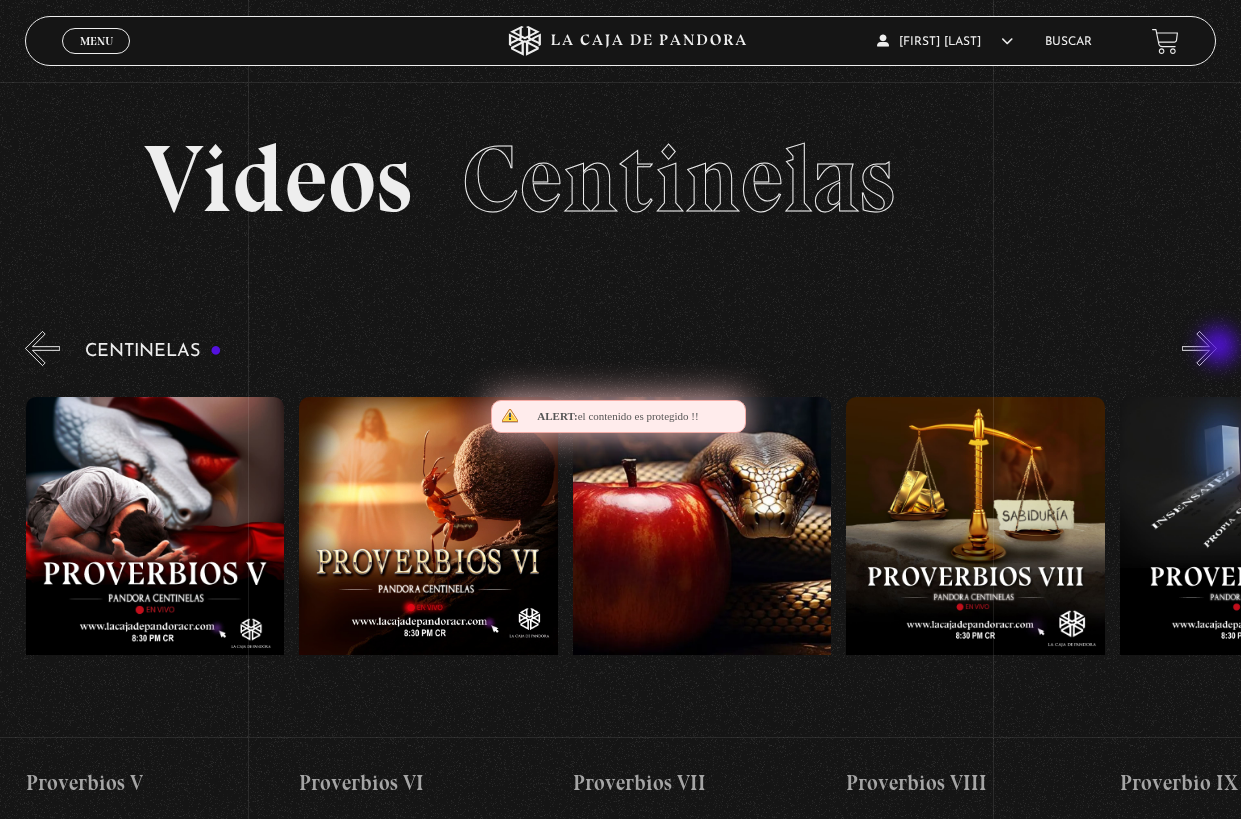 click on "»" at bounding box center (1199, 348) 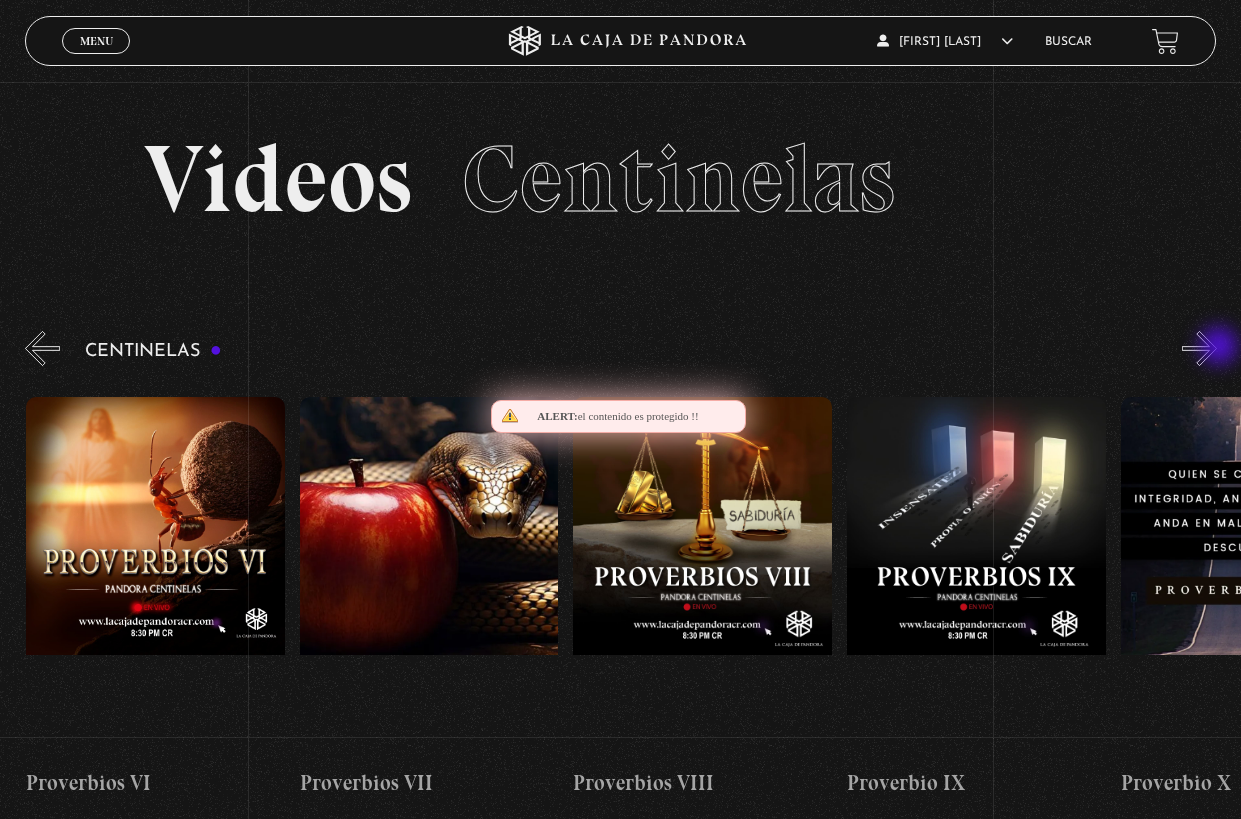 click on "»" at bounding box center (1199, 348) 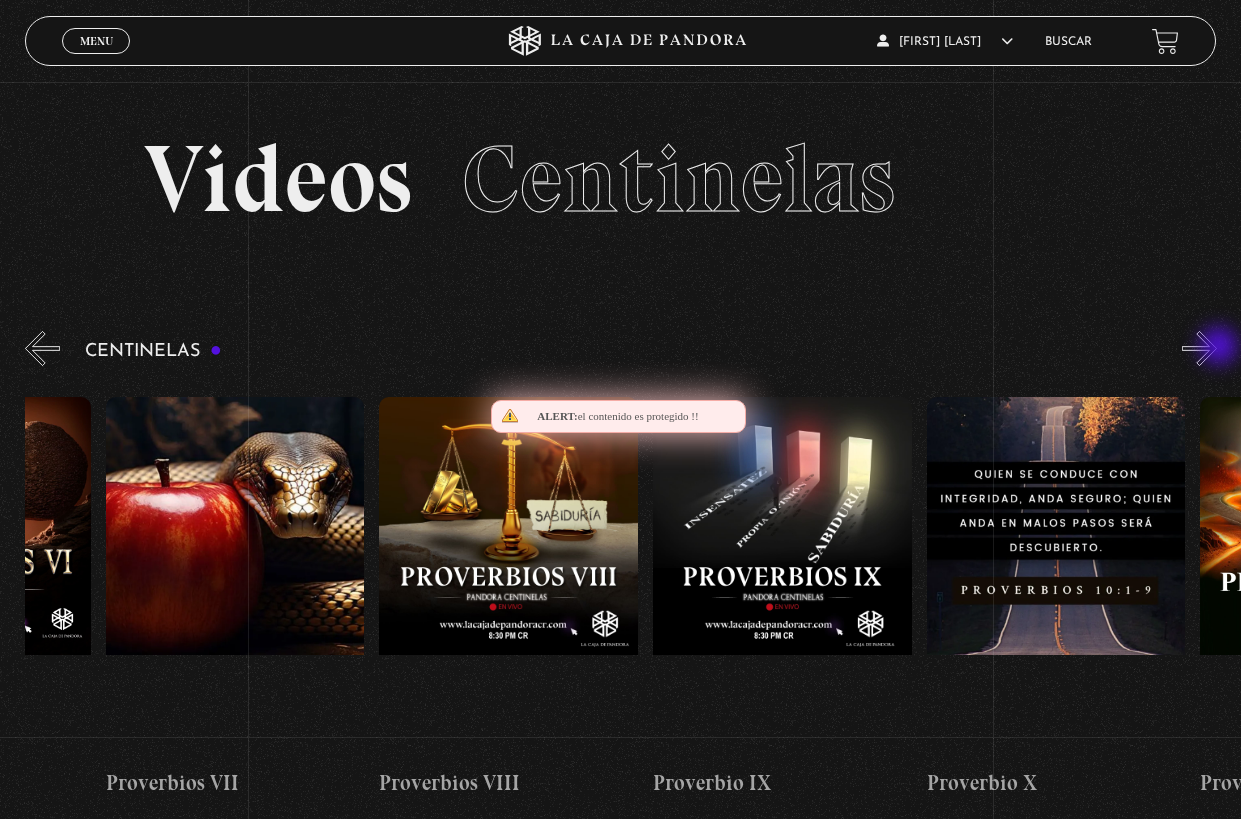 click on "»" at bounding box center [1199, 348] 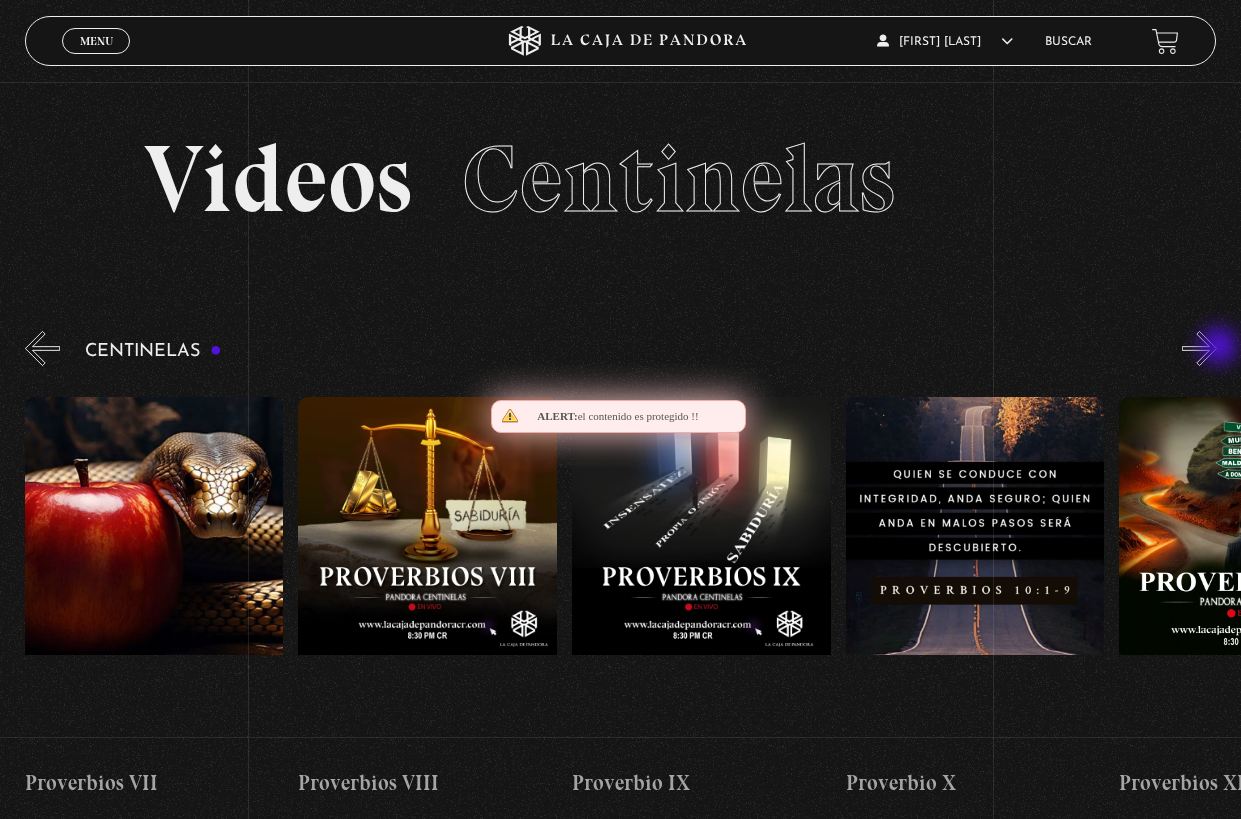 click on "»" at bounding box center (1199, 348) 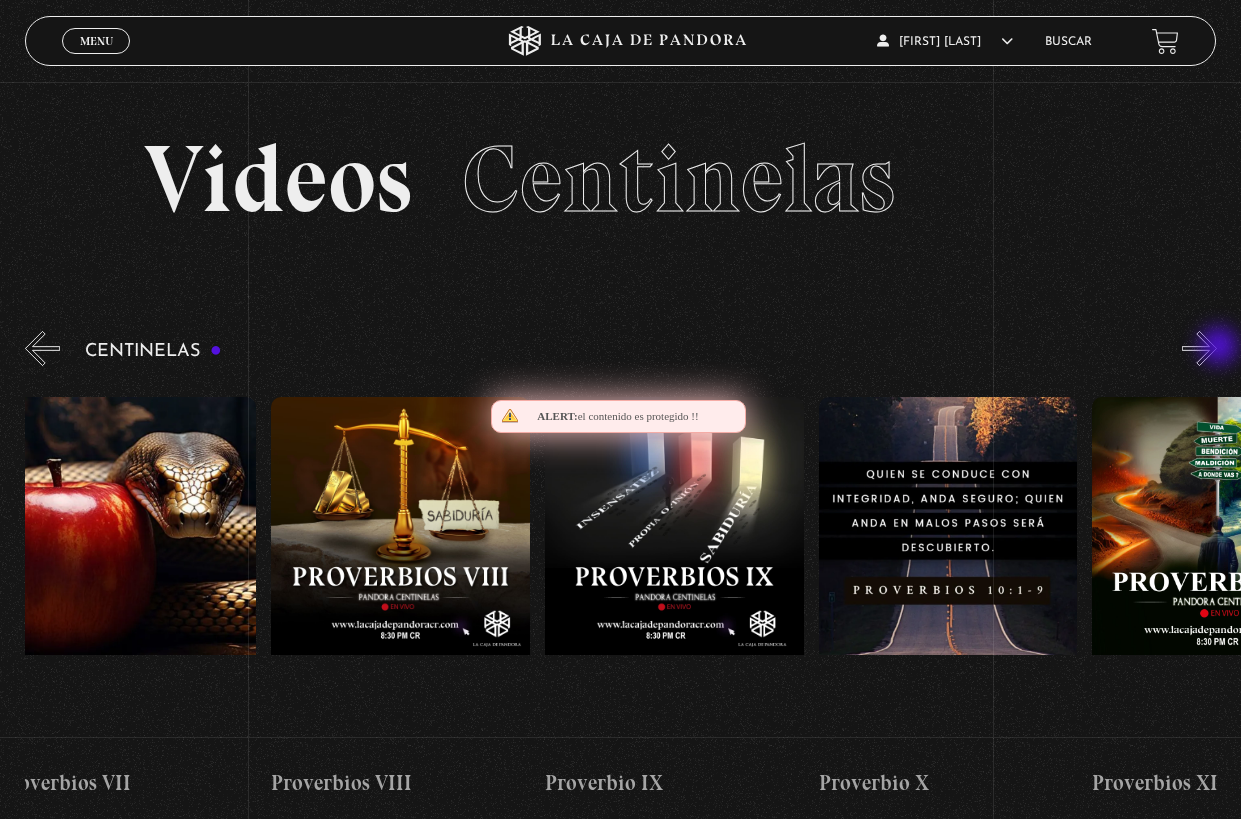 click on "»" at bounding box center (1199, 348) 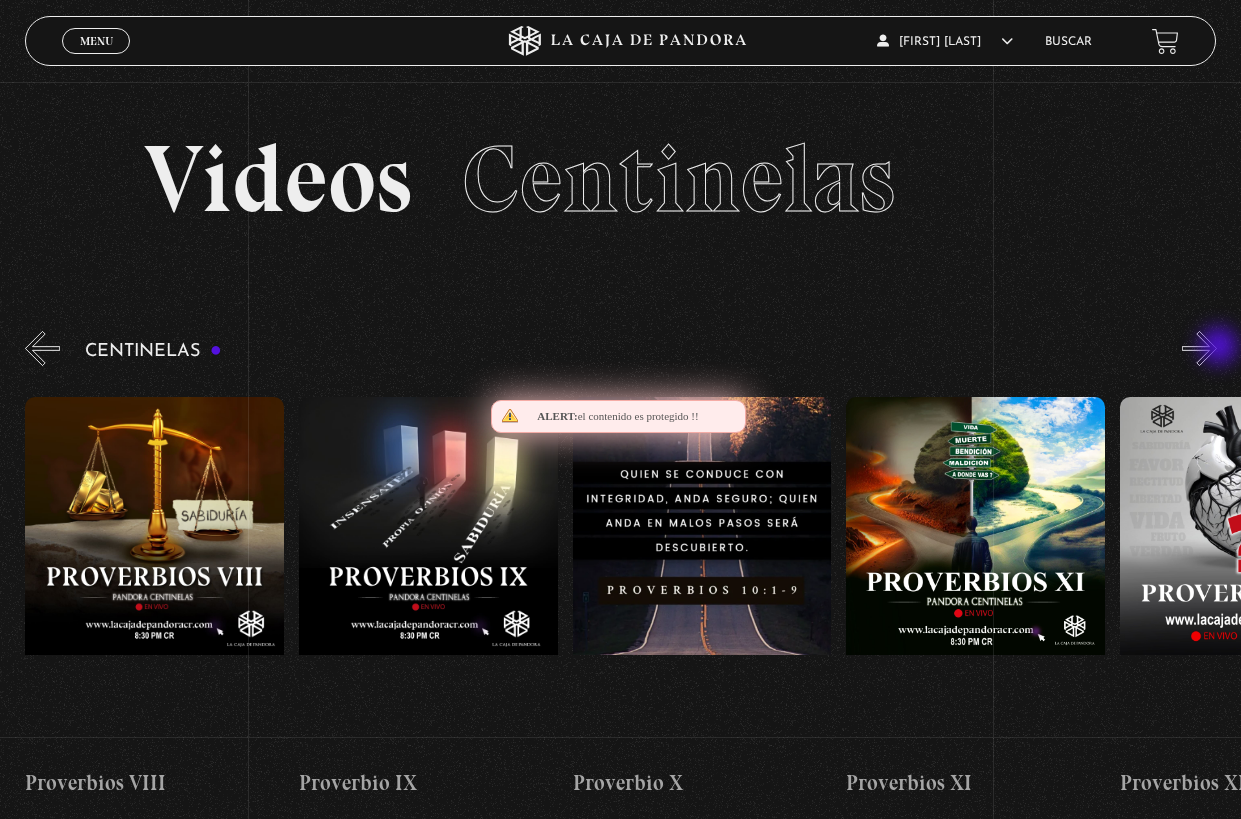 click on "»" at bounding box center (1199, 348) 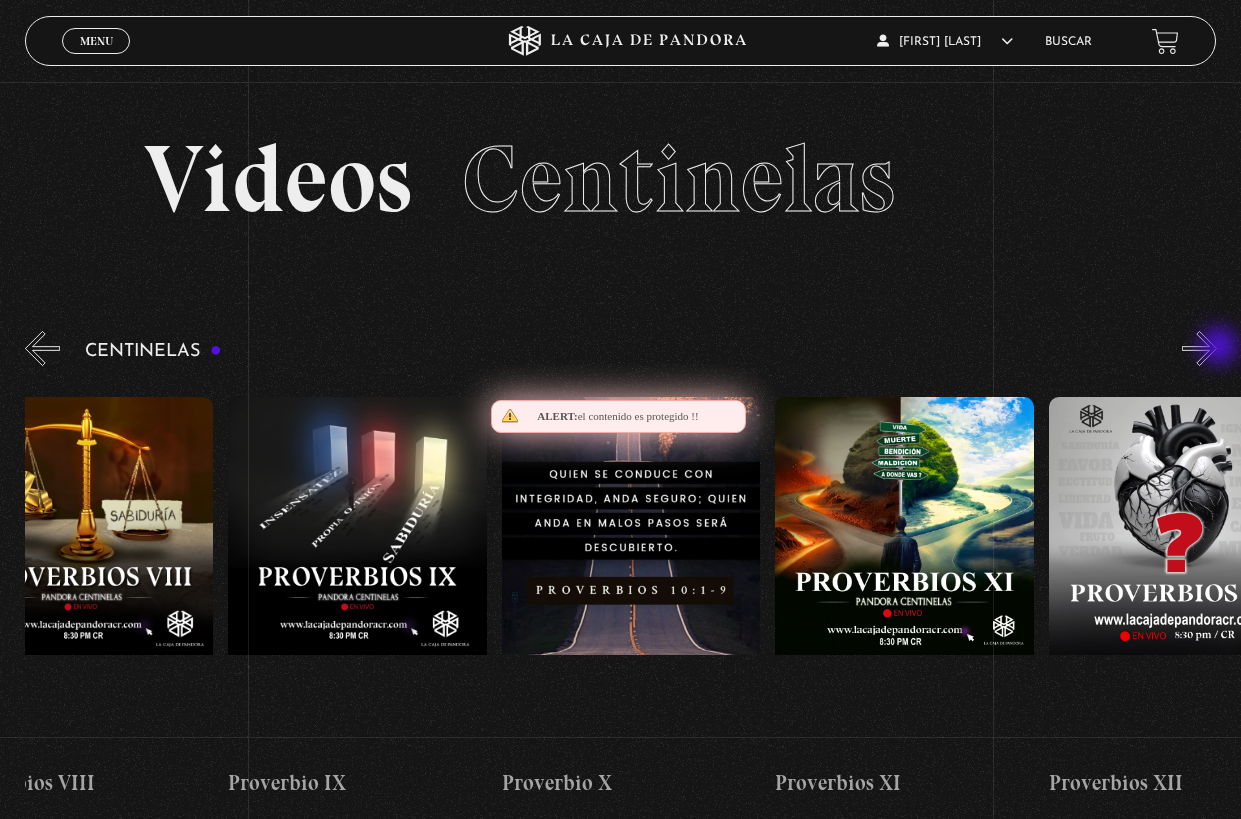 click on "»" at bounding box center (1199, 348) 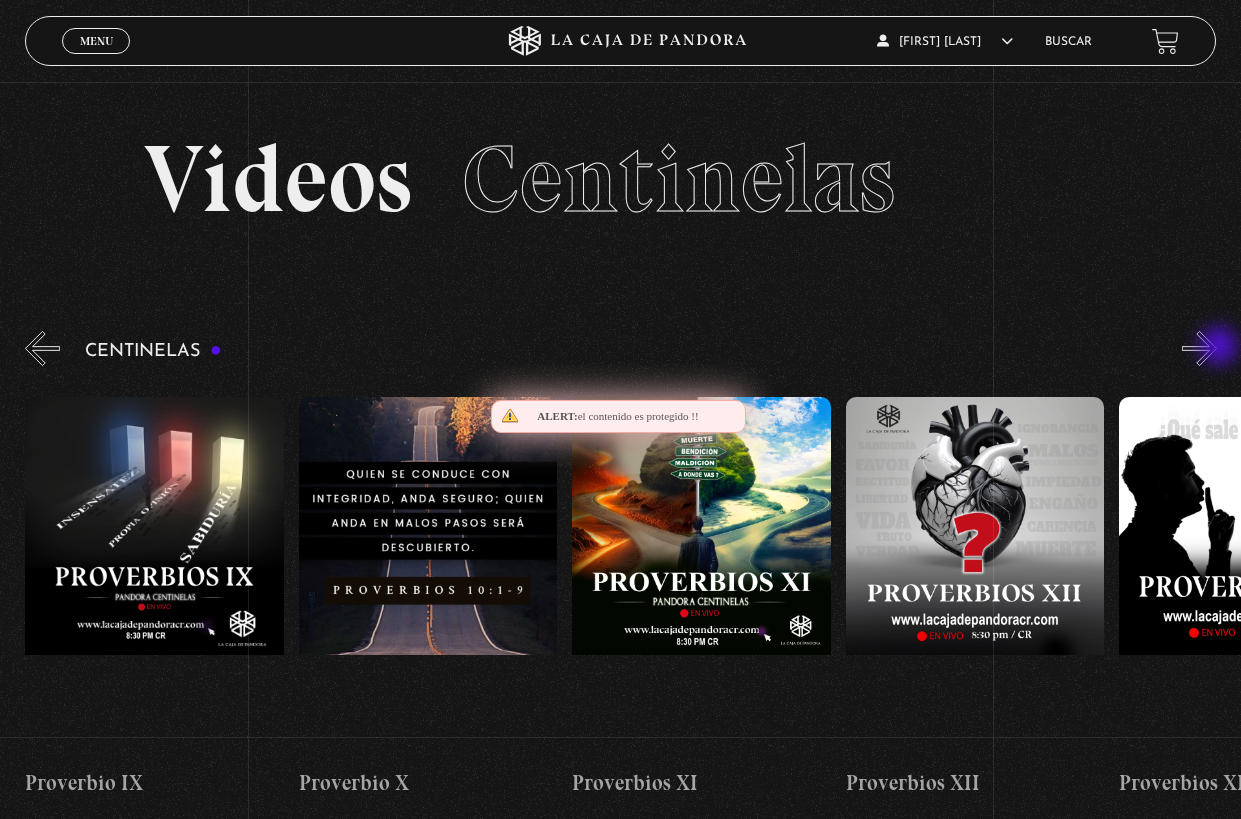 click on "»" at bounding box center [1199, 348] 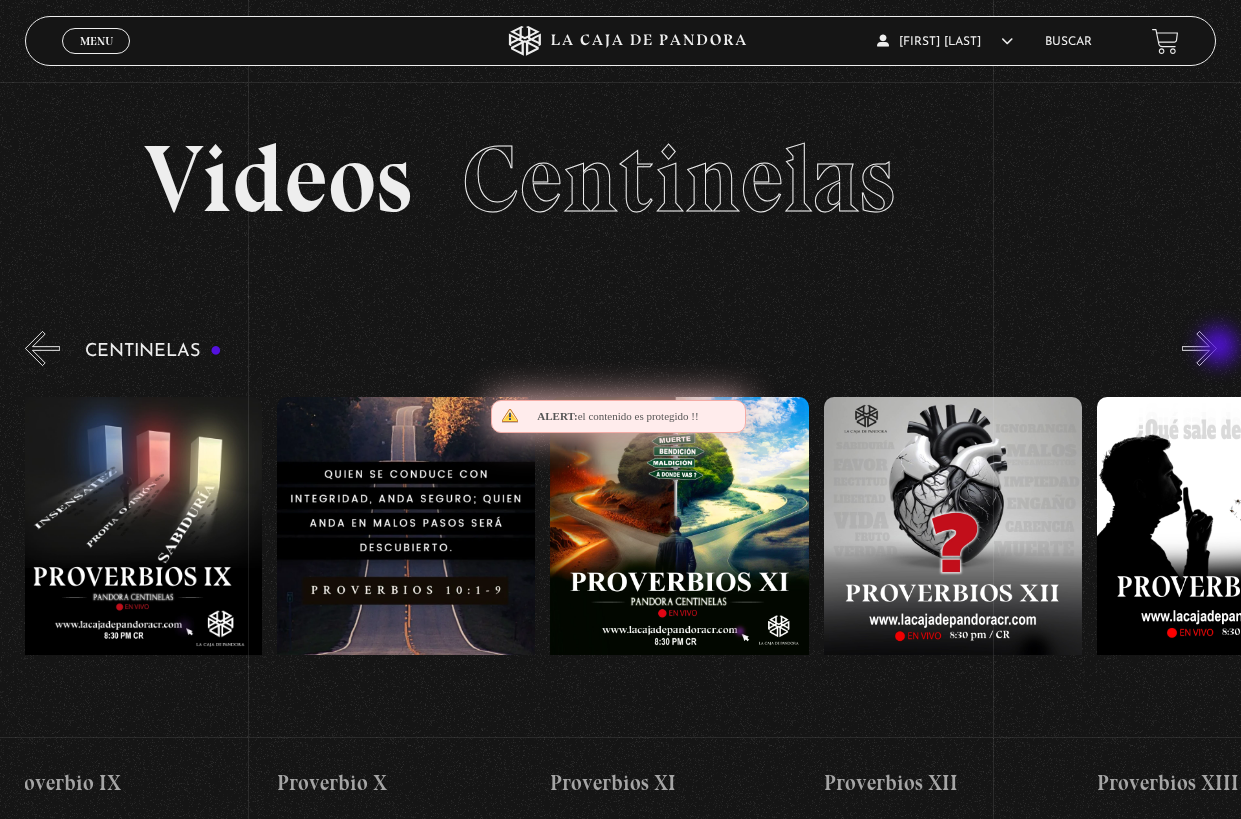 click on "»" at bounding box center (1199, 348) 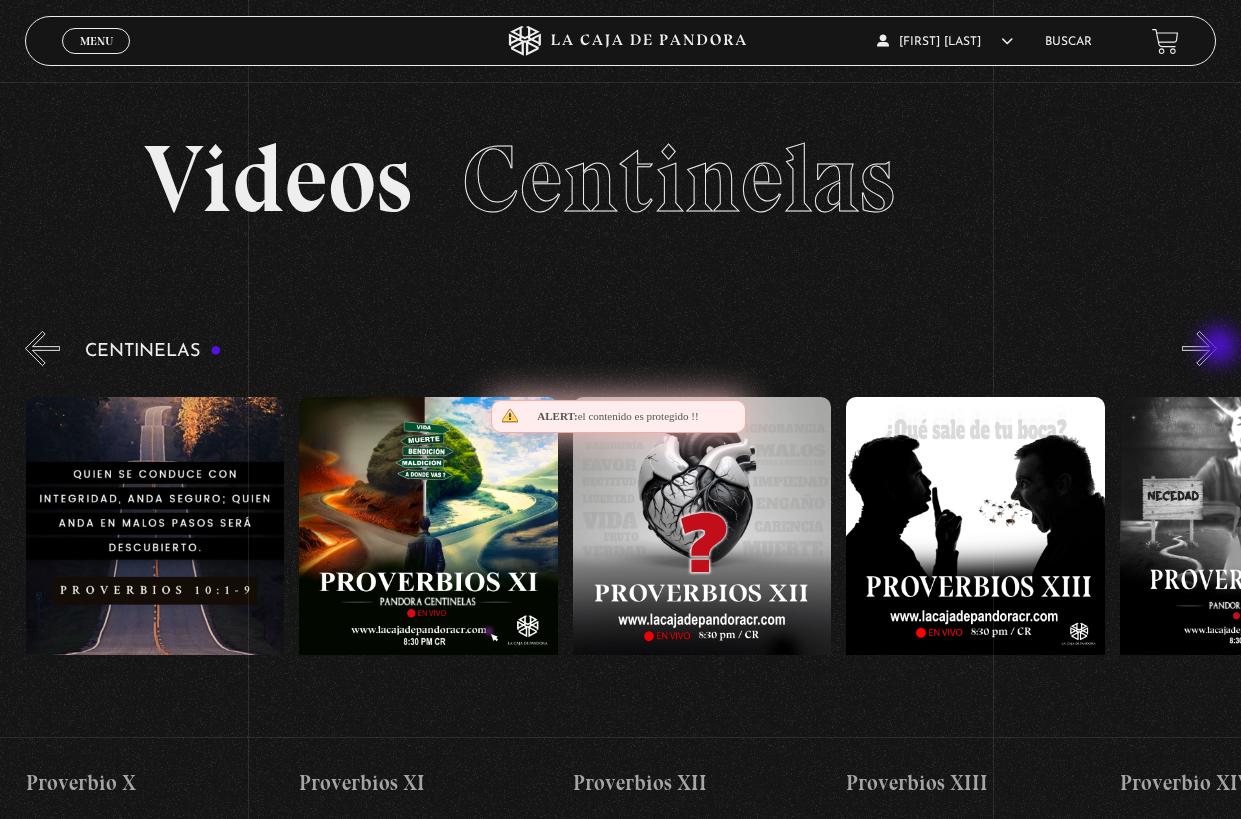 click on "»" at bounding box center (1199, 348) 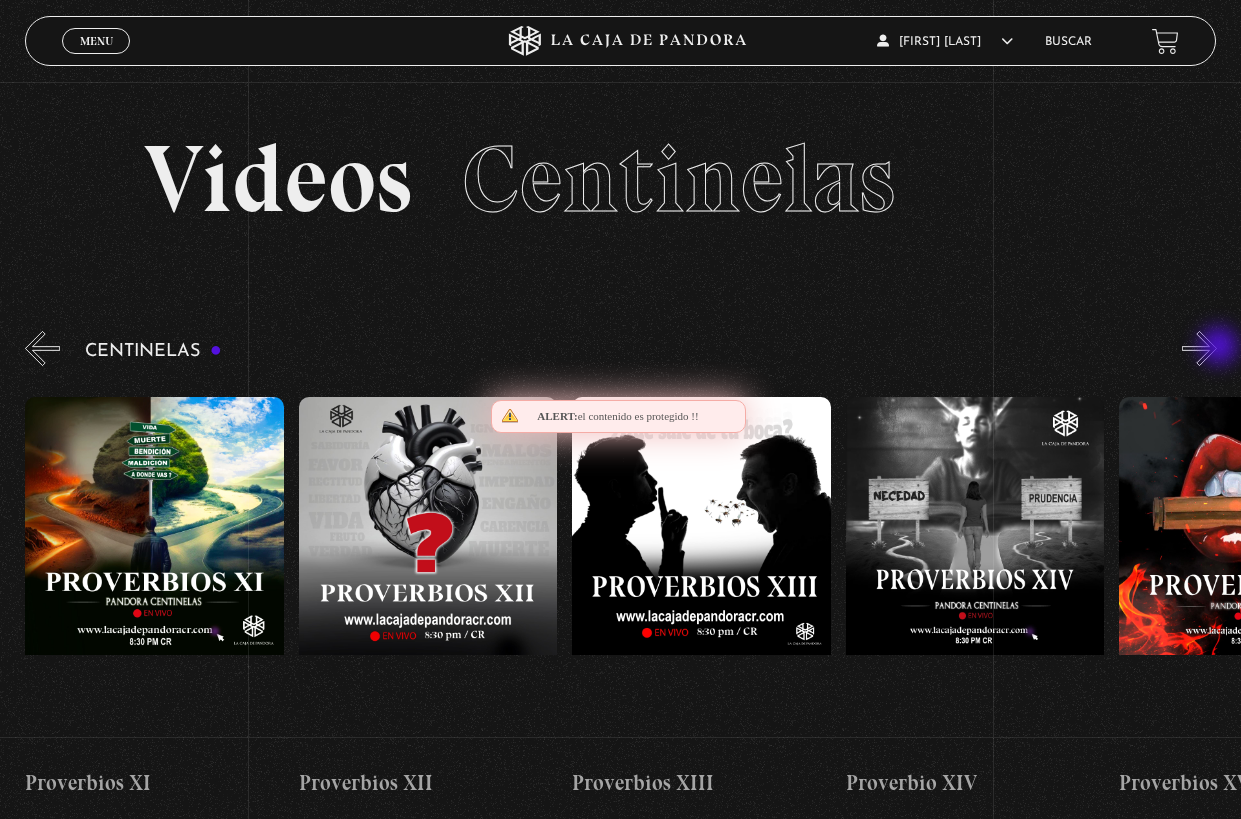 click on "»" at bounding box center (1199, 348) 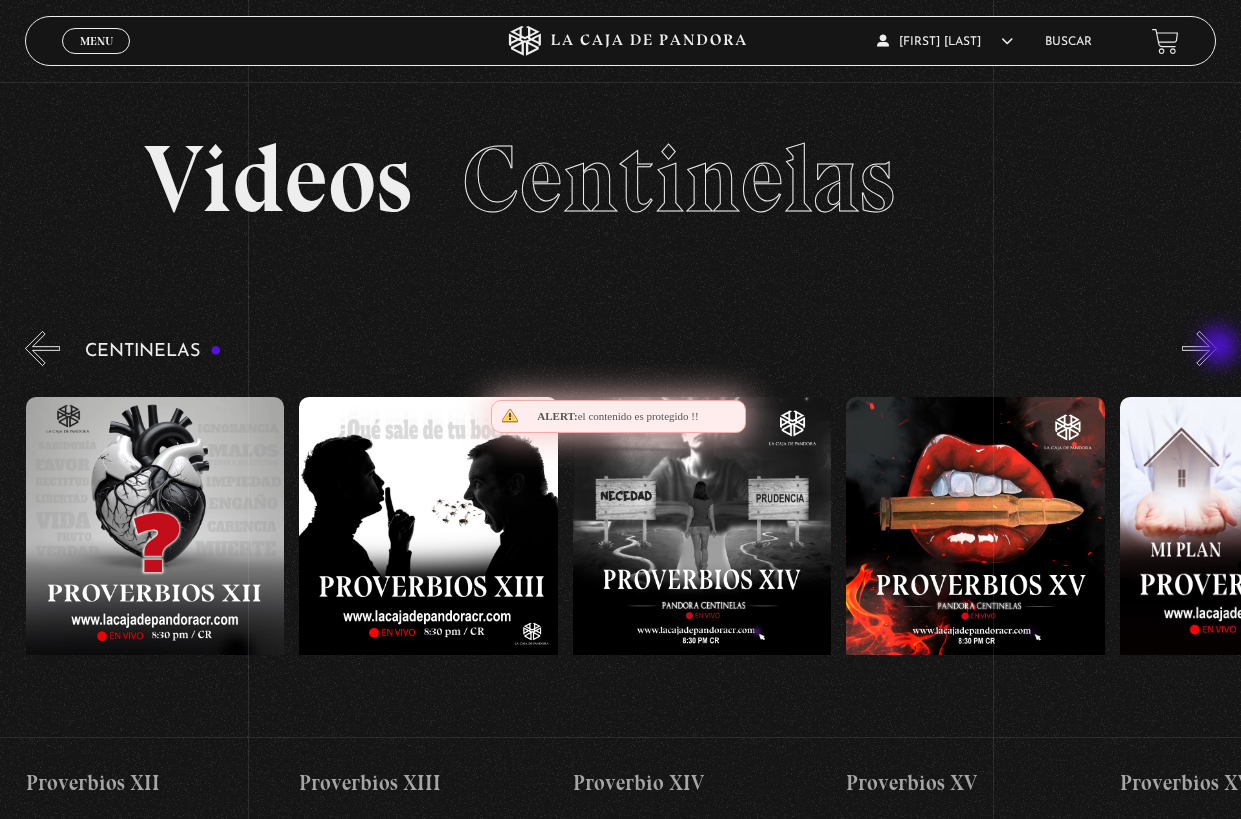 click on "»" at bounding box center [1199, 348] 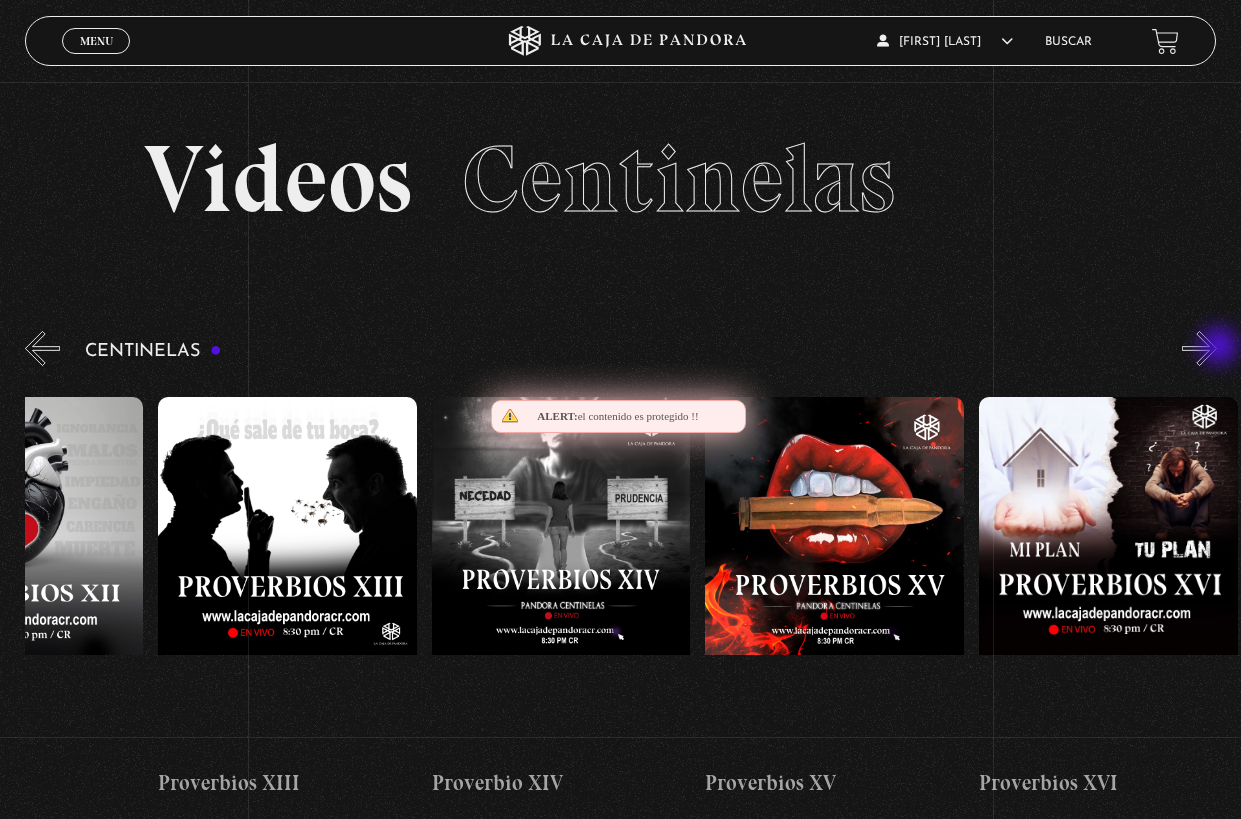 click on "»" at bounding box center [1199, 348] 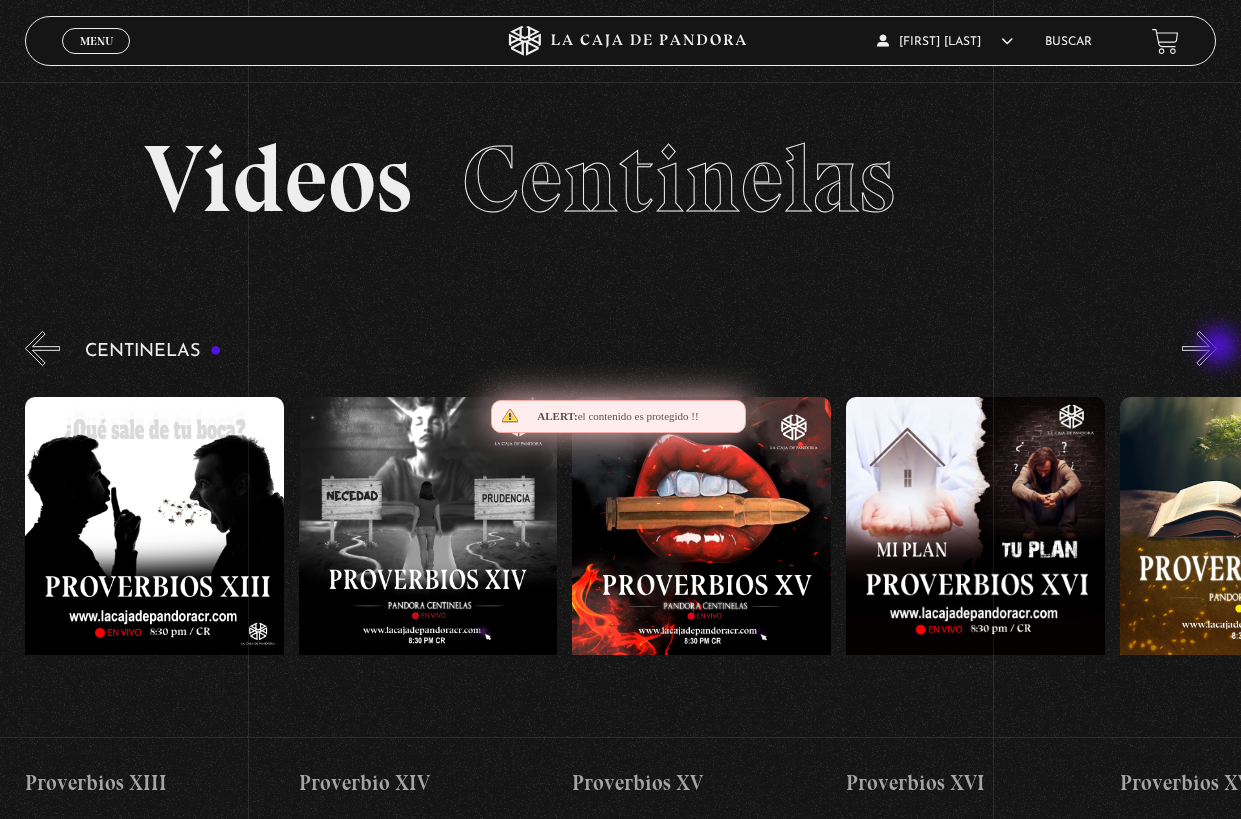 click on "»" at bounding box center [1199, 348] 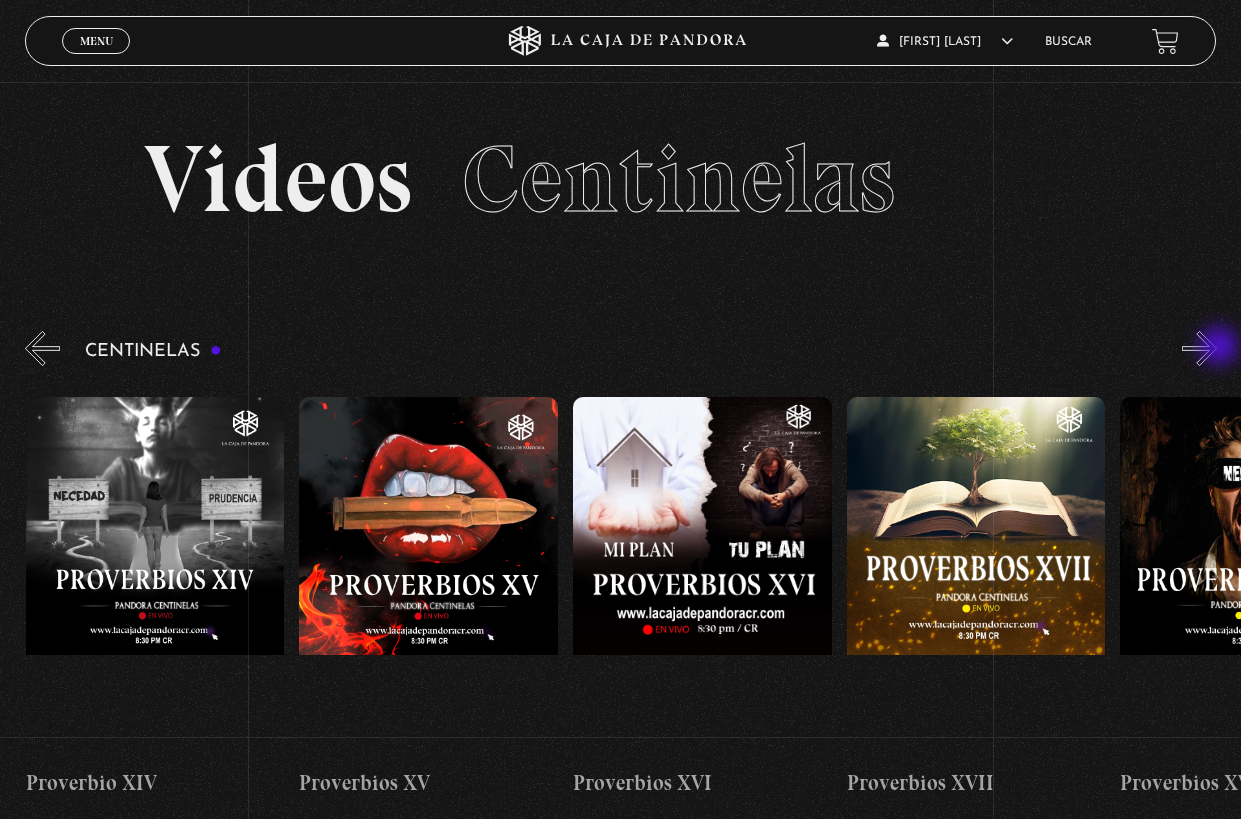 click on "»" at bounding box center (1199, 348) 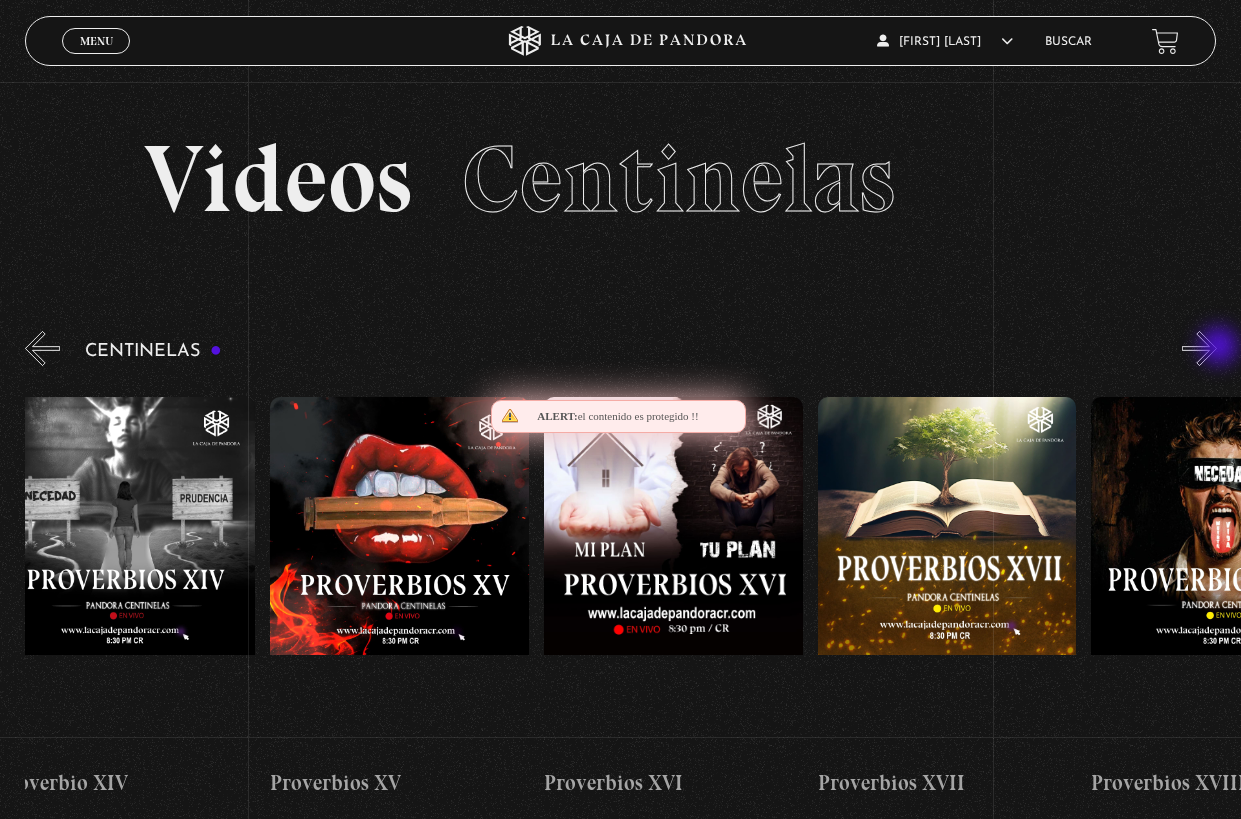 click on "»" at bounding box center [1199, 348] 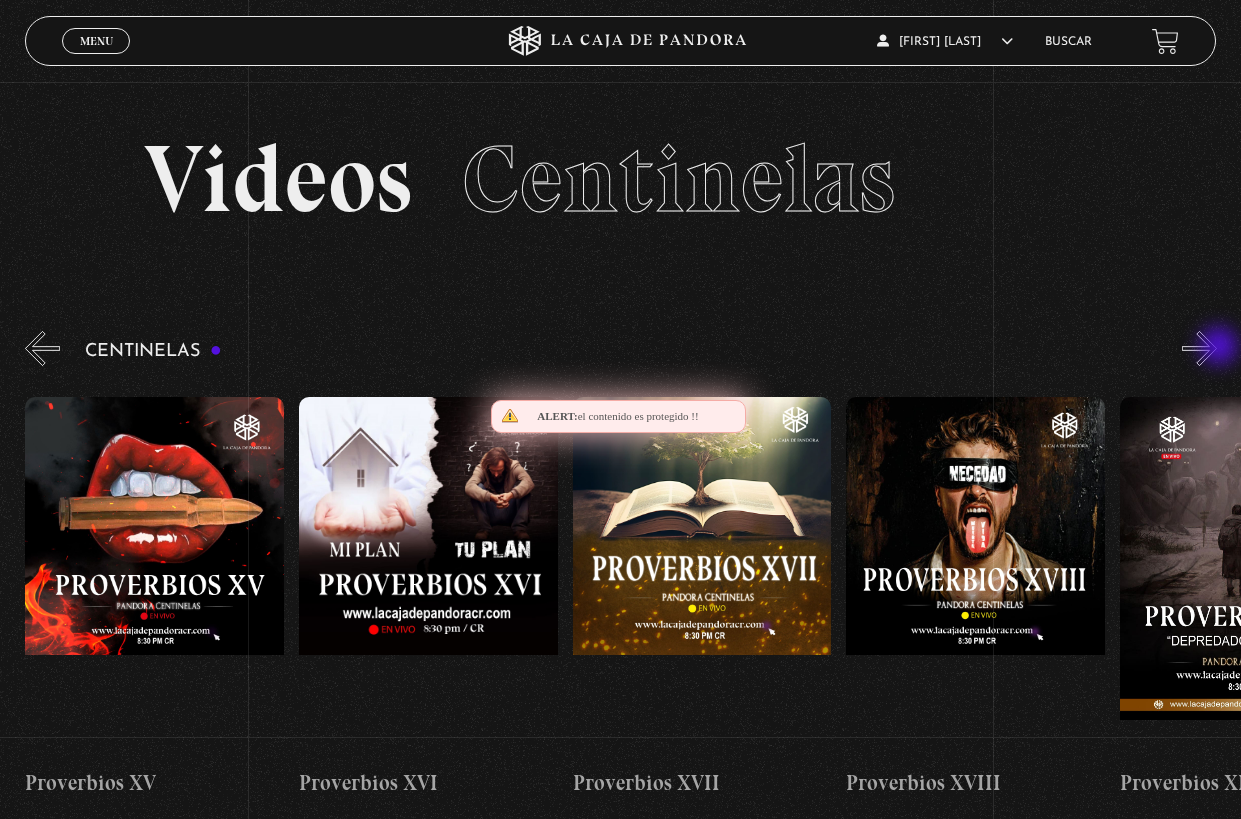 click on "»" at bounding box center (1199, 348) 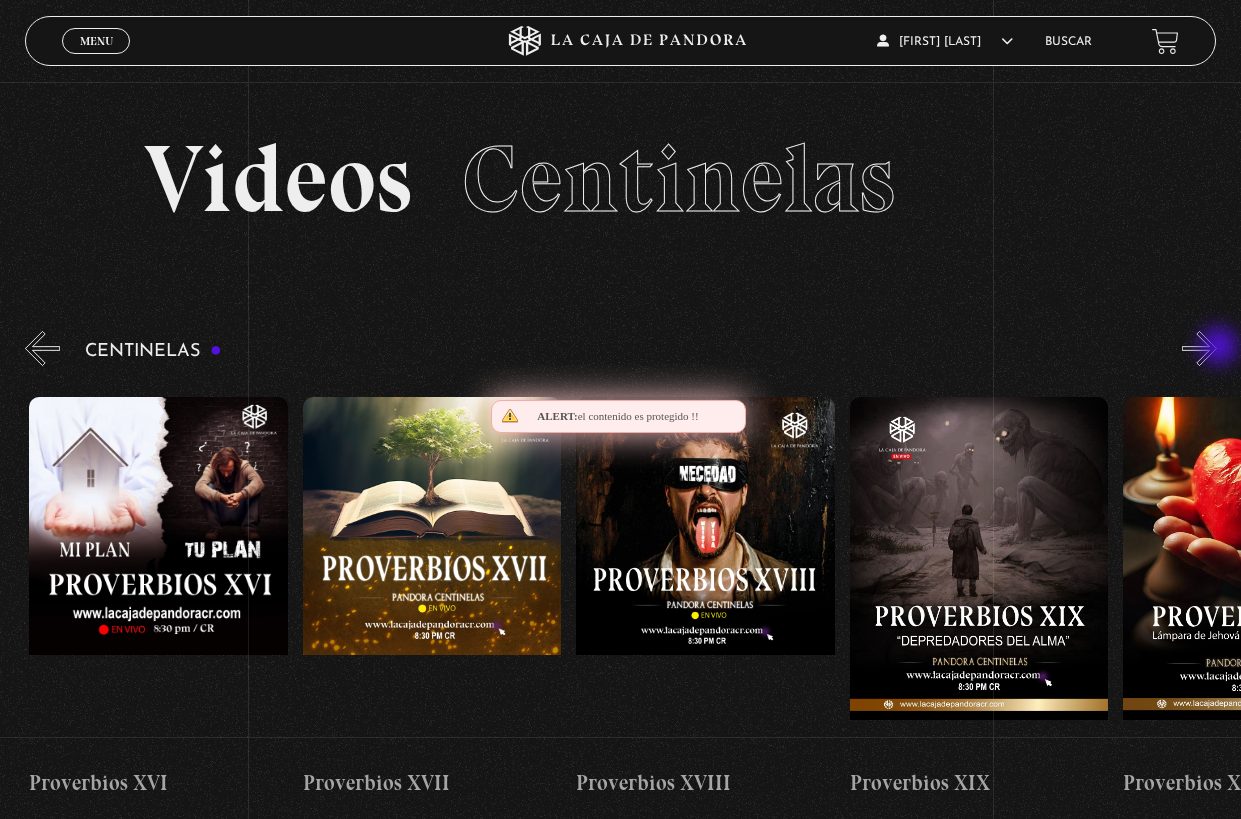 click on "»" at bounding box center (1199, 348) 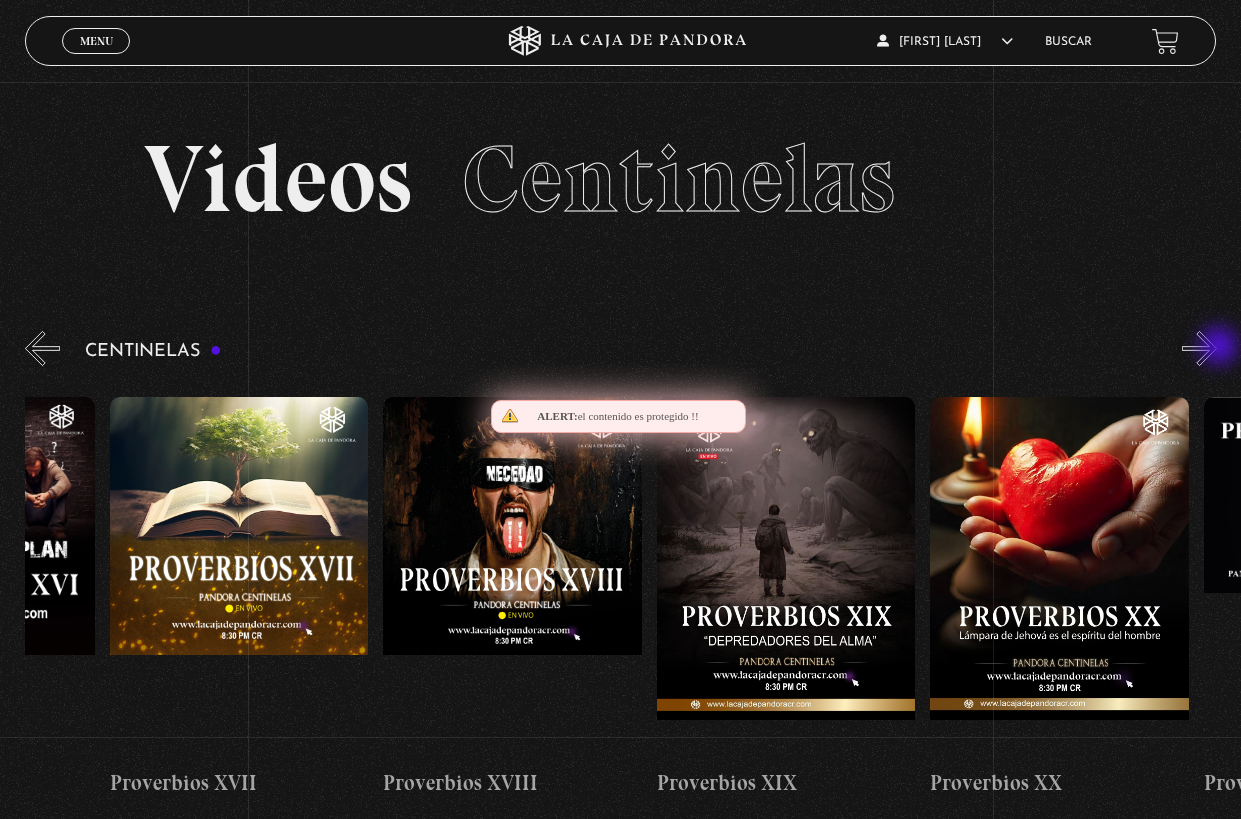 click on "»" at bounding box center (1199, 348) 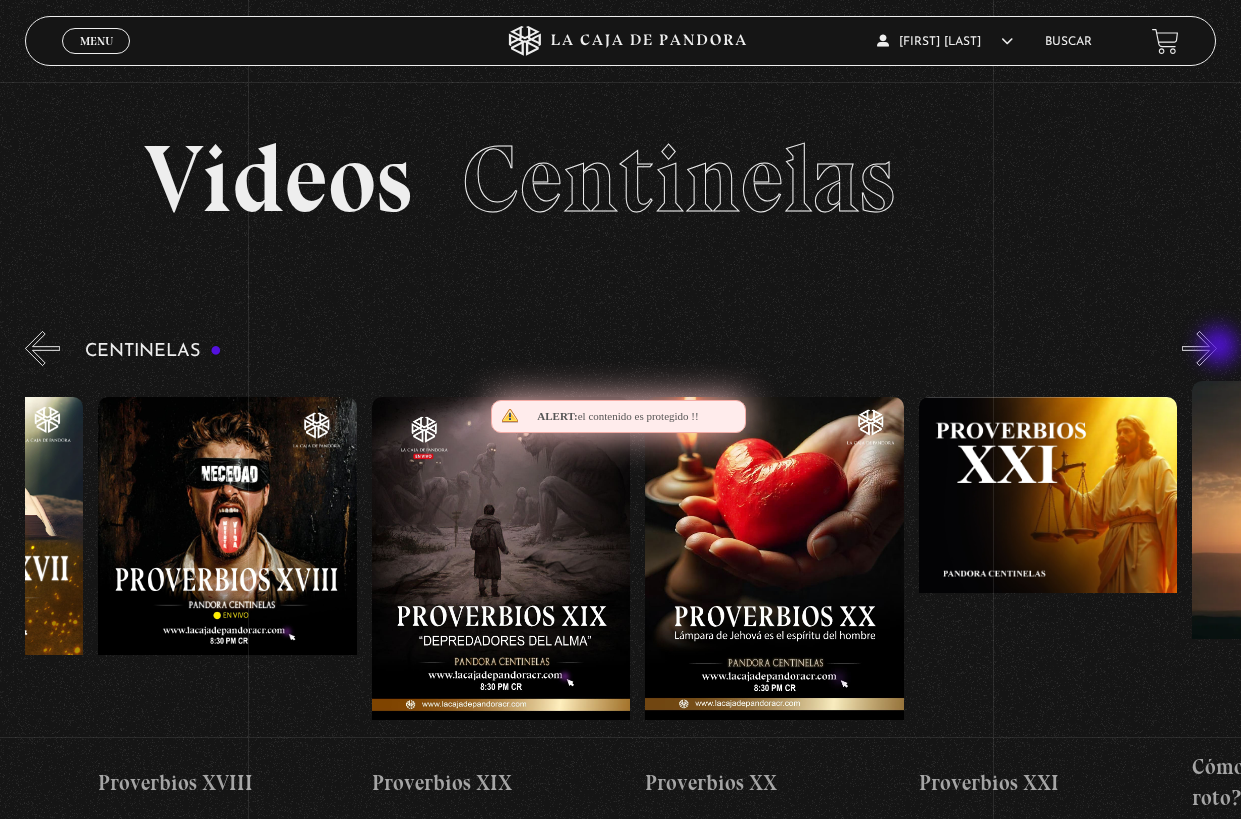 click on "»" at bounding box center (1199, 348) 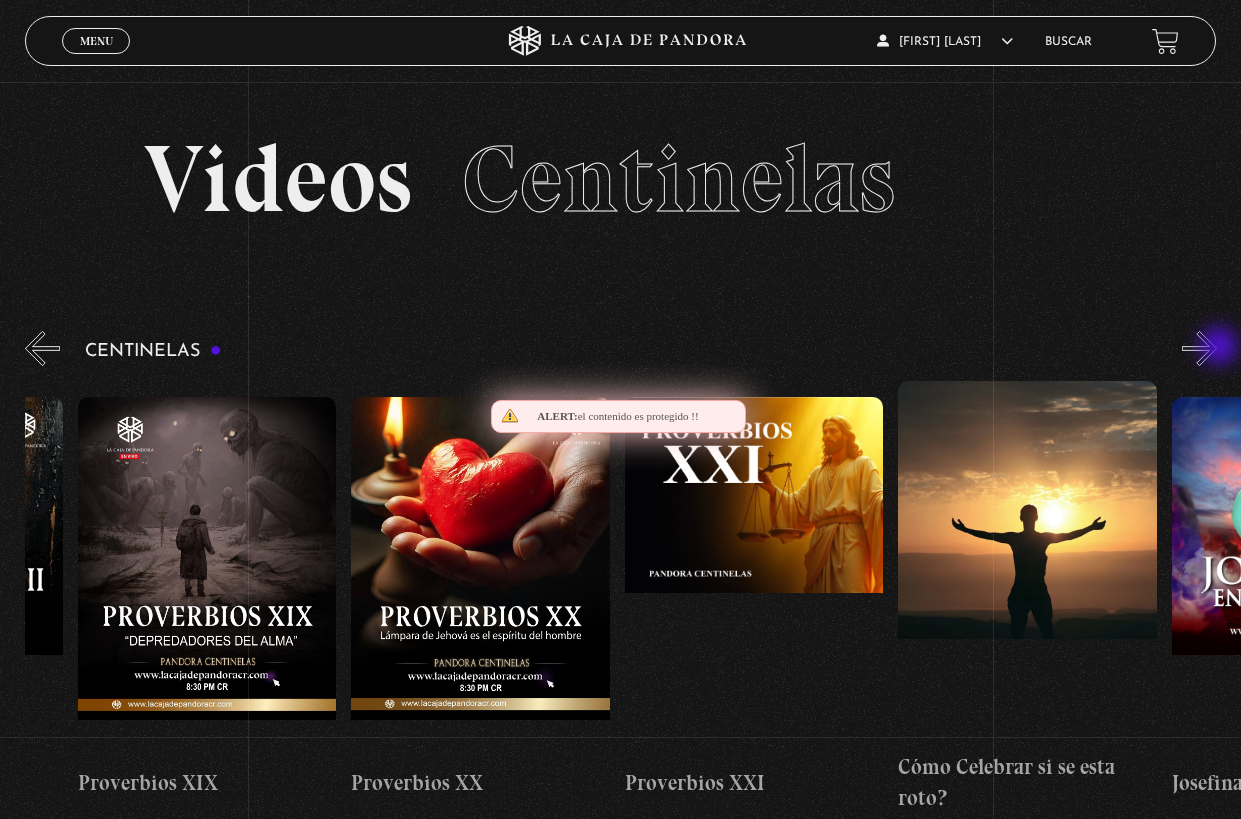 click on "»" at bounding box center [1199, 348] 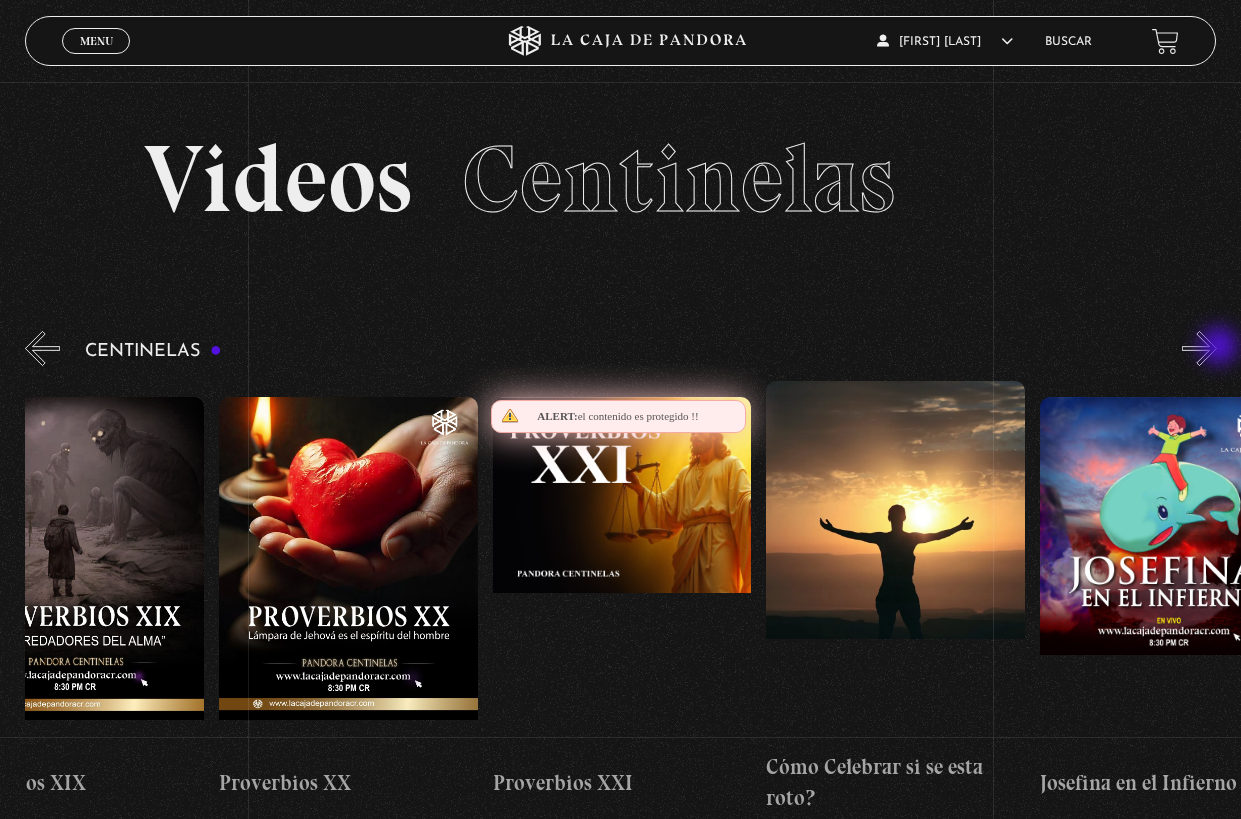 click on "»" at bounding box center [1199, 348] 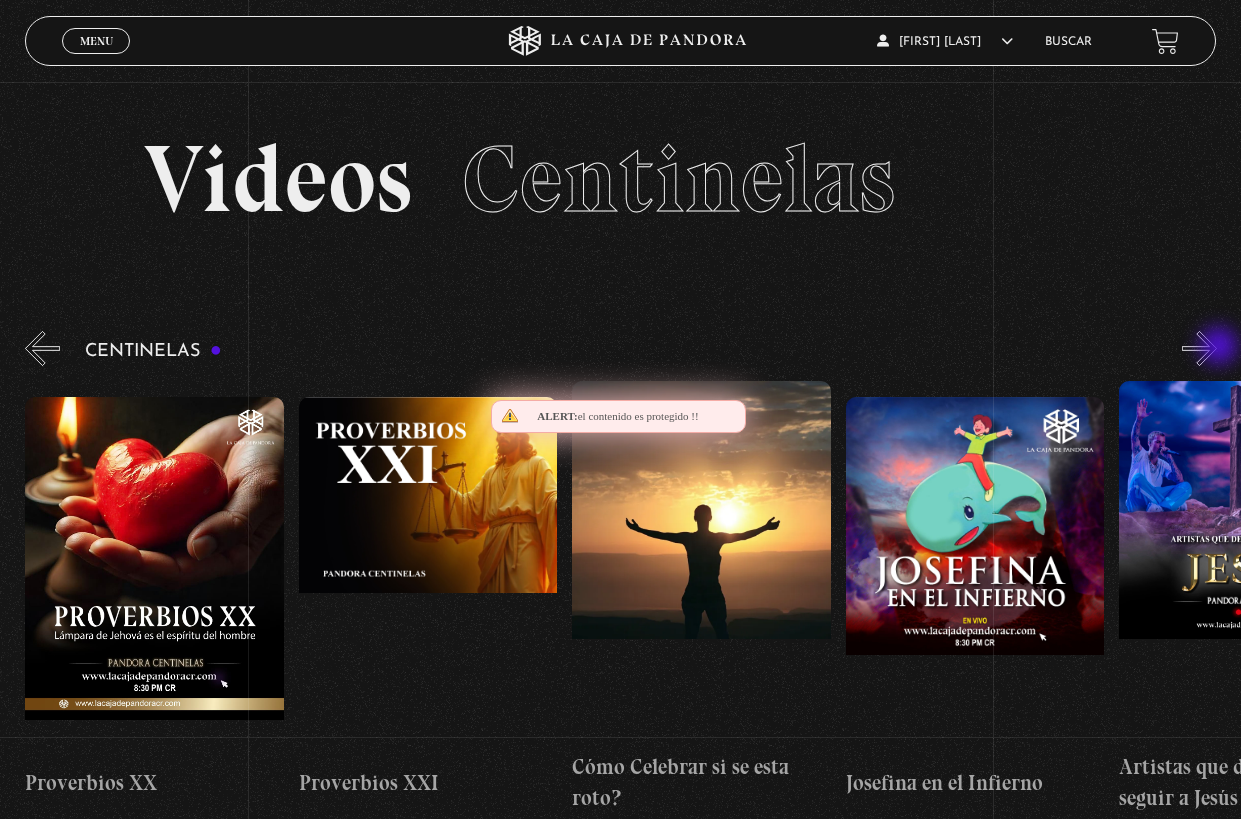 click on "»" at bounding box center [1199, 348] 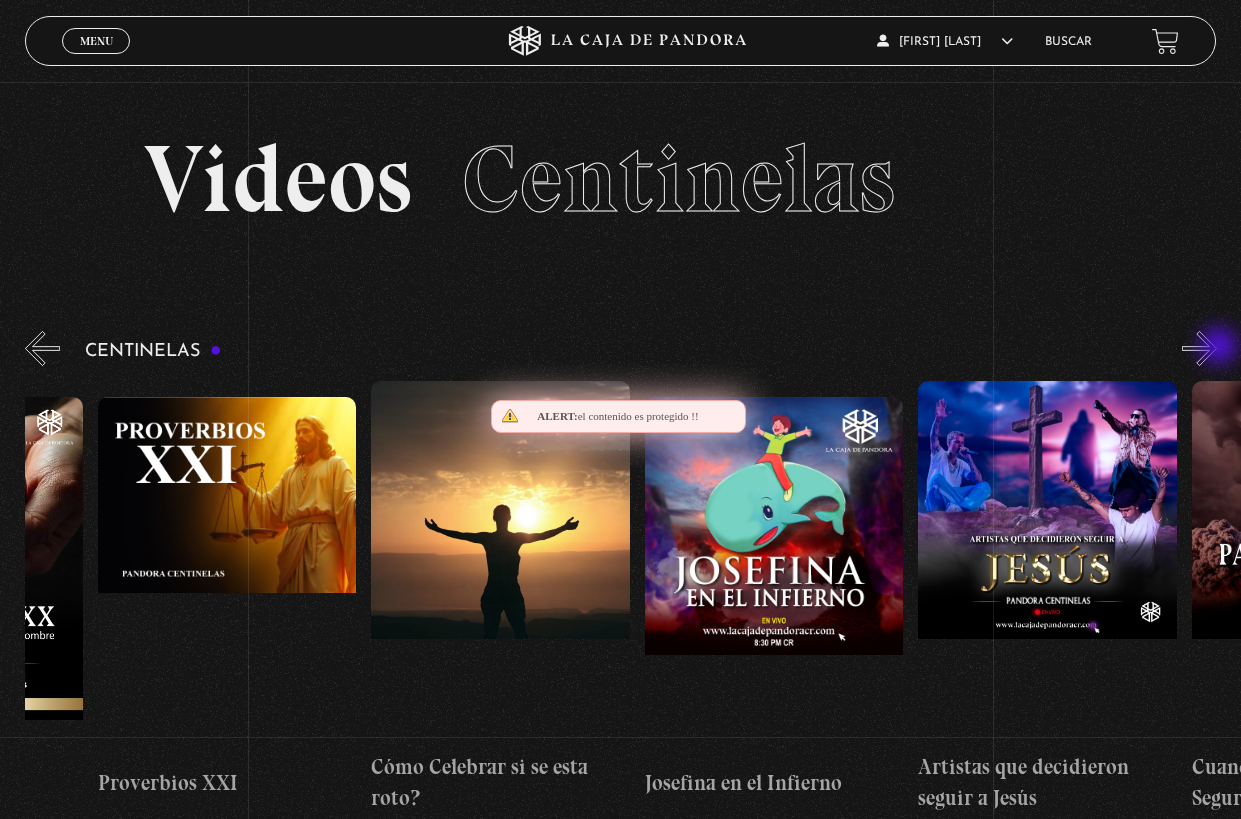 click on "»" at bounding box center (1199, 348) 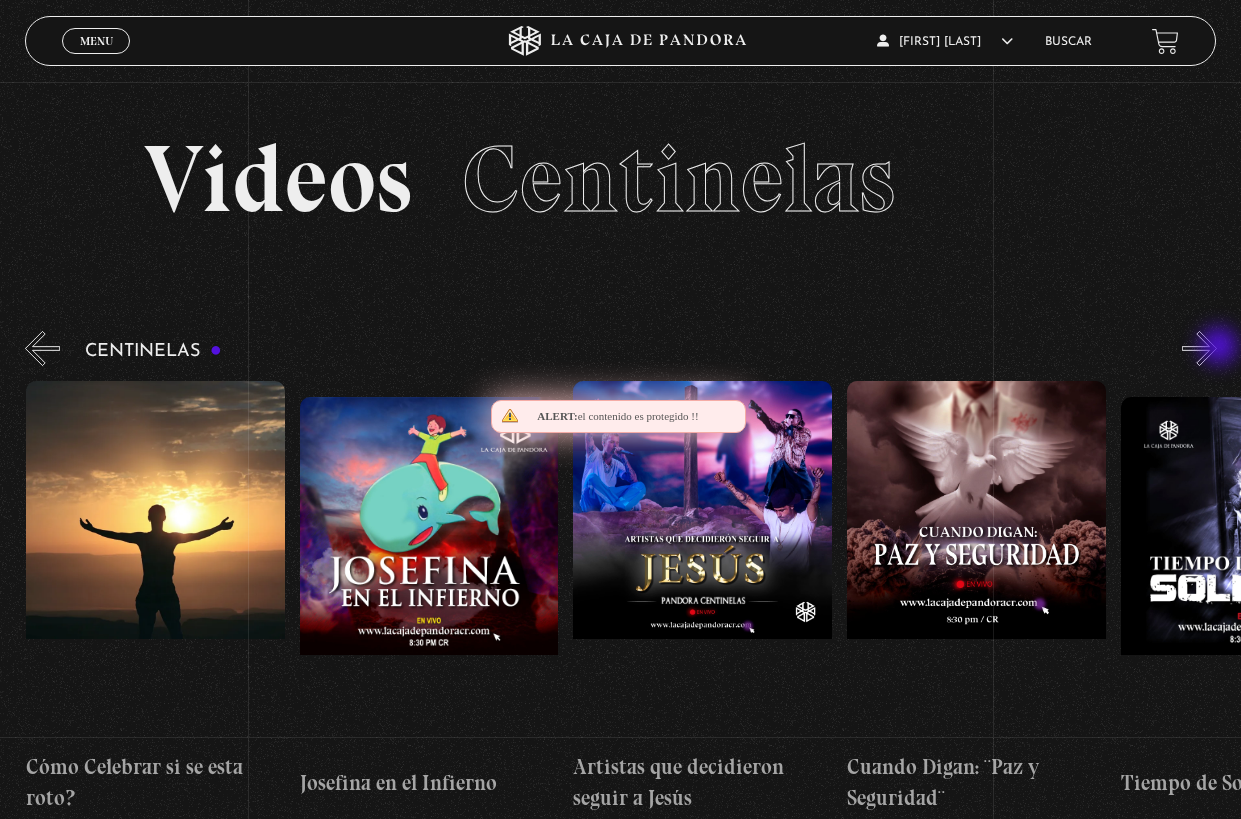 scroll, scrollTop: 0, scrollLeft: 6565, axis: horizontal 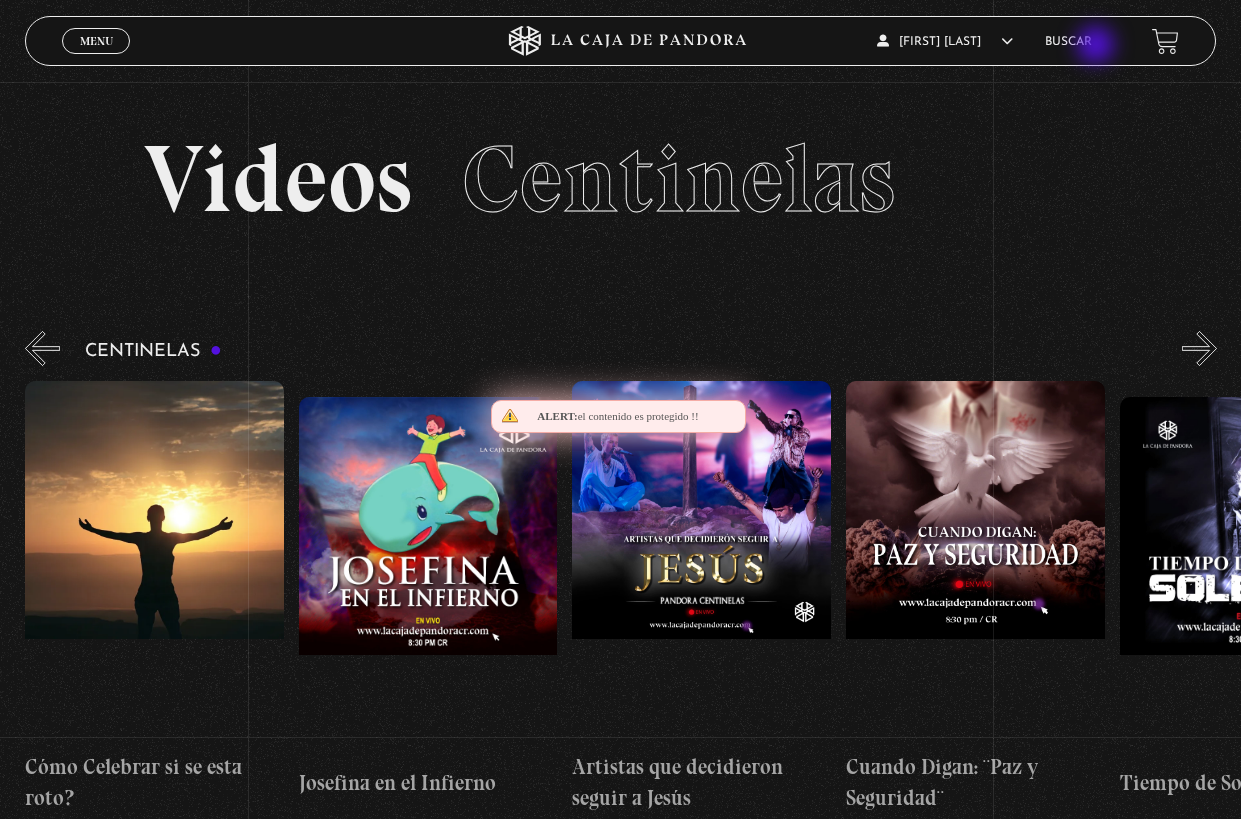 click on "Buscar" at bounding box center [1068, 42] 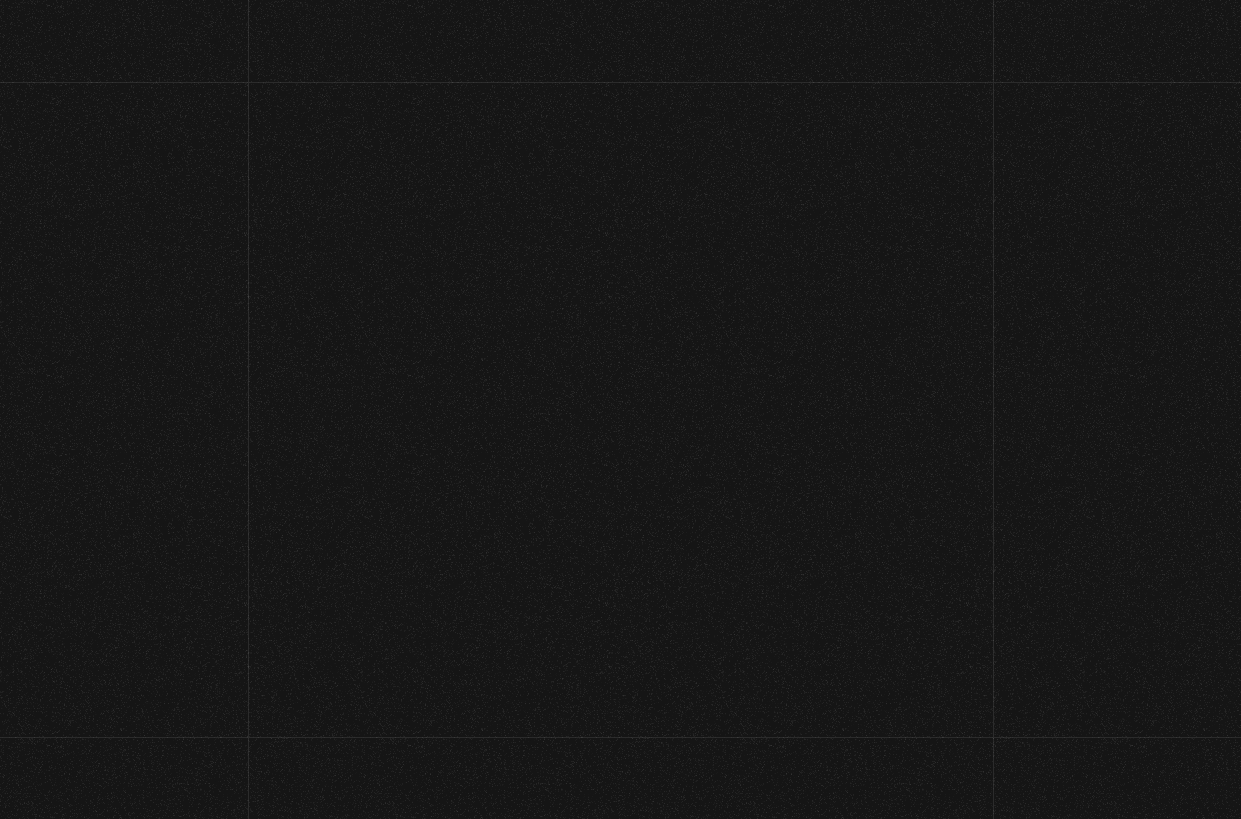 scroll, scrollTop: 0, scrollLeft: 0, axis: both 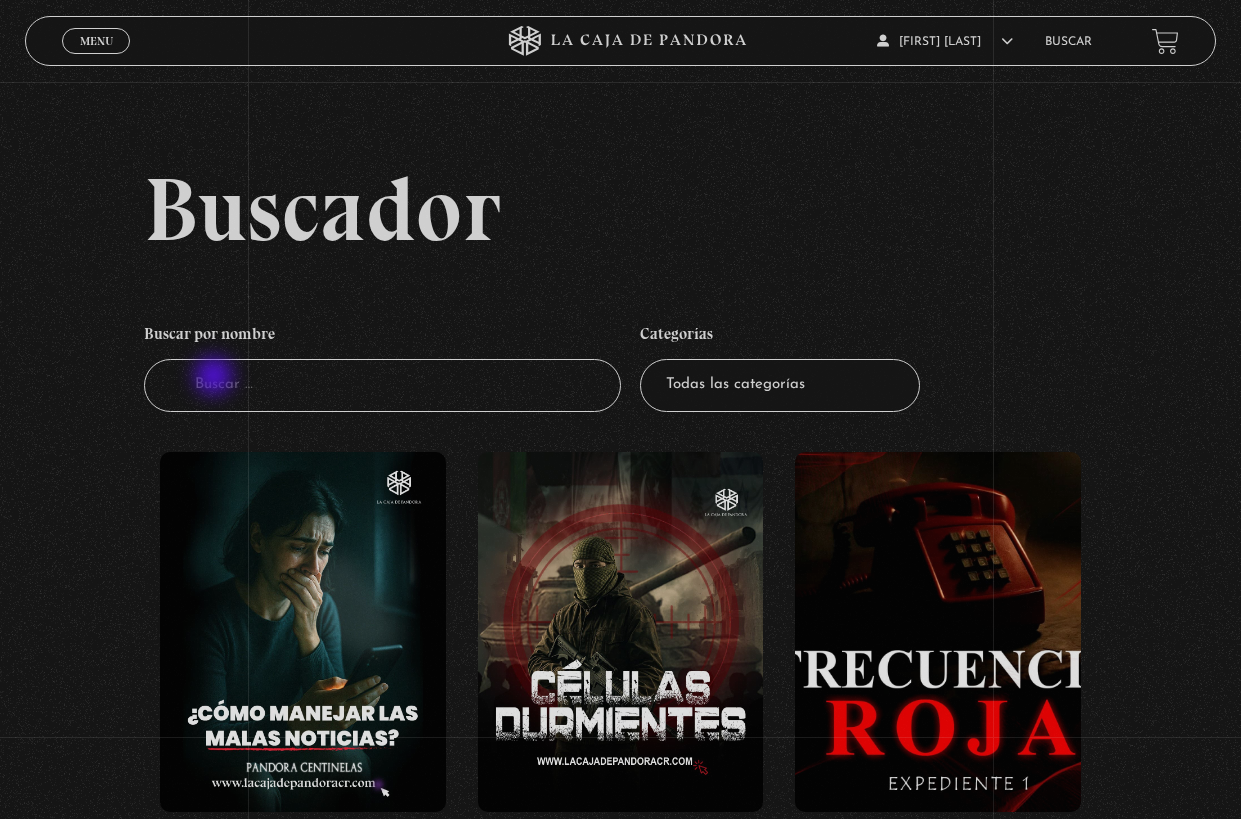 click on "Buscador" at bounding box center [382, 385] 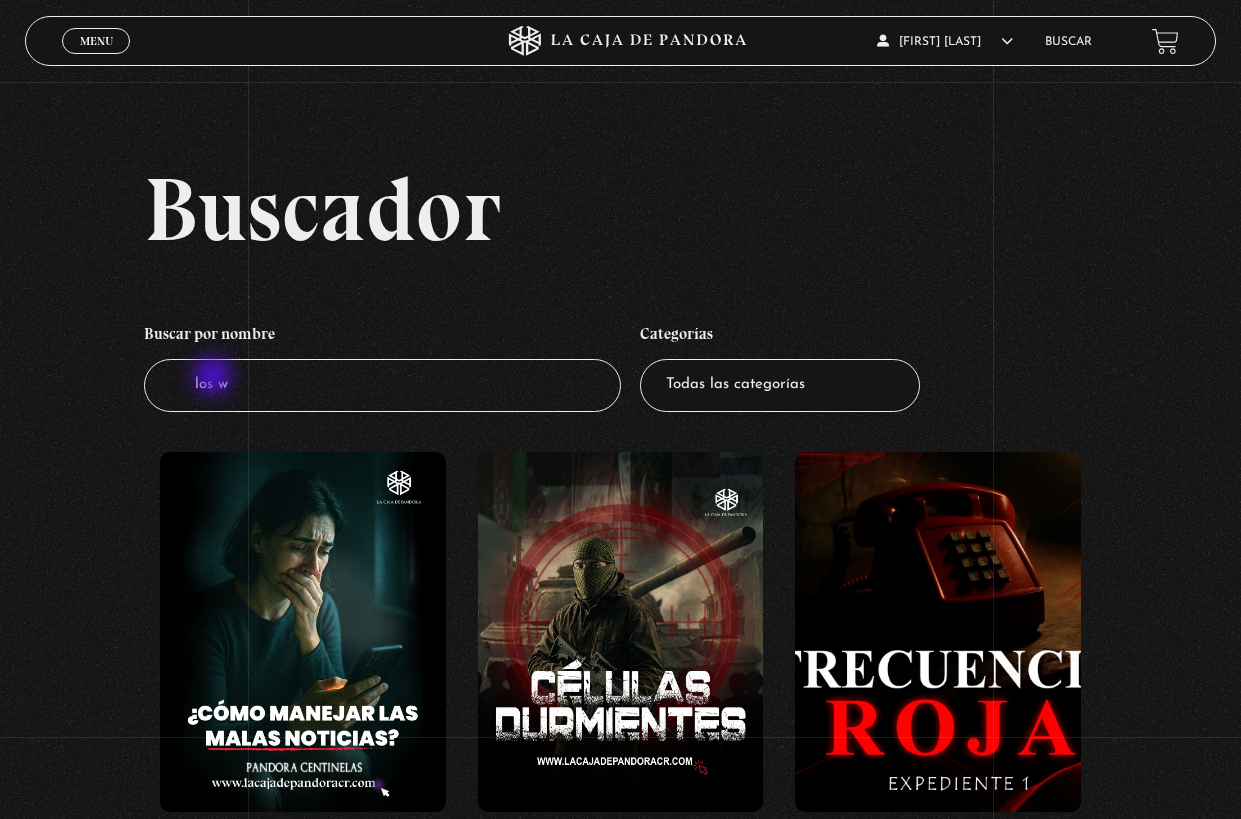 type on "los wa" 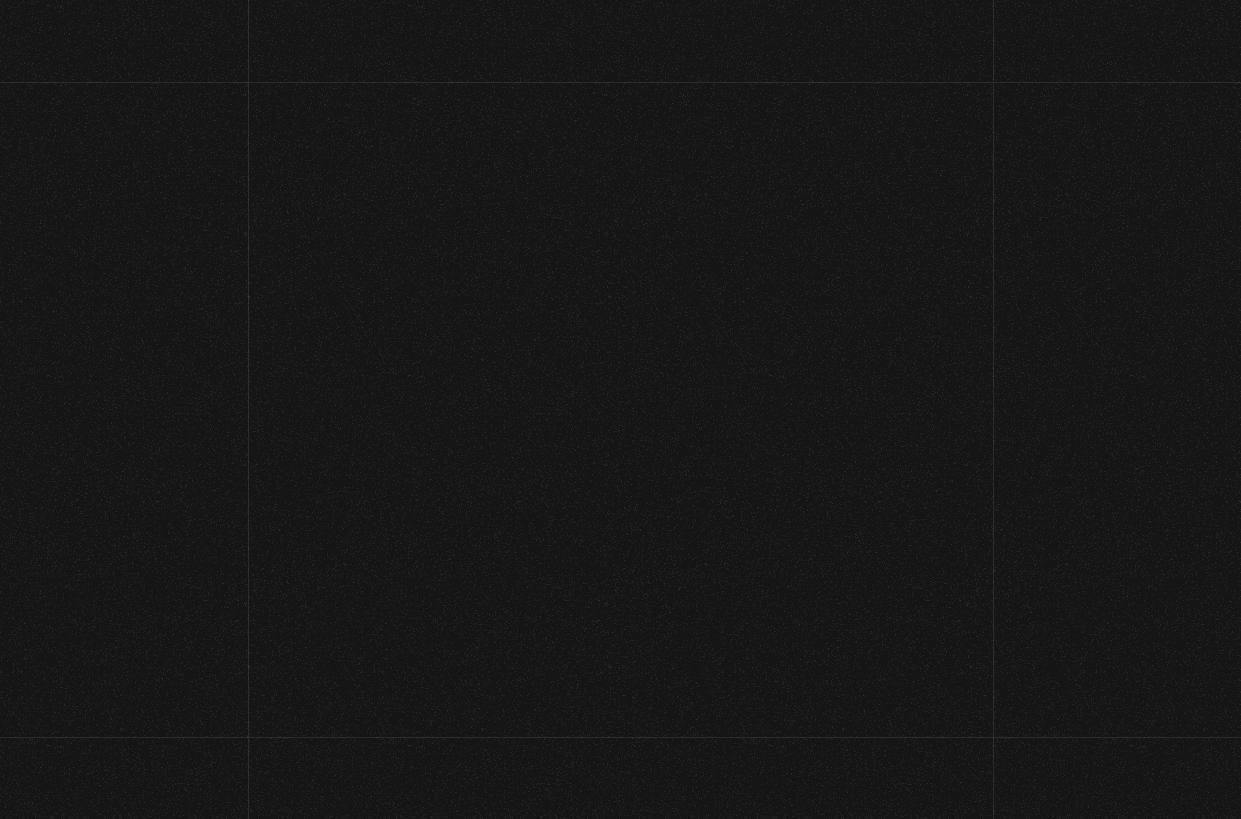 scroll, scrollTop: 0, scrollLeft: 0, axis: both 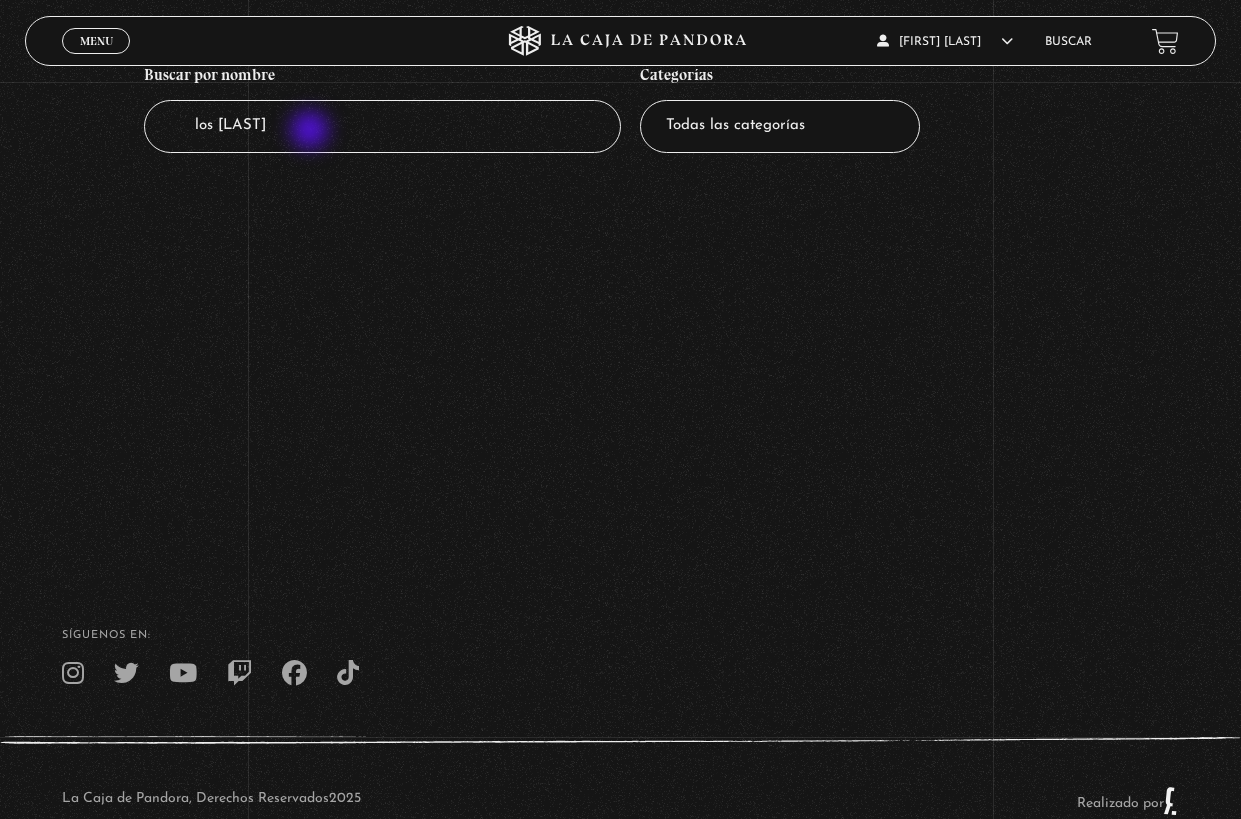 click on "los warren" at bounding box center [382, 126] 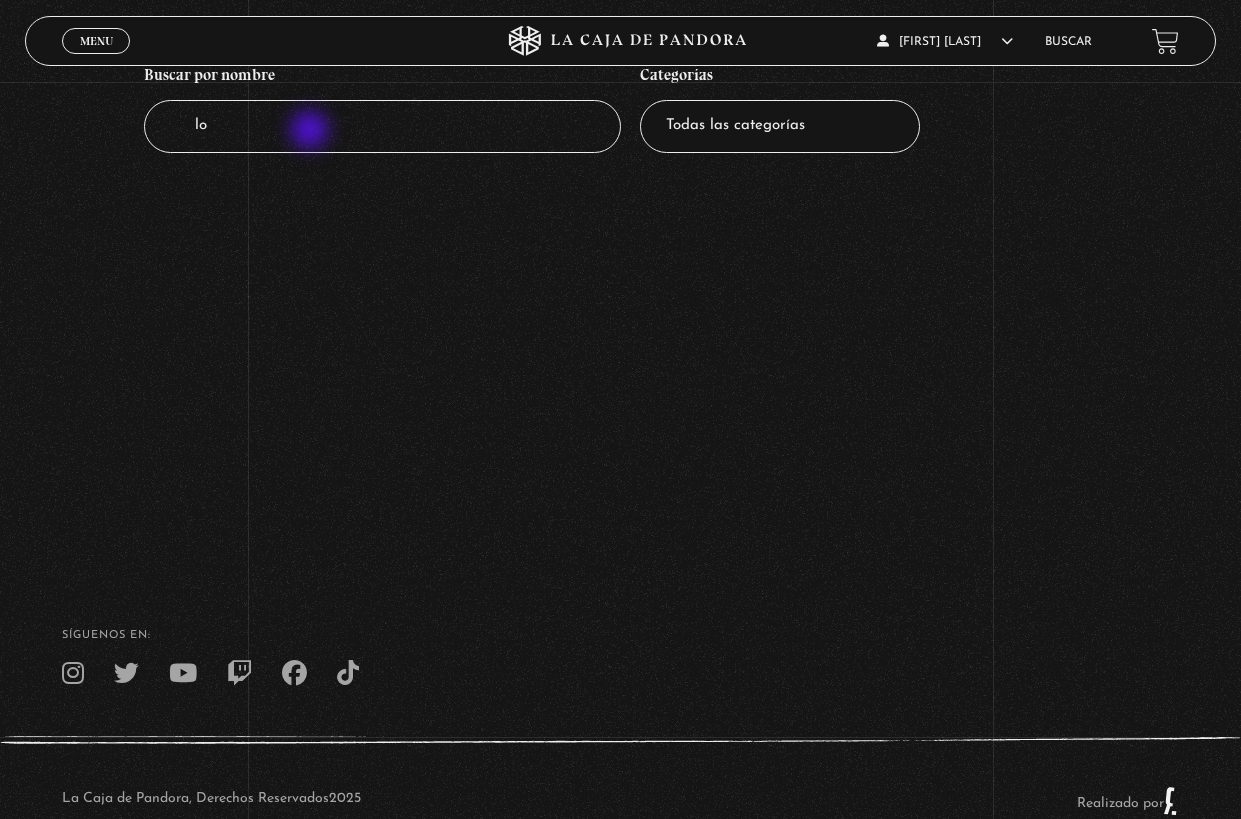 type on "l" 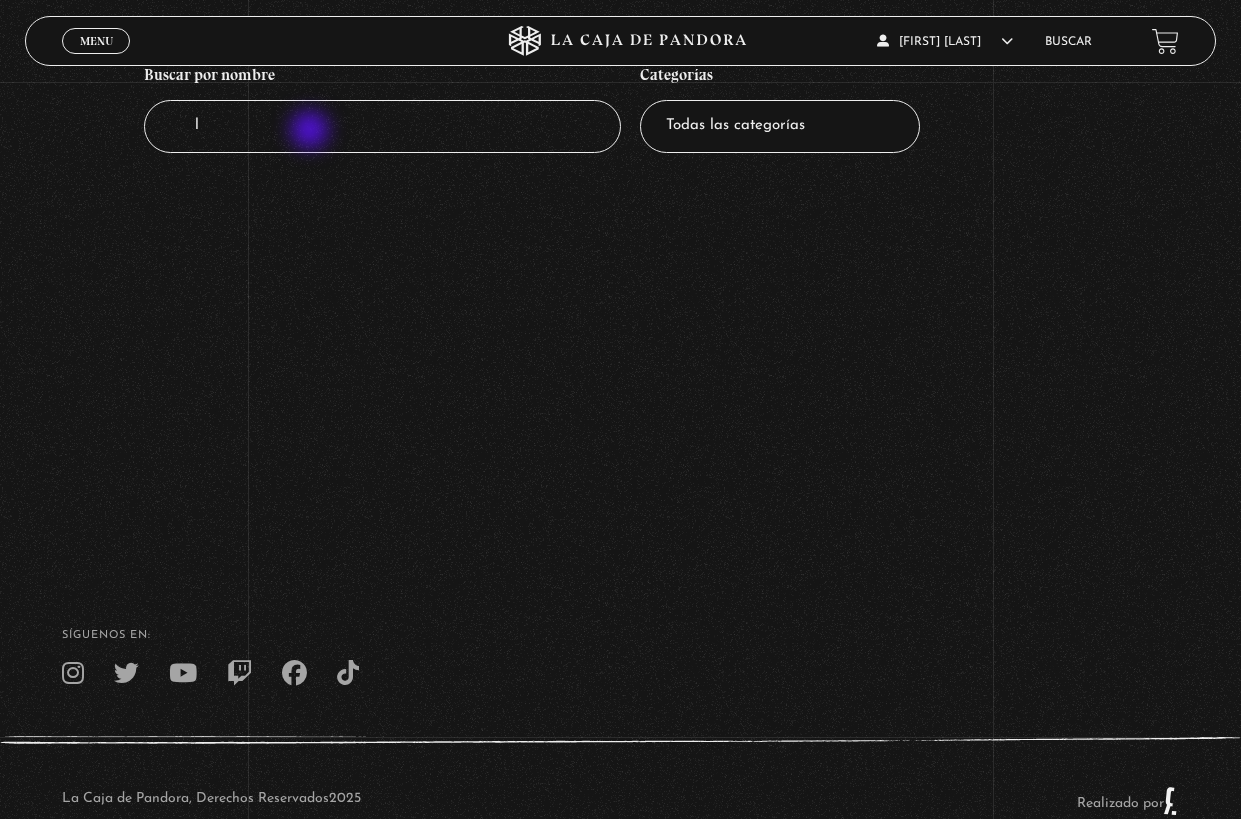 type 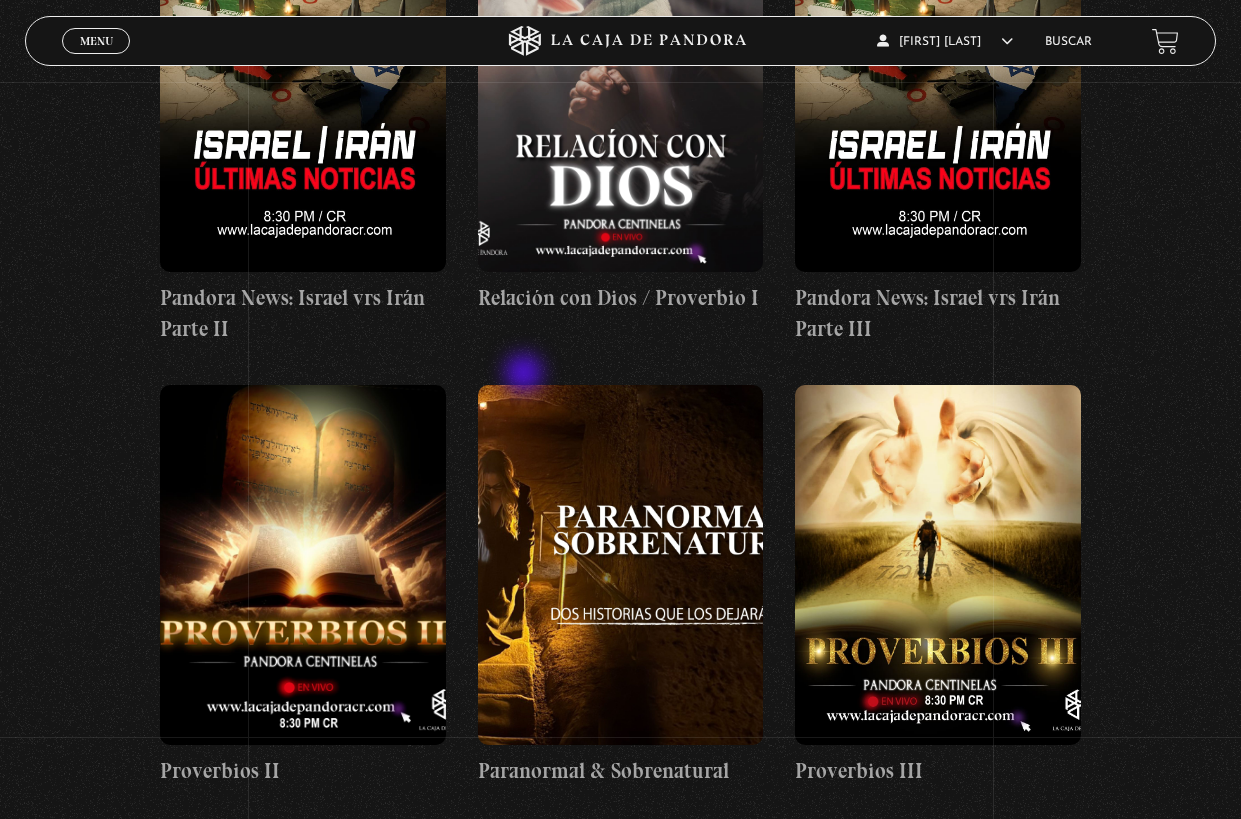 scroll, scrollTop: 0, scrollLeft: 0, axis: both 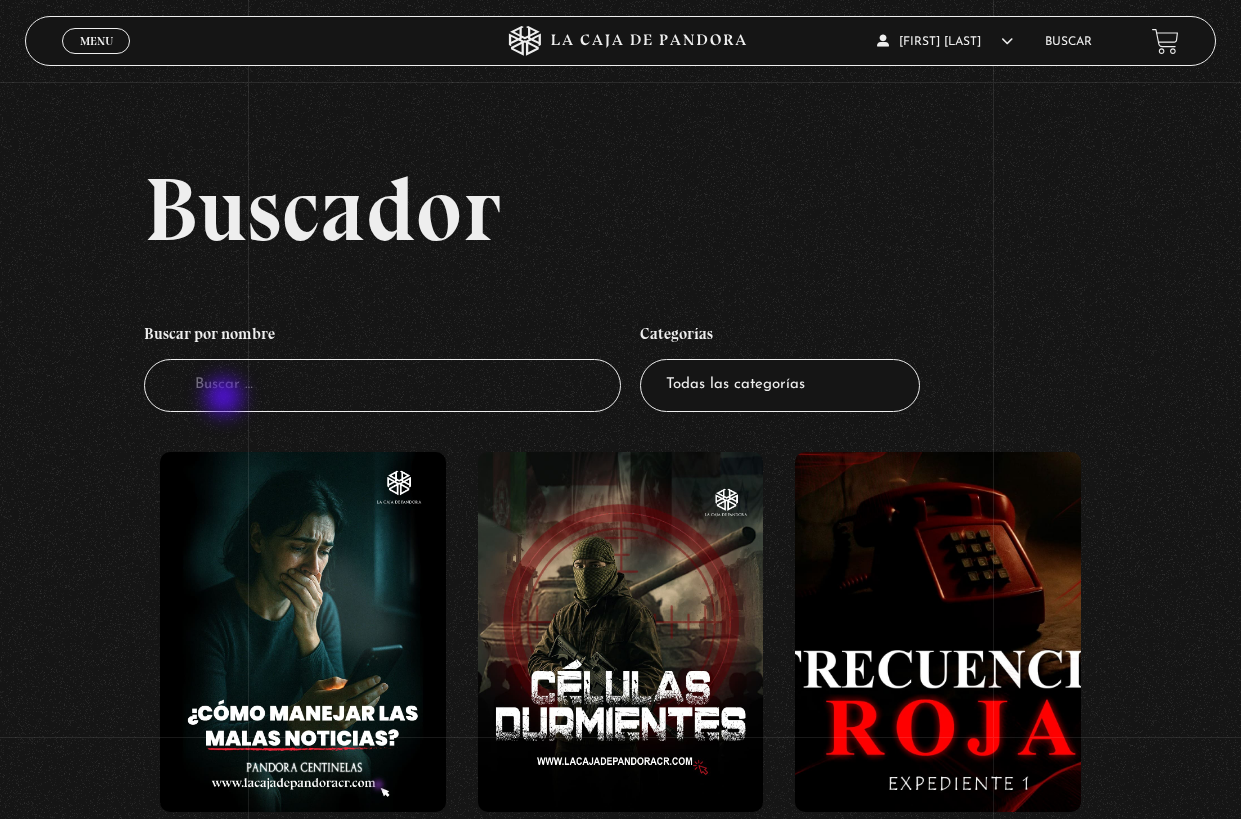 click on "Buscador" at bounding box center (382, 385) 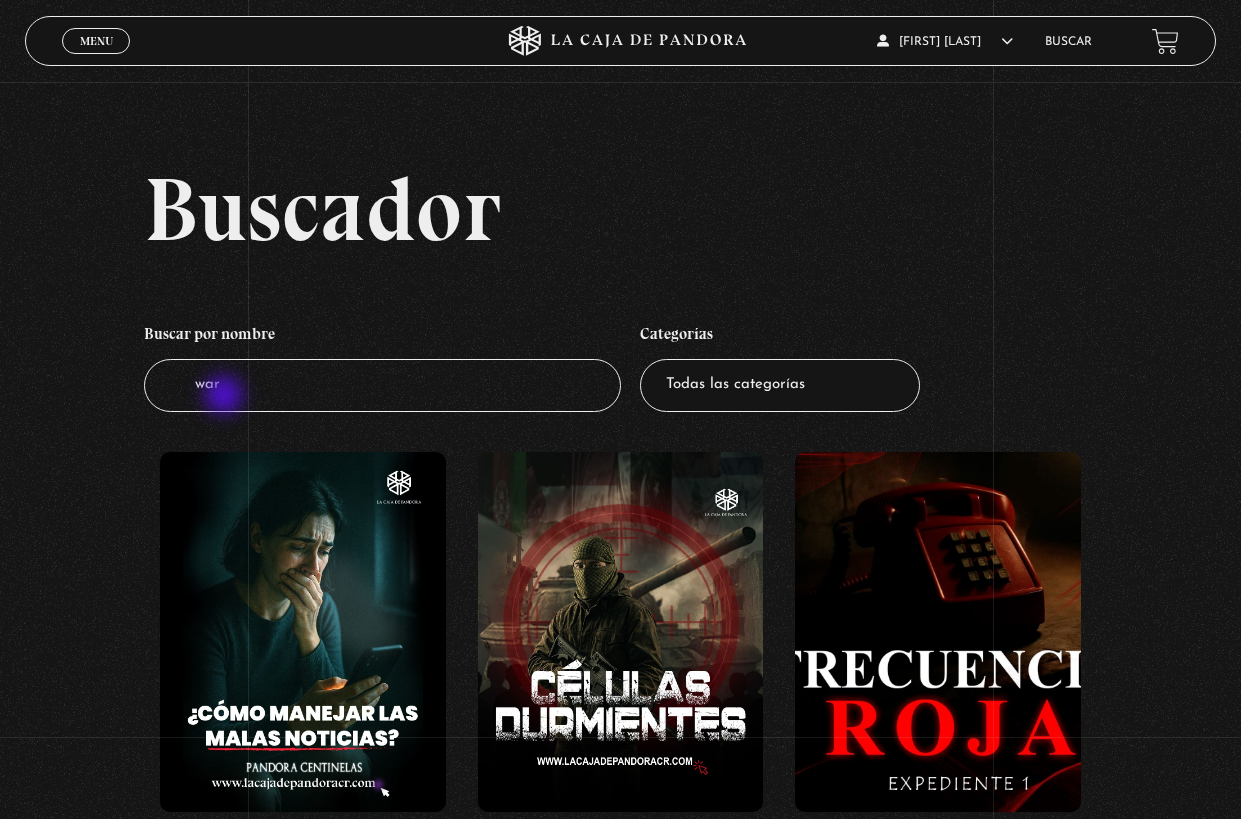 type on "warr" 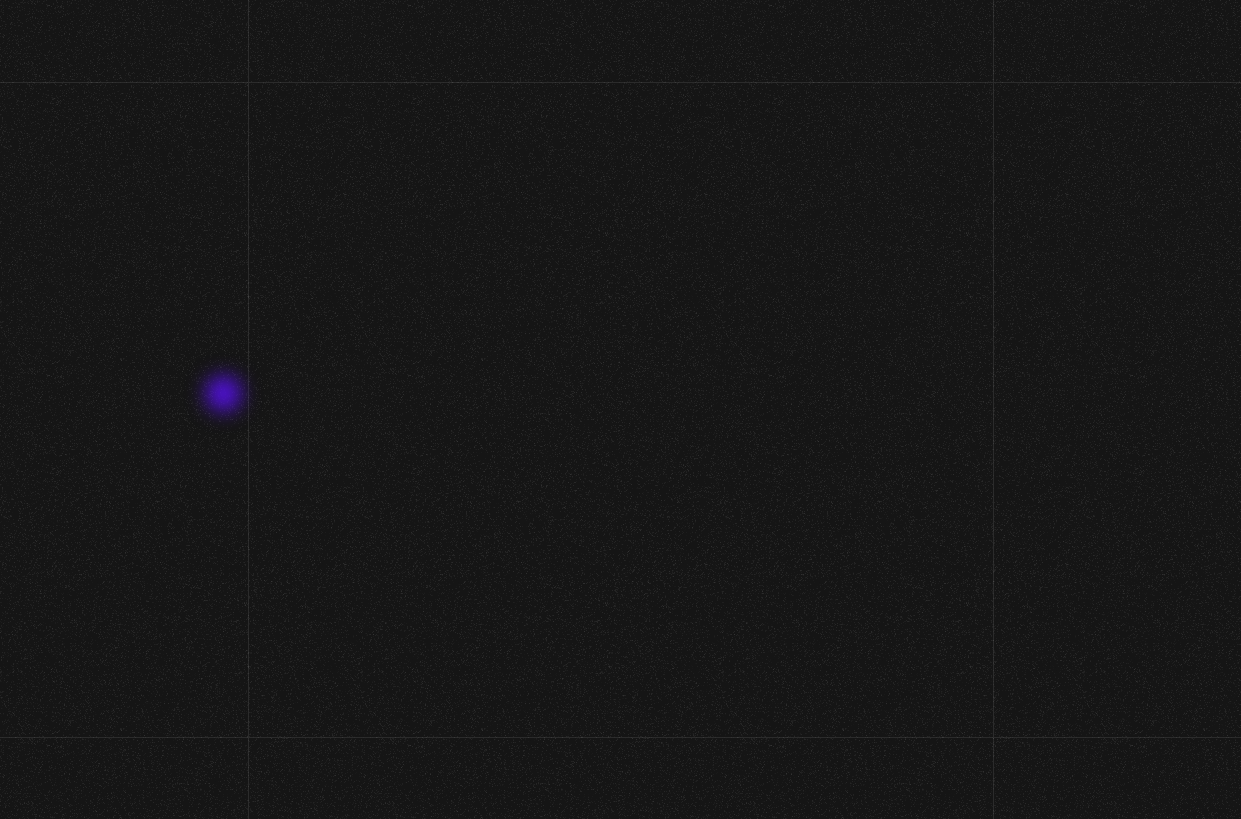 scroll, scrollTop: 0, scrollLeft: 0, axis: both 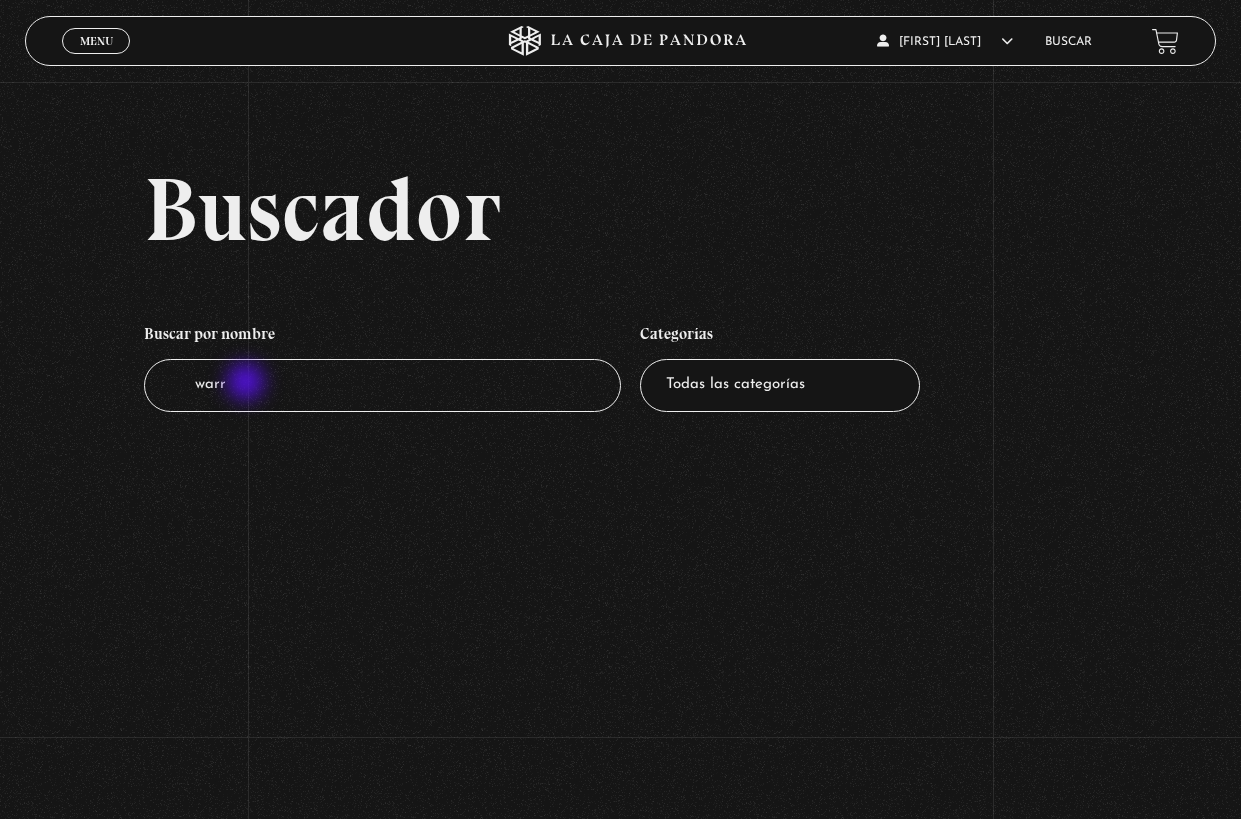 click on "warr" at bounding box center (382, 385) 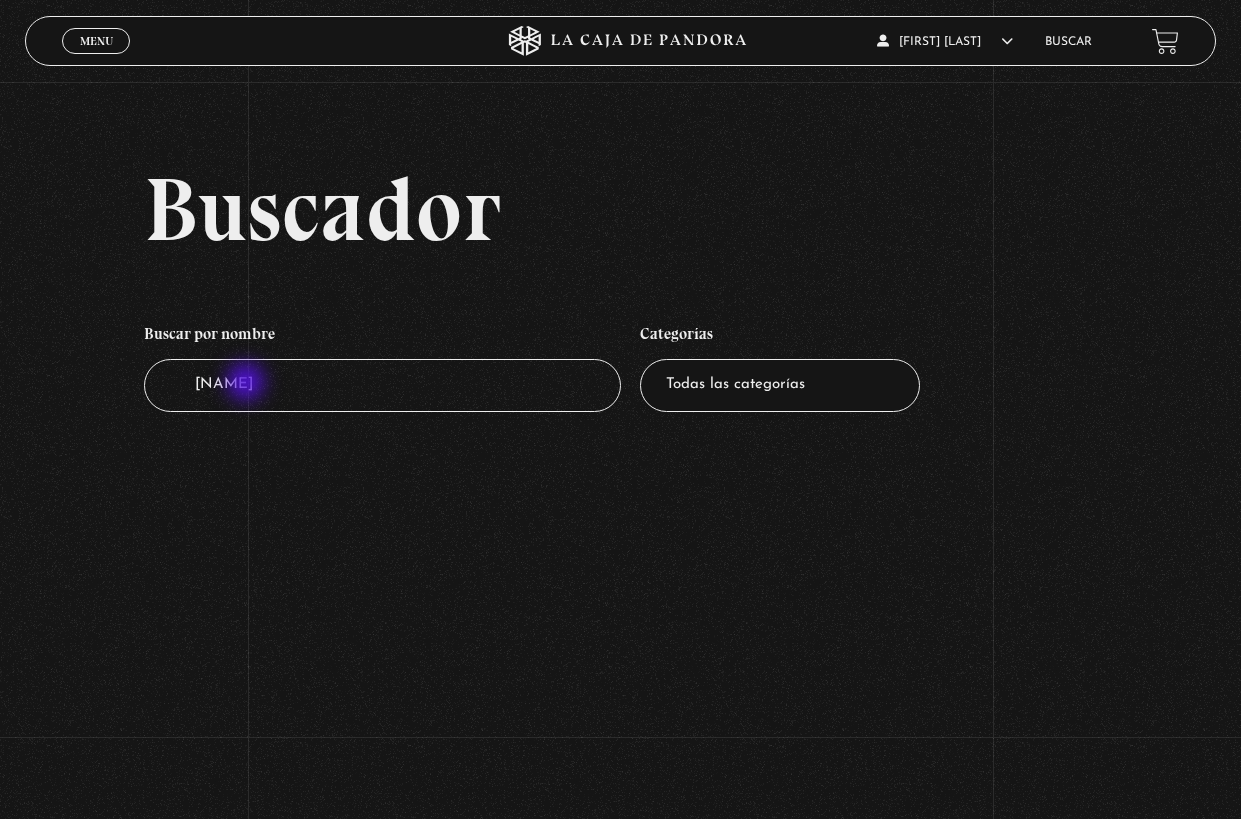 type on "[NAME]" 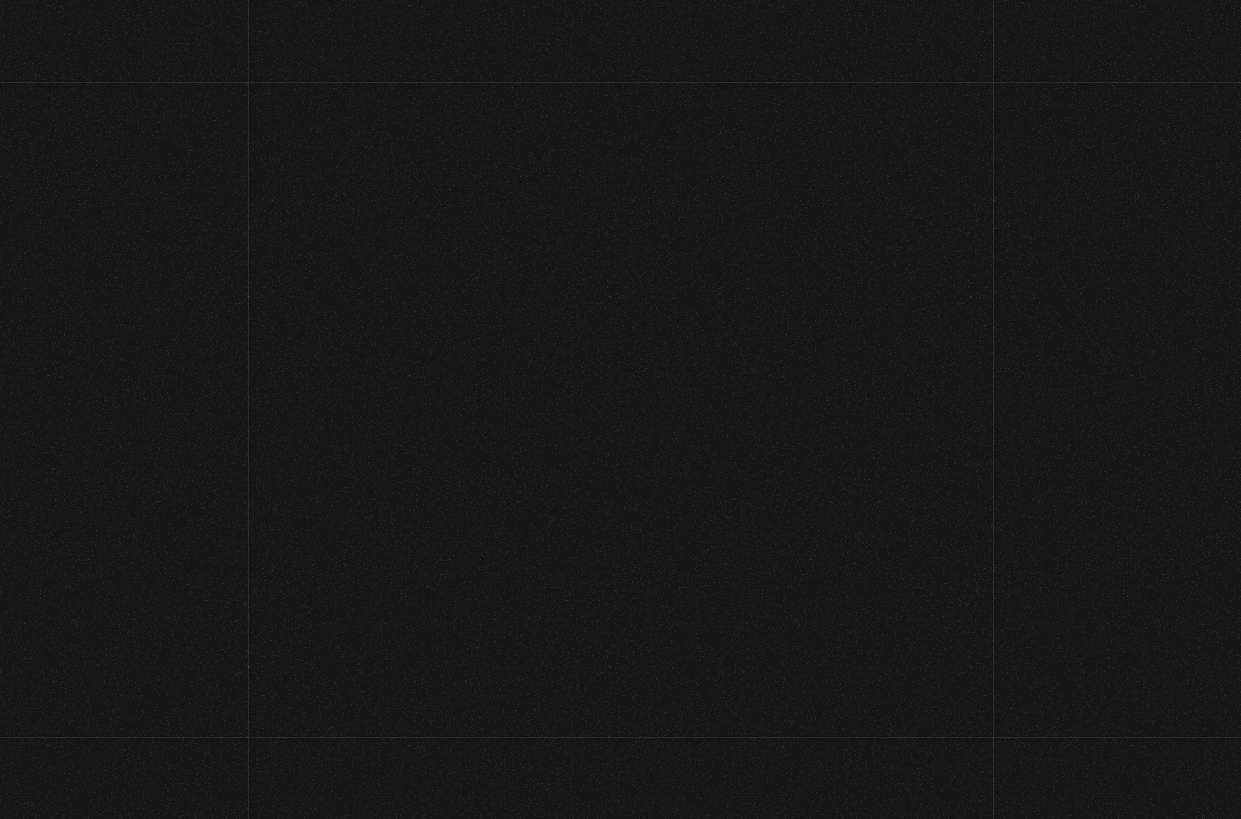 scroll, scrollTop: 0, scrollLeft: 0, axis: both 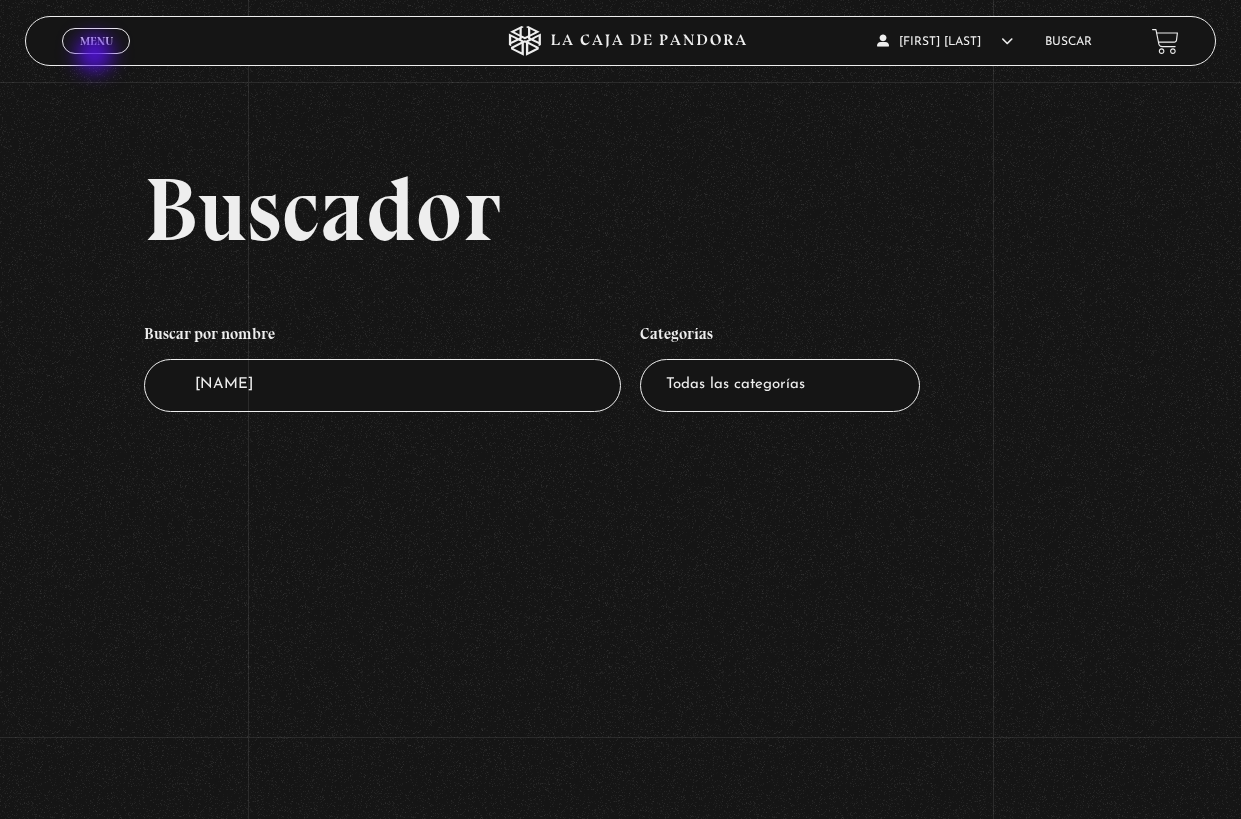 click on "Menu Cerrar" at bounding box center [96, 41] 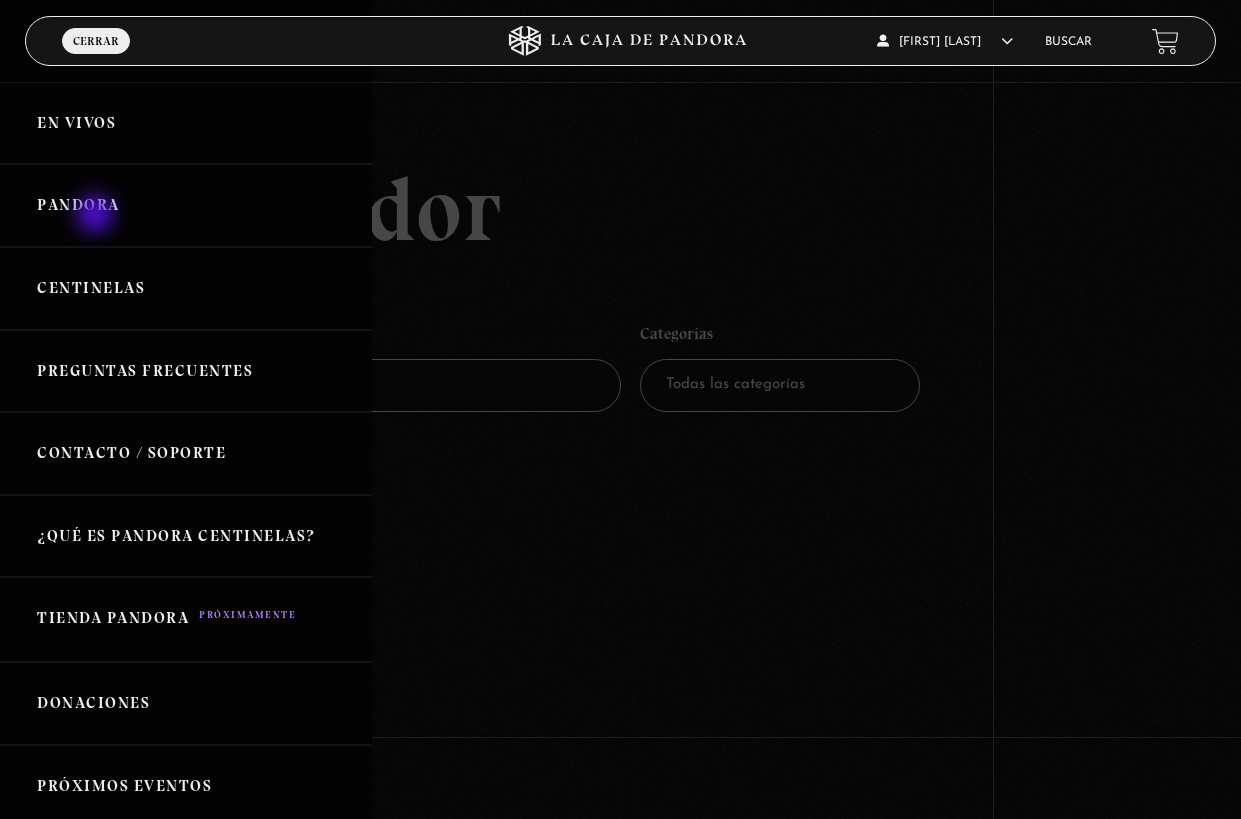click on "Pandora" at bounding box center [186, 205] 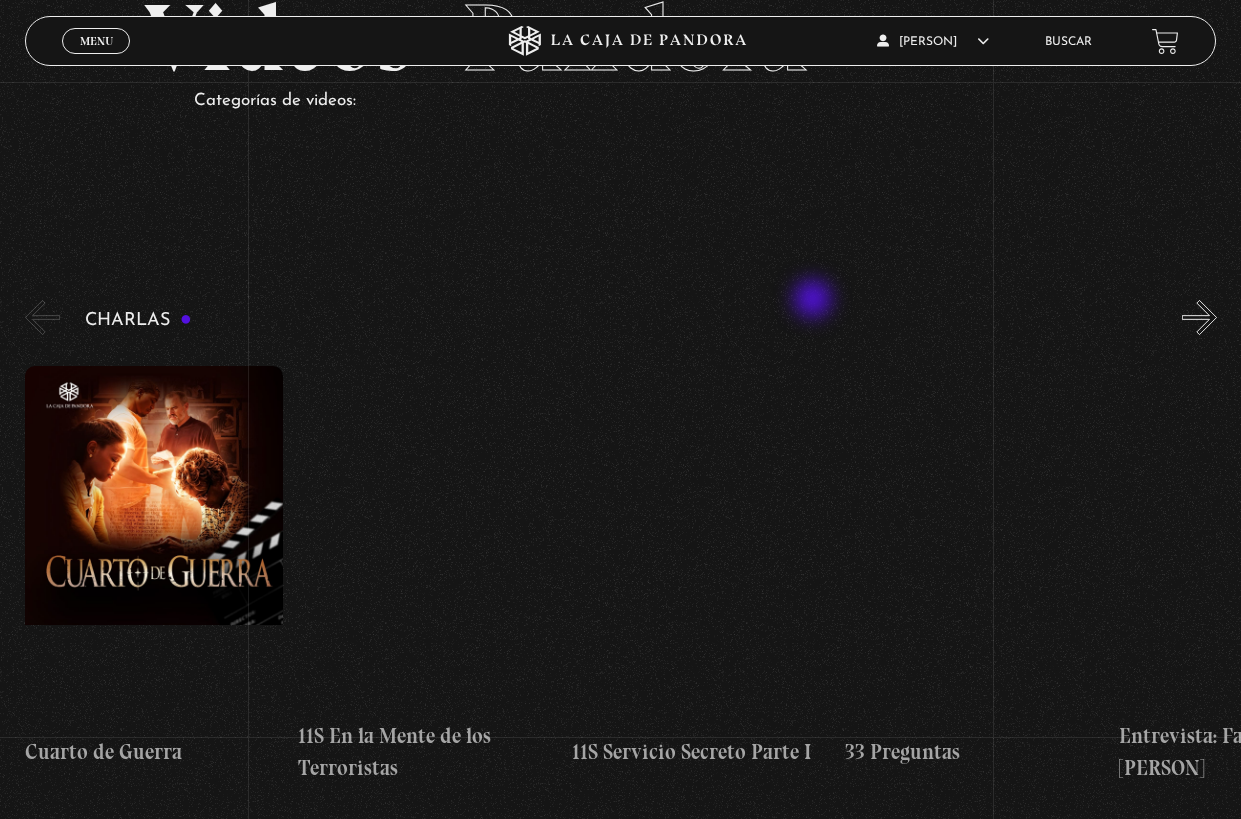 scroll, scrollTop: 321, scrollLeft: 0, axis: vertical 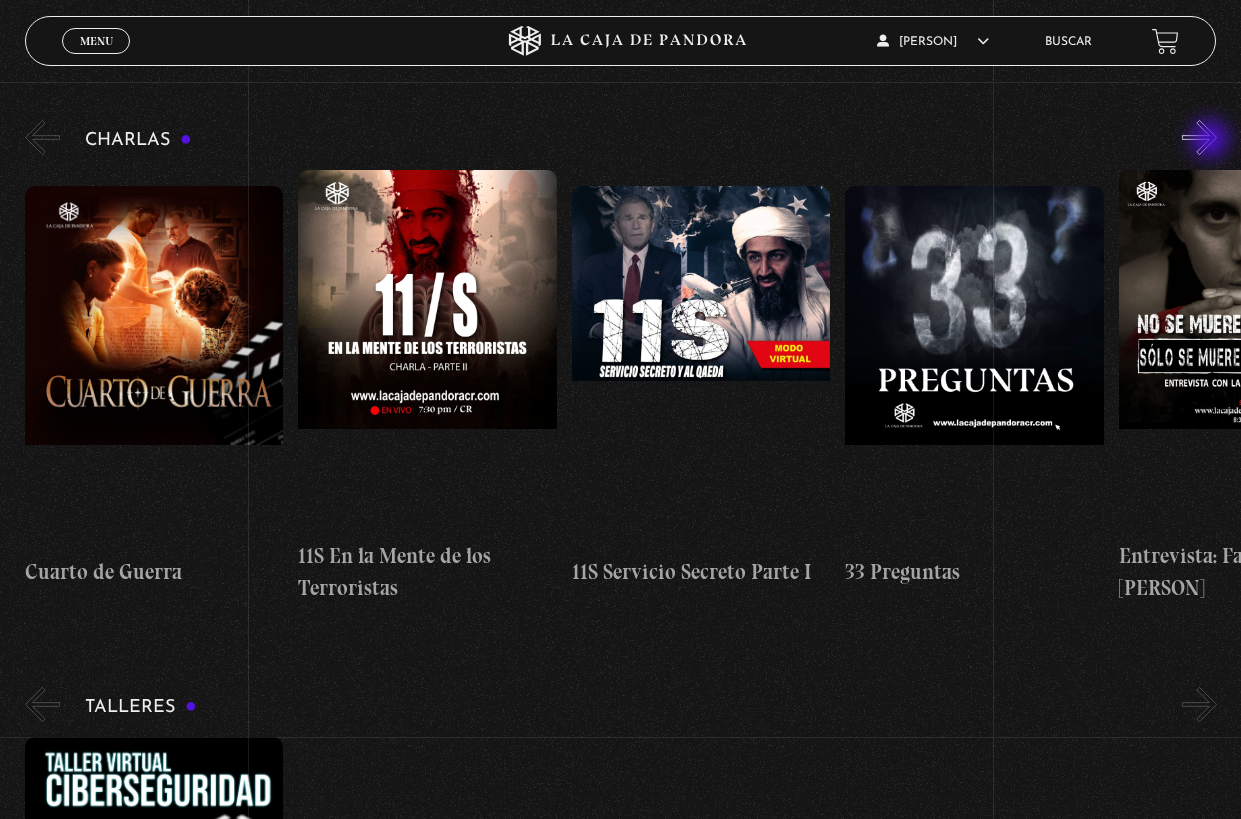 click on "»" at bounding box center (1199, 137) 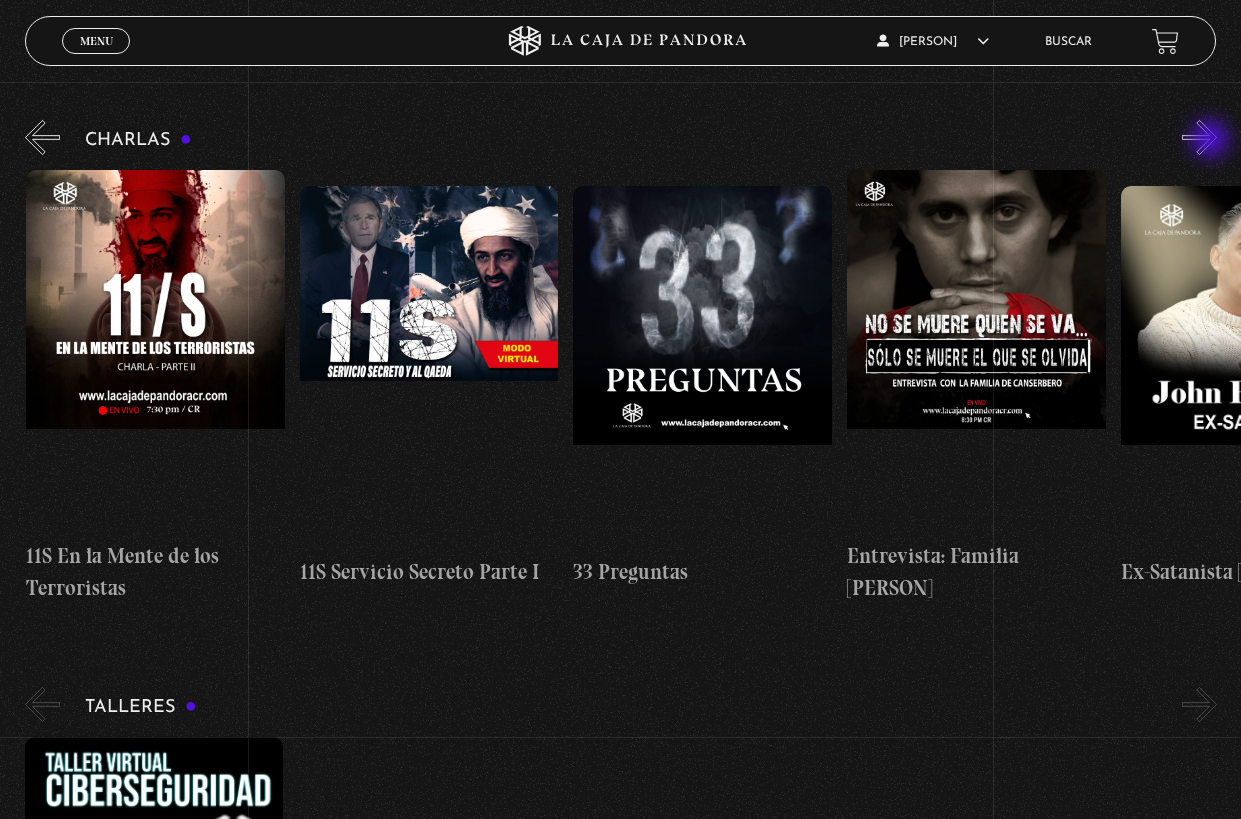 click on "»" at bounding box center (1199, 137) 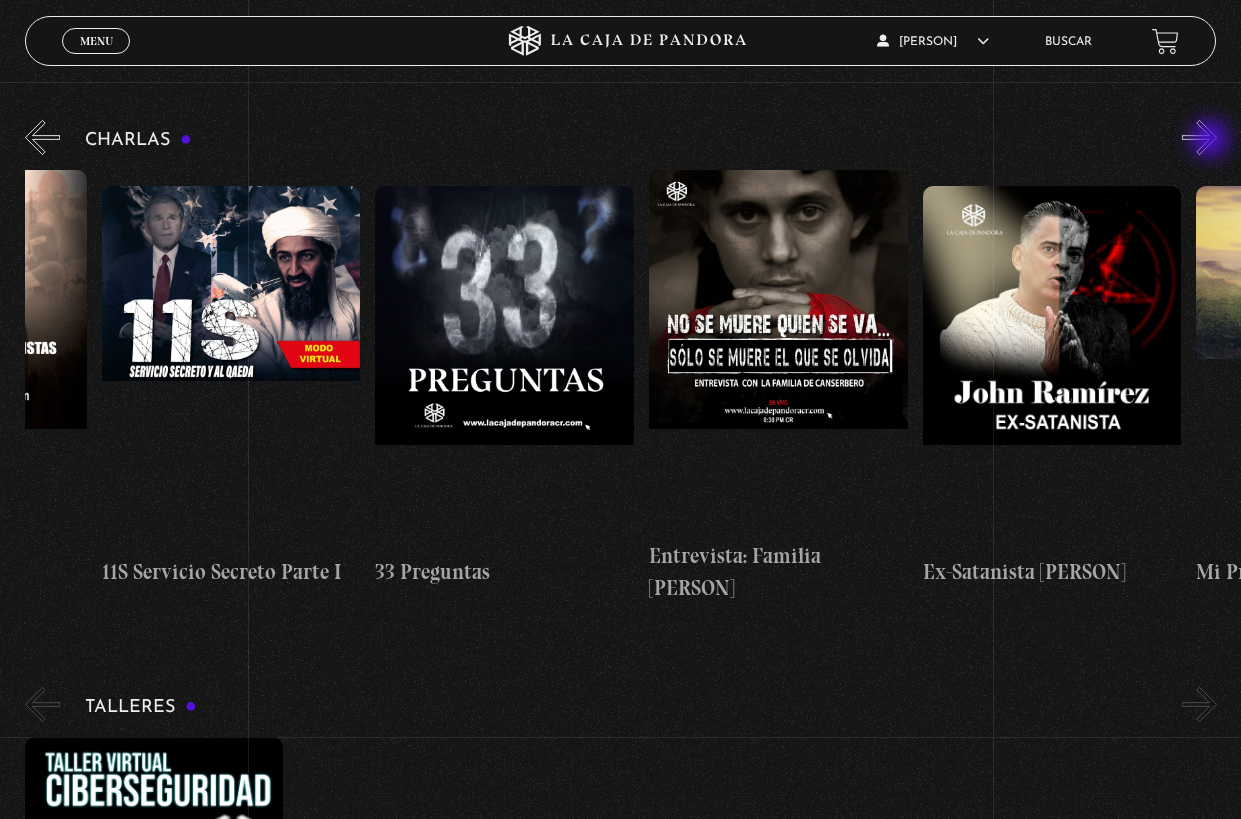 click on "»" at bounding box center [1199, 137] 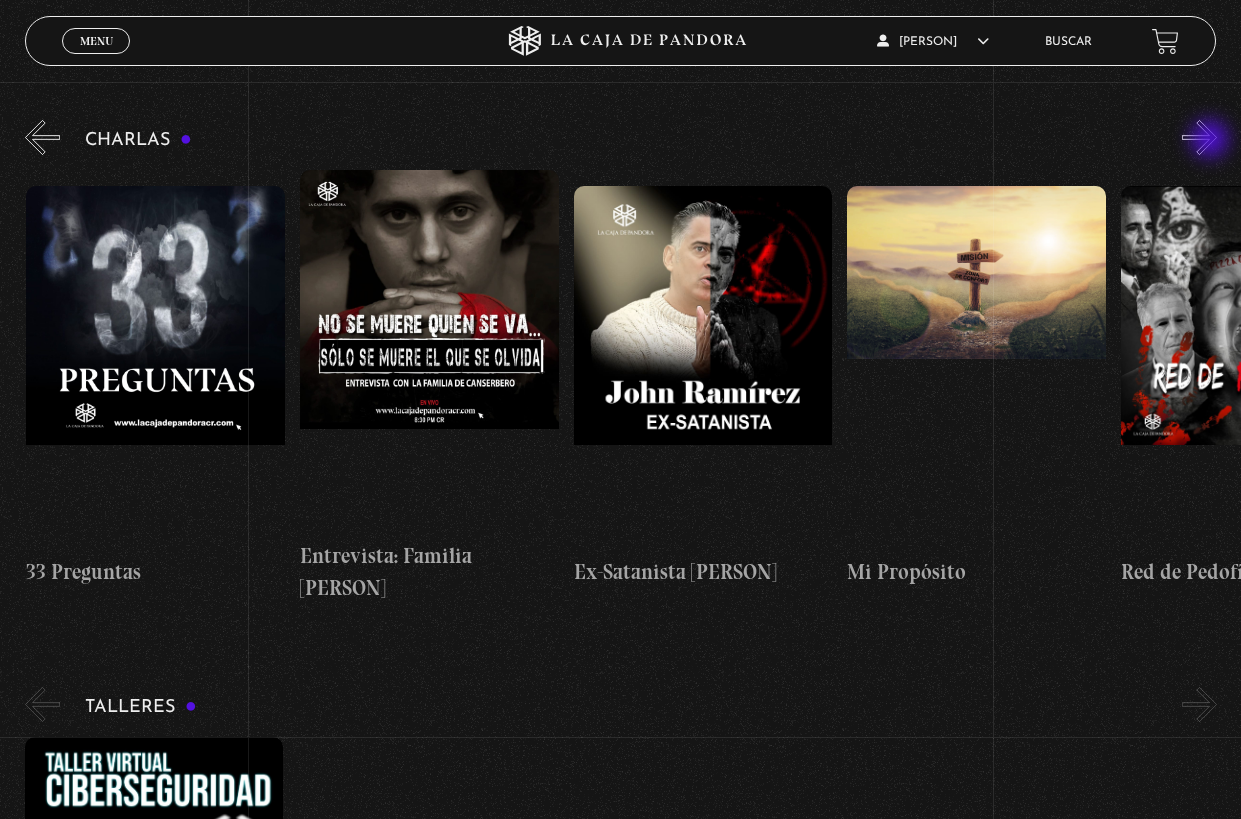 click on "»" at bounding box center (1199, 137) 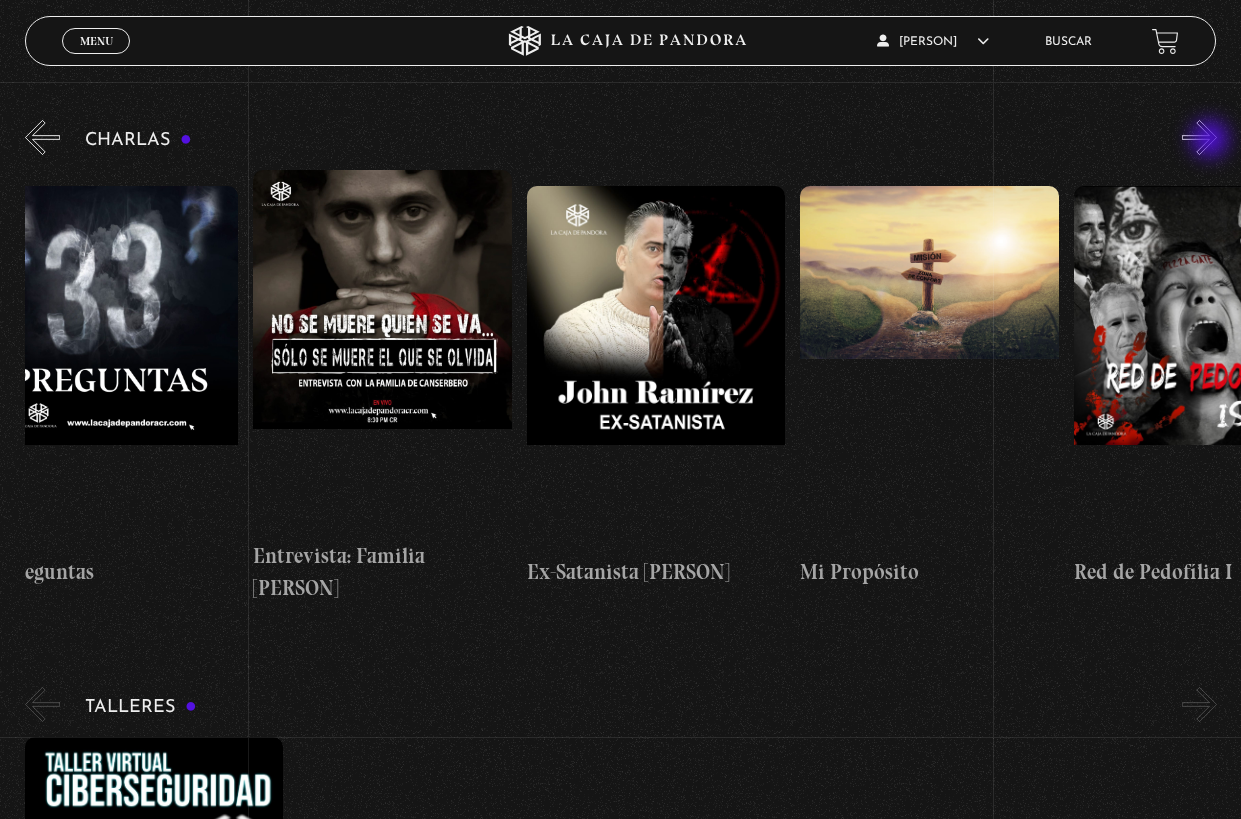 scroll, scrollTop: 0, scrollLeft: 957, axis: horizontal 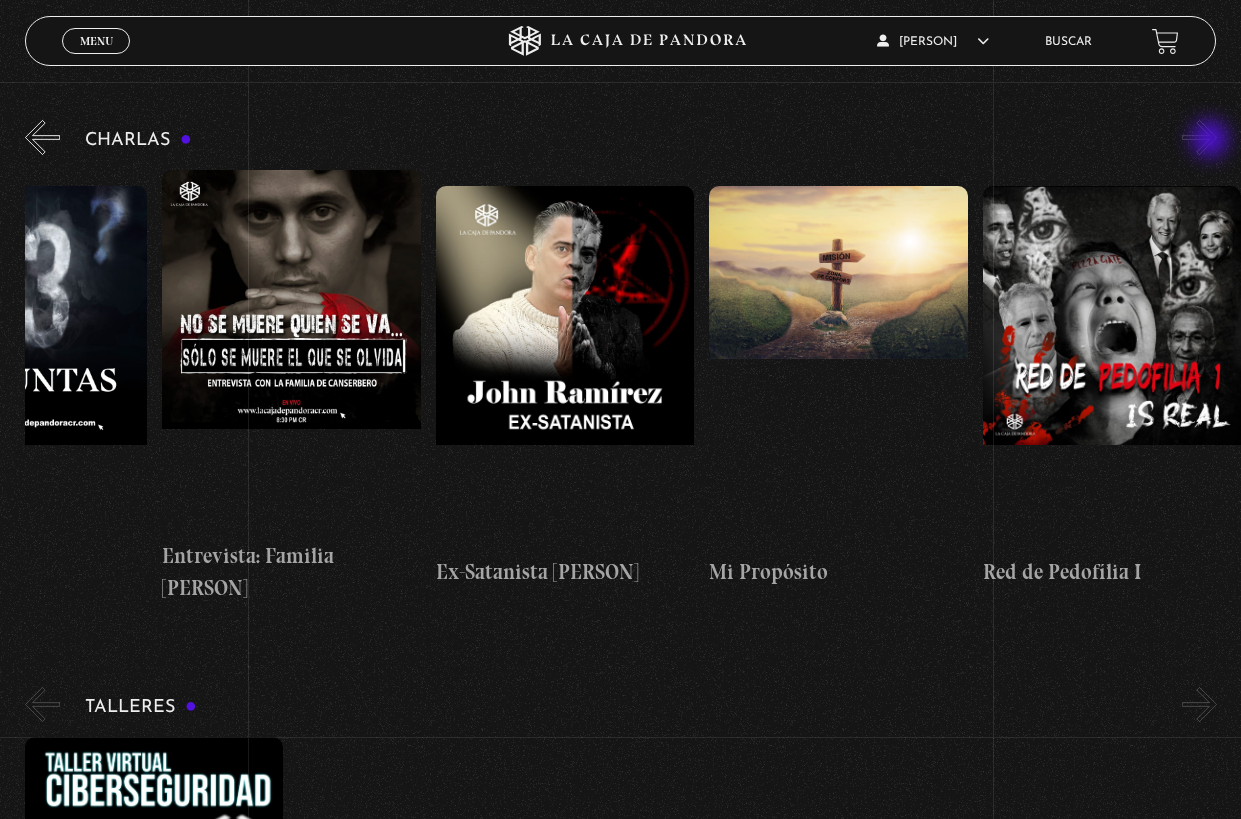 click on "»" at bounding box center [1199, 137] 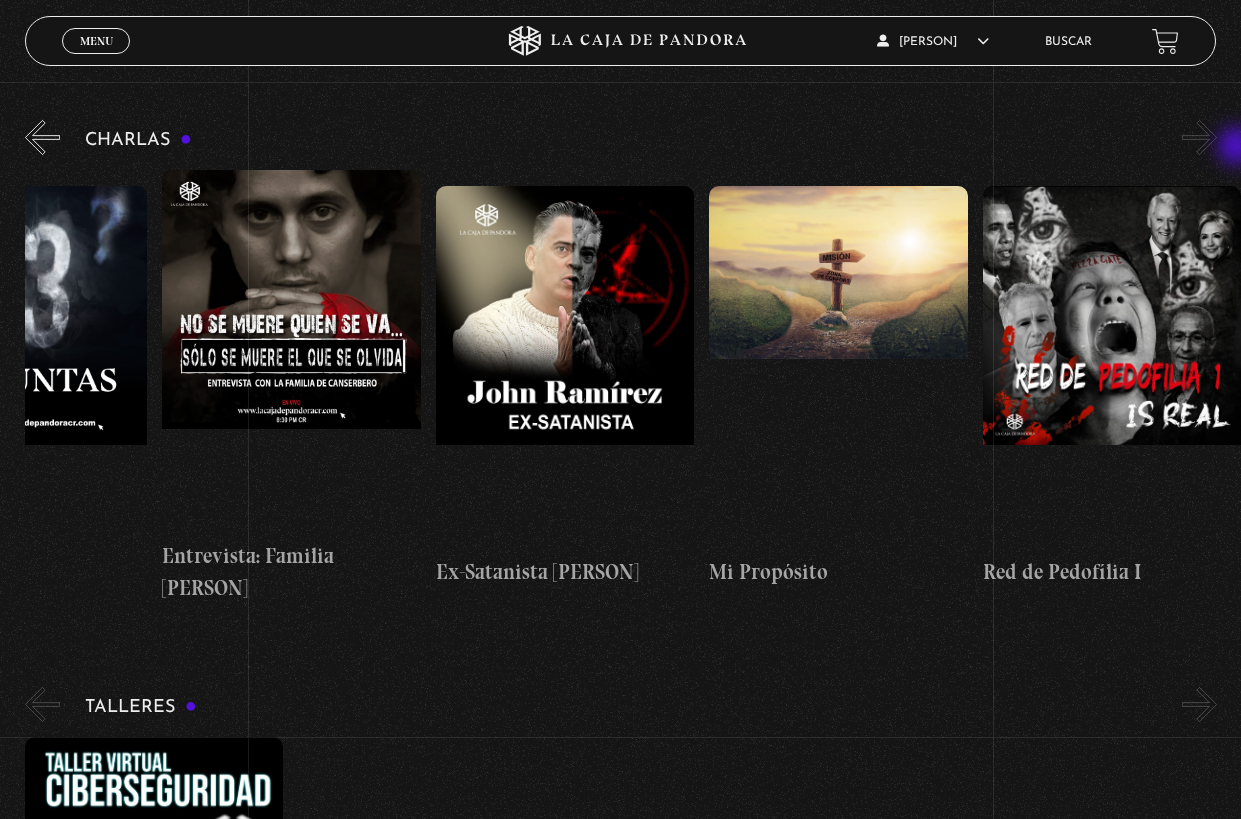 click on "Charlas
Cuarto de Guerra
11S En la Mente de los Terroristas
11S Servicio Secreto Parte I
« »" at bounding box center (633, 359) 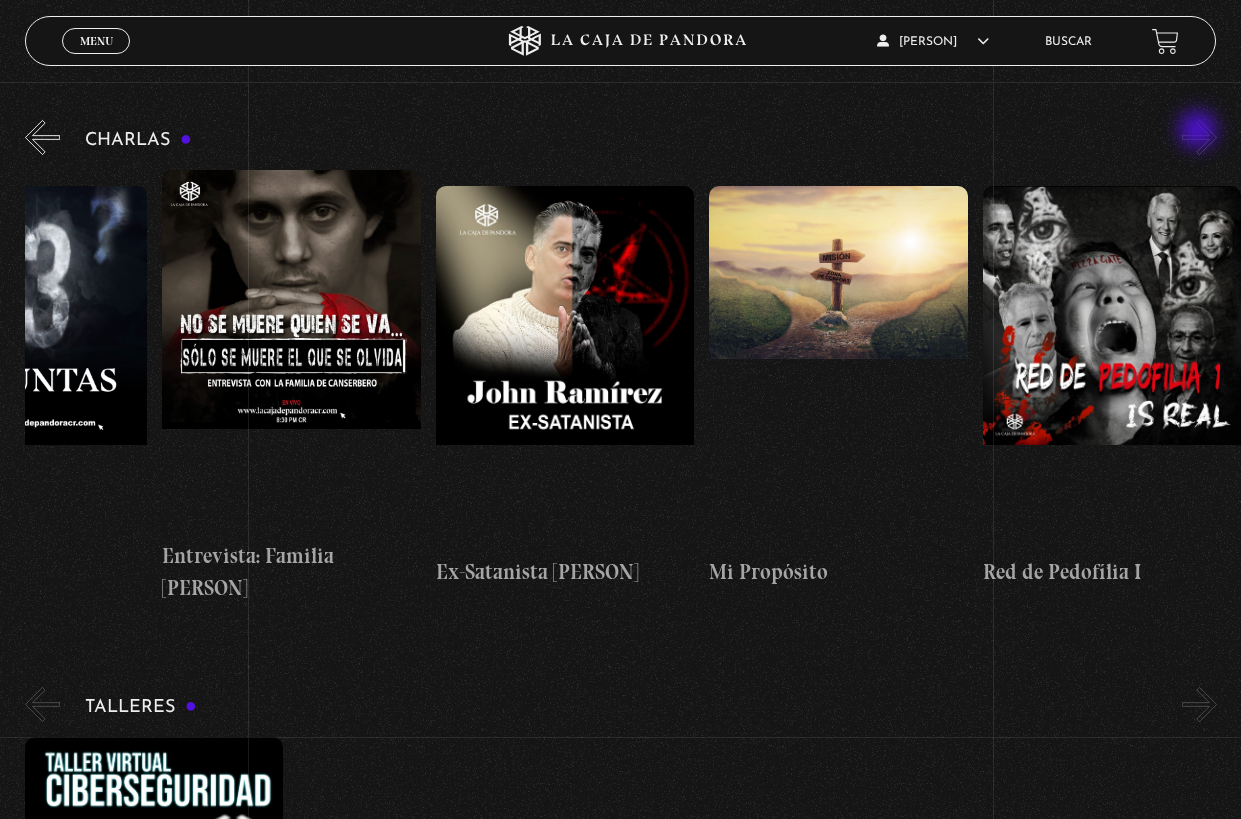 click on "»" at bounding box center [1199, 137] 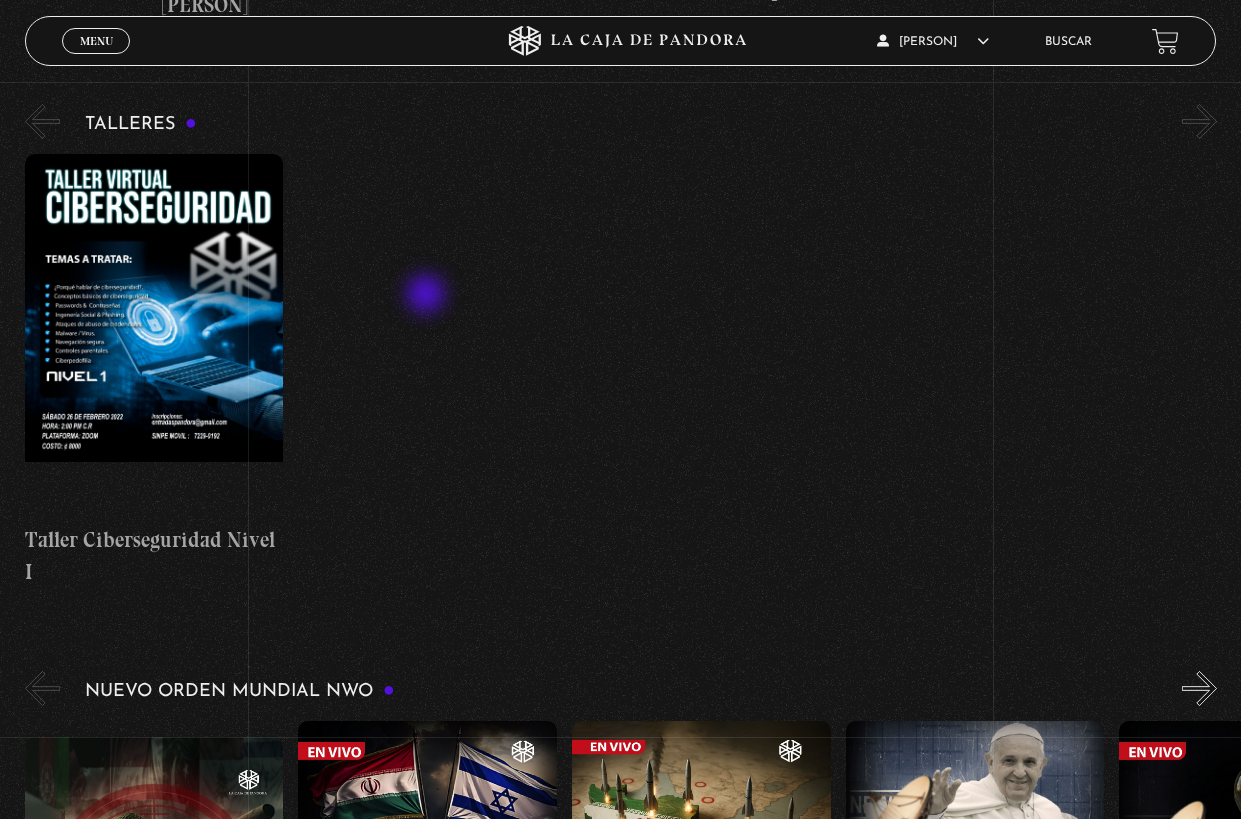 scroll, scrollTop: 1299, scrollLeft: 0, axis: vertical 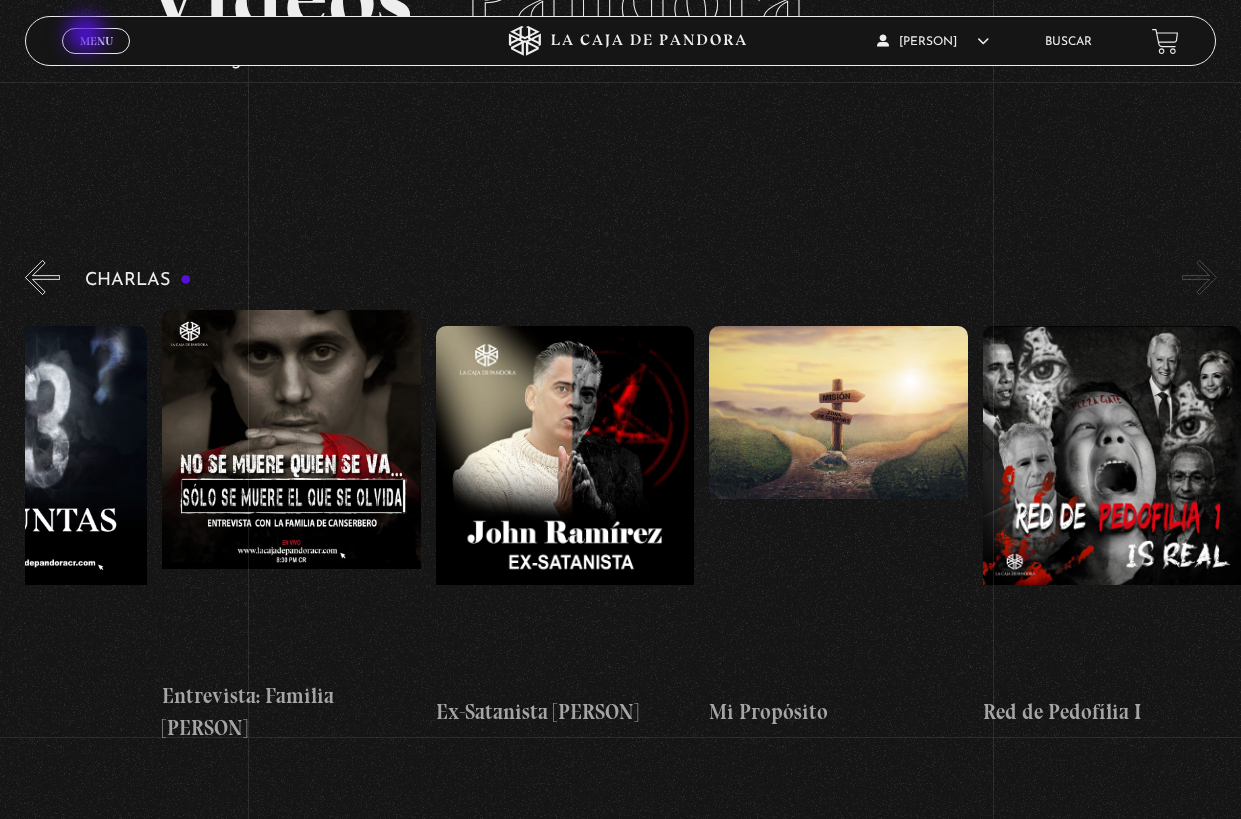 click on "Menu" at bounding box center [96, 41] 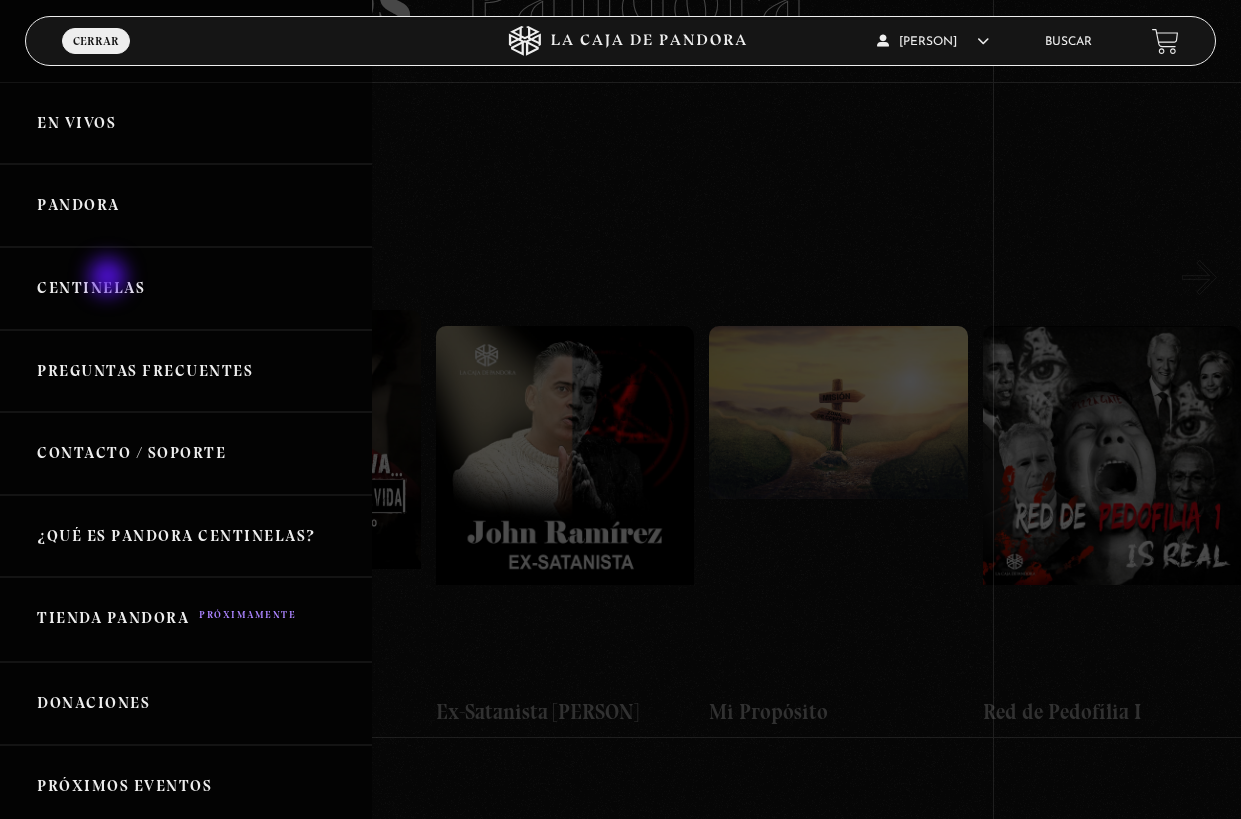 click on "Centinelas" at bounding box center [186, 288] 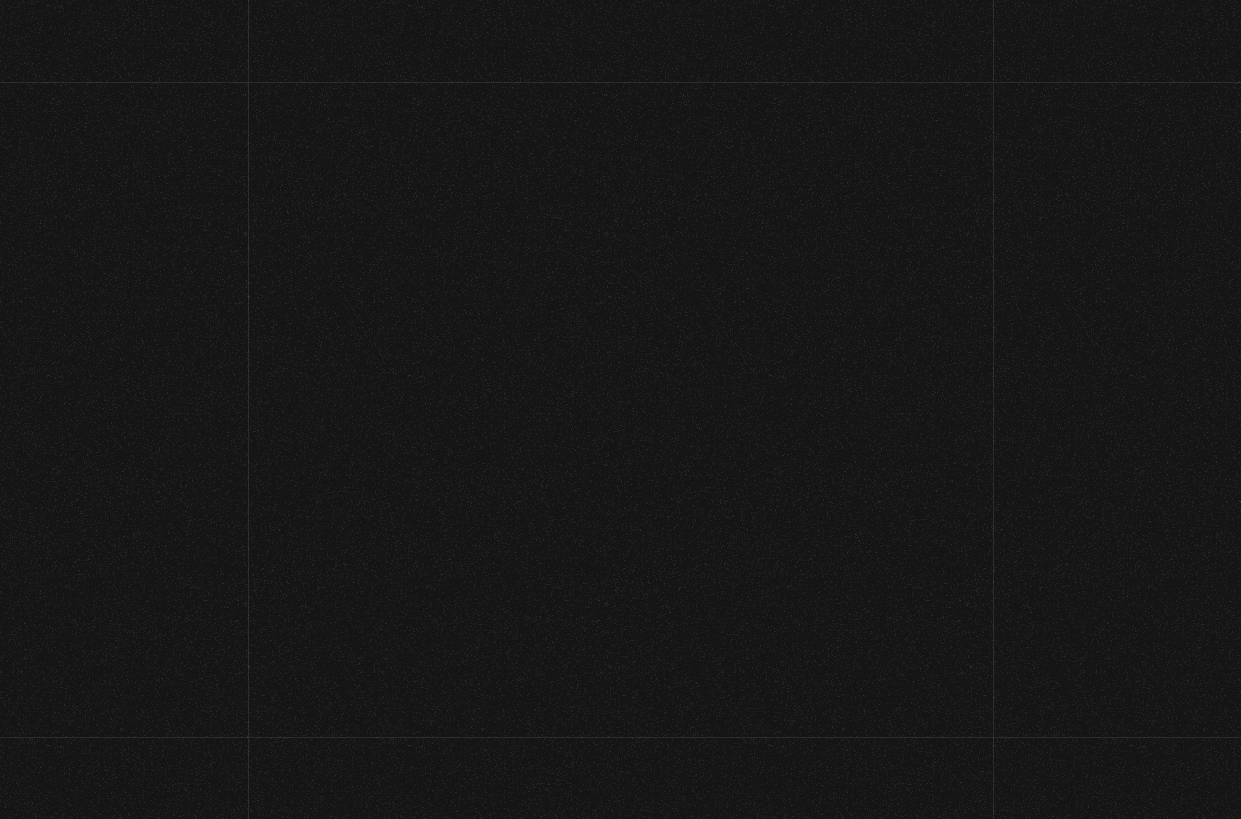 scroll, scrollTop: 0, scrollLeft: 0, axis: both 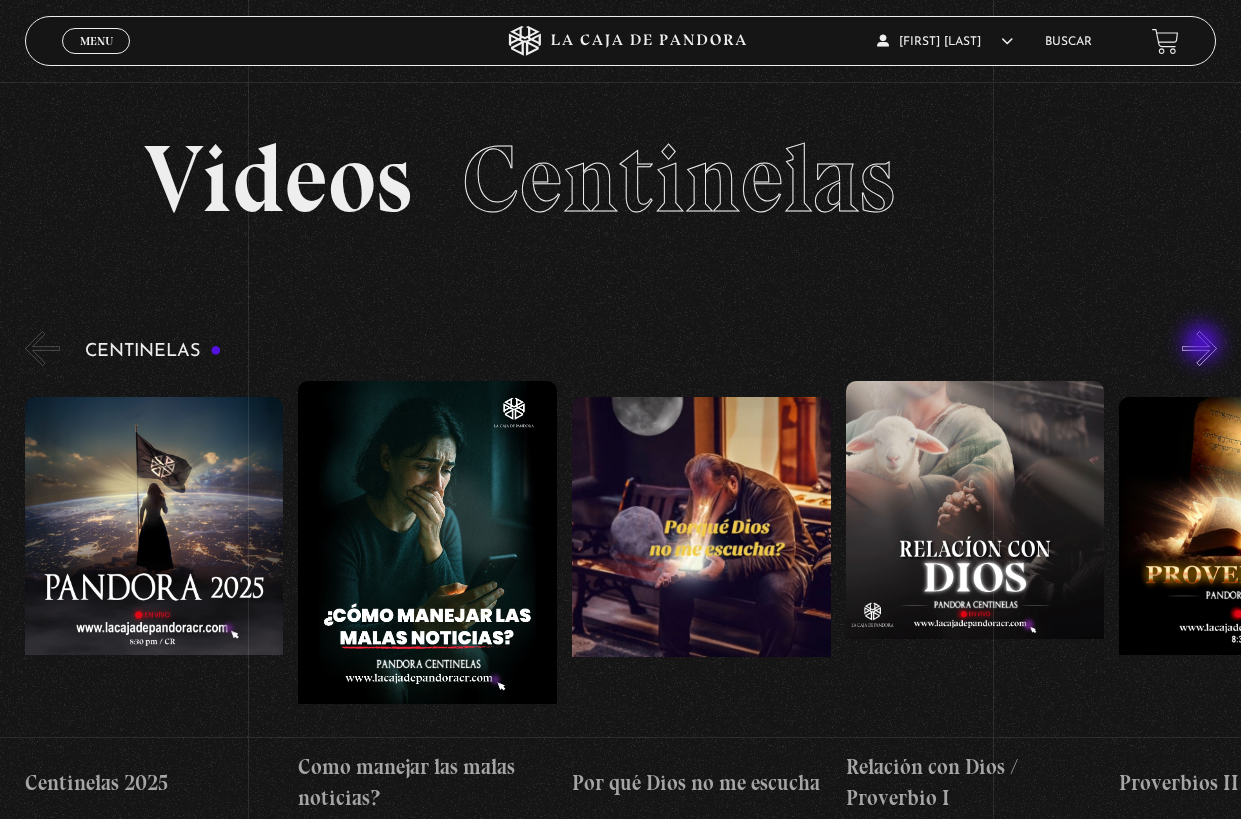 click on "»" at bounding box center [1199, 348] 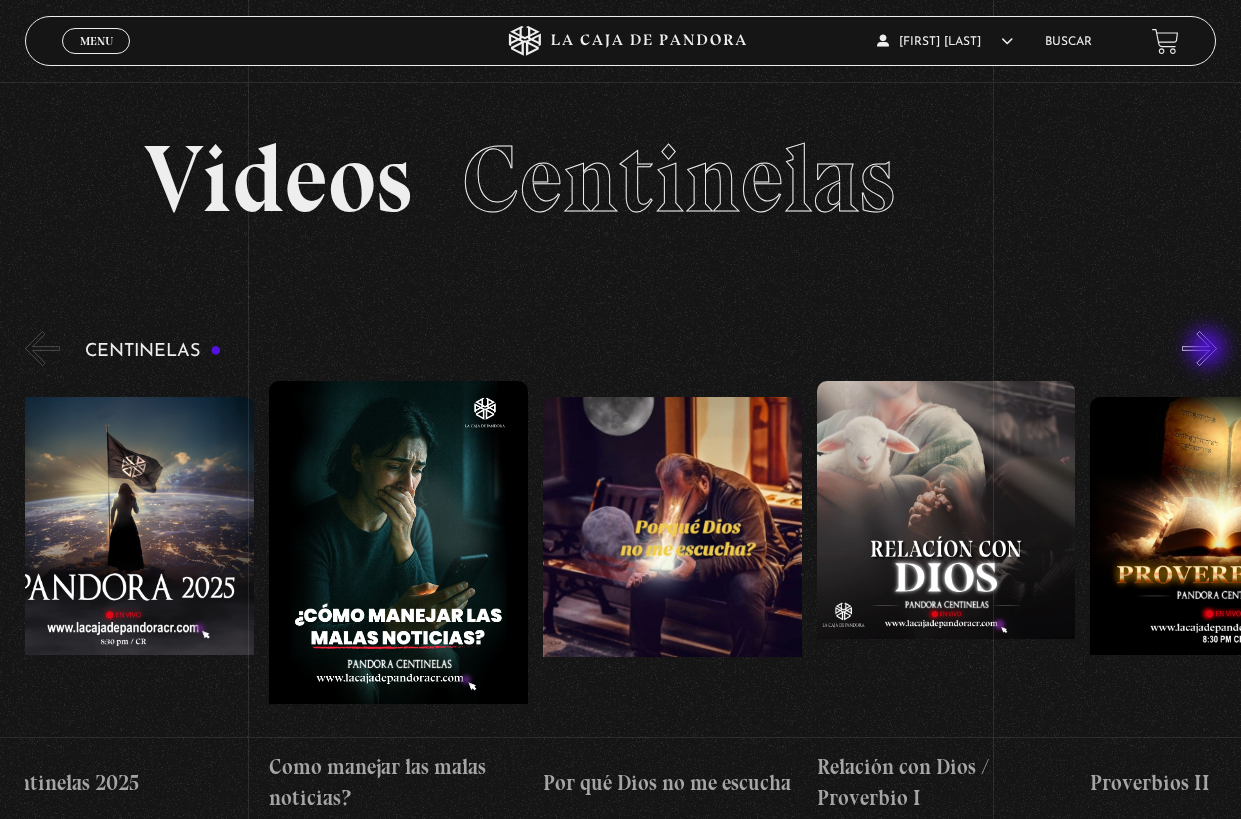 click on "»" at bounding box center (1199, 348) 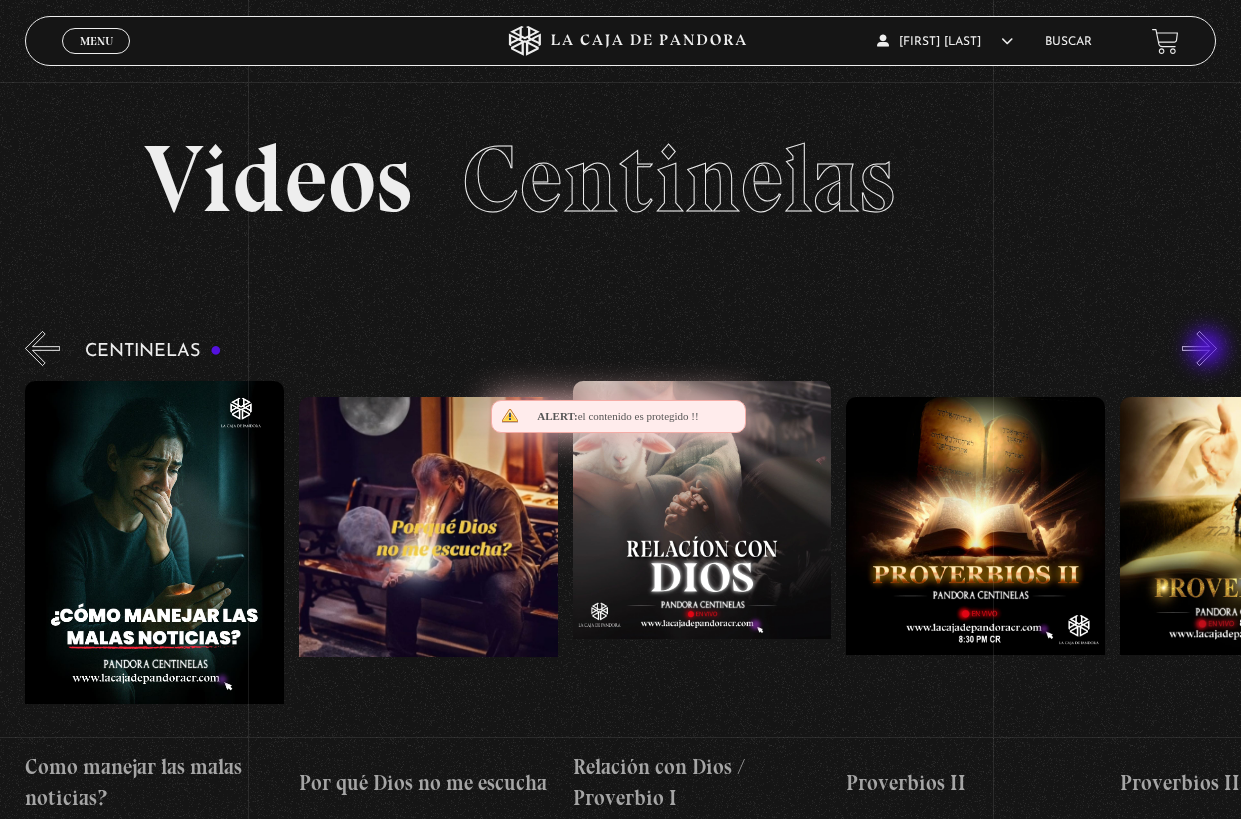 click on "»" at bounding box center (1199, 348) 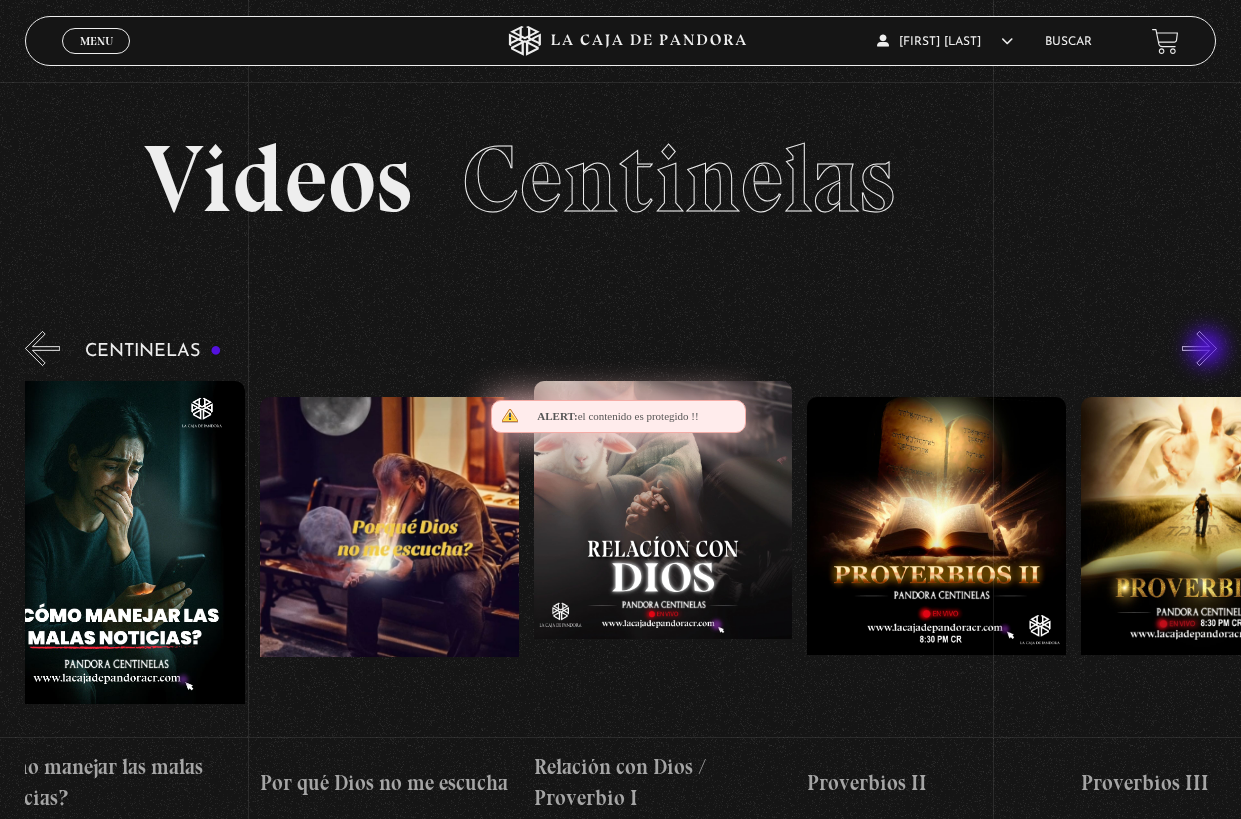 click on "»" at bounding box center (1199, 348) 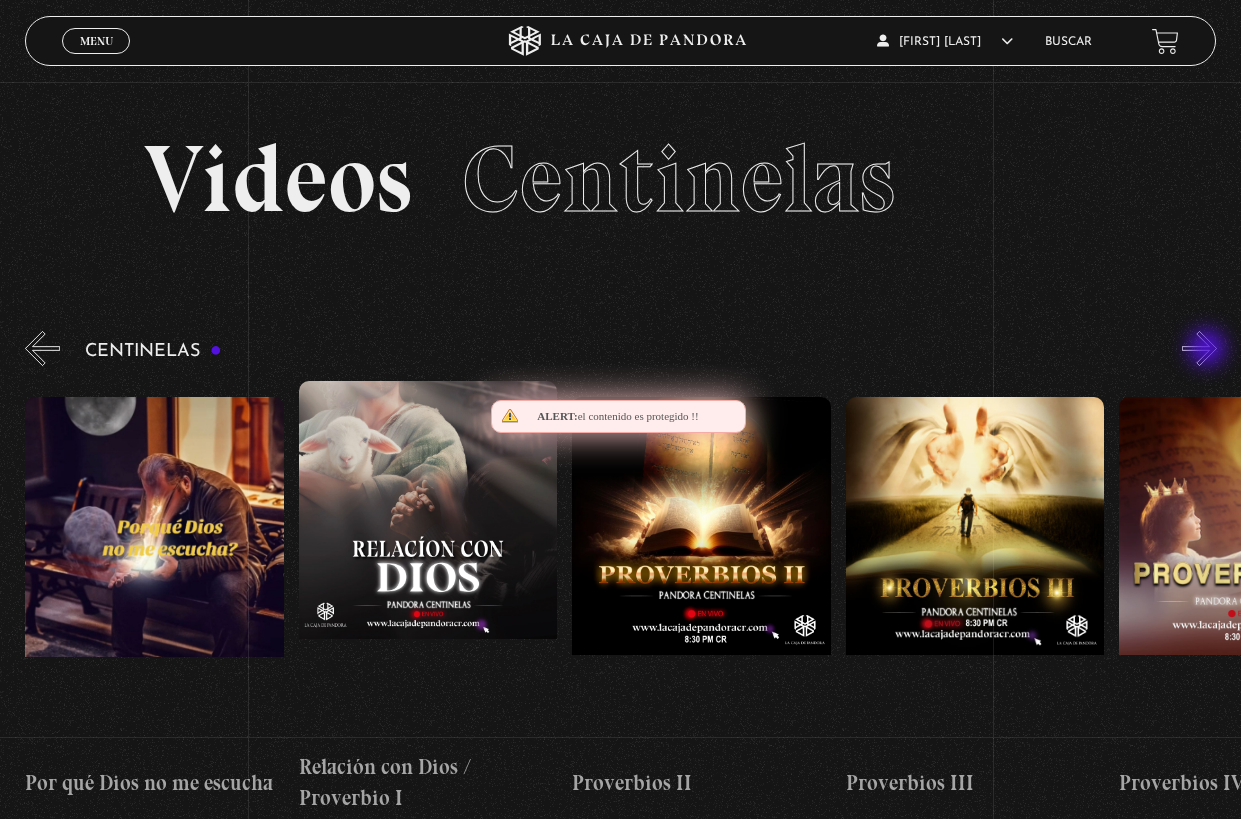 click on "»" at bounding box center [1199, 348] 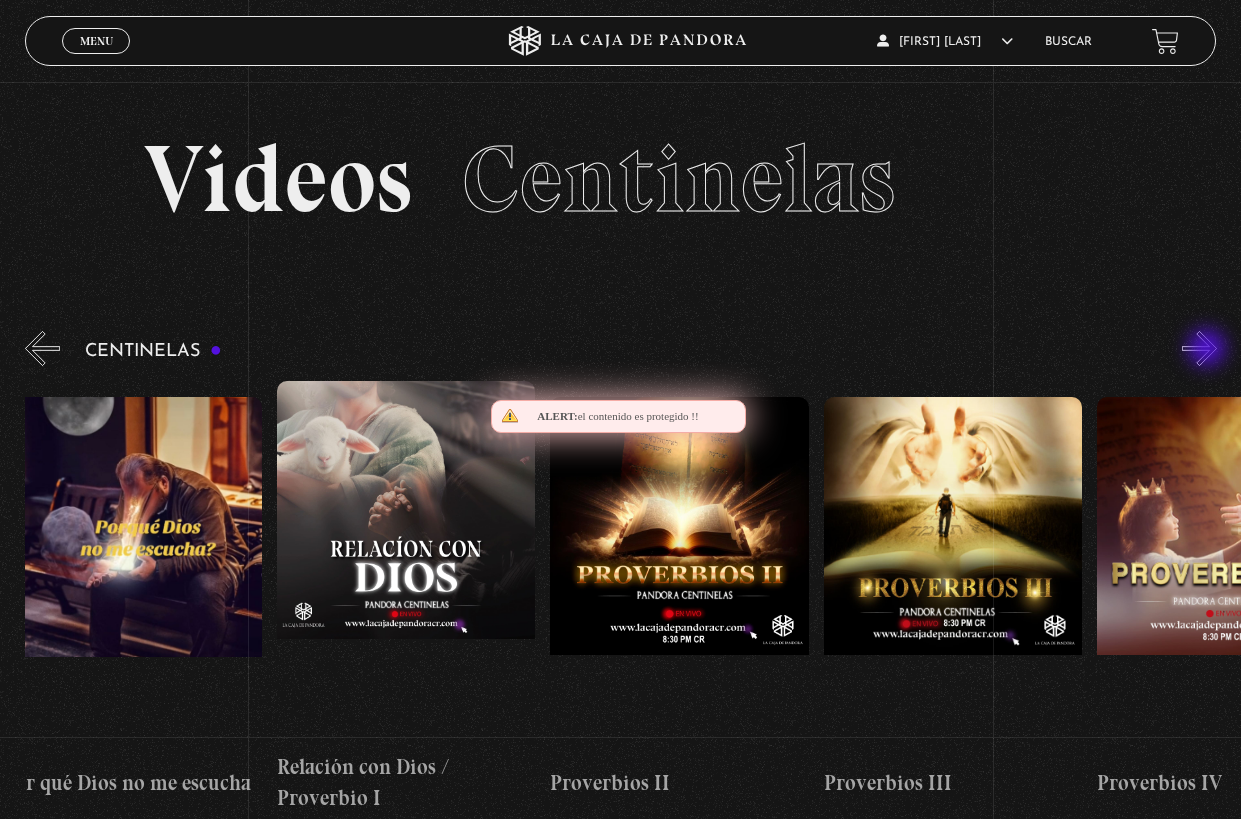 click on "»" at bounding box center (1199, 348) 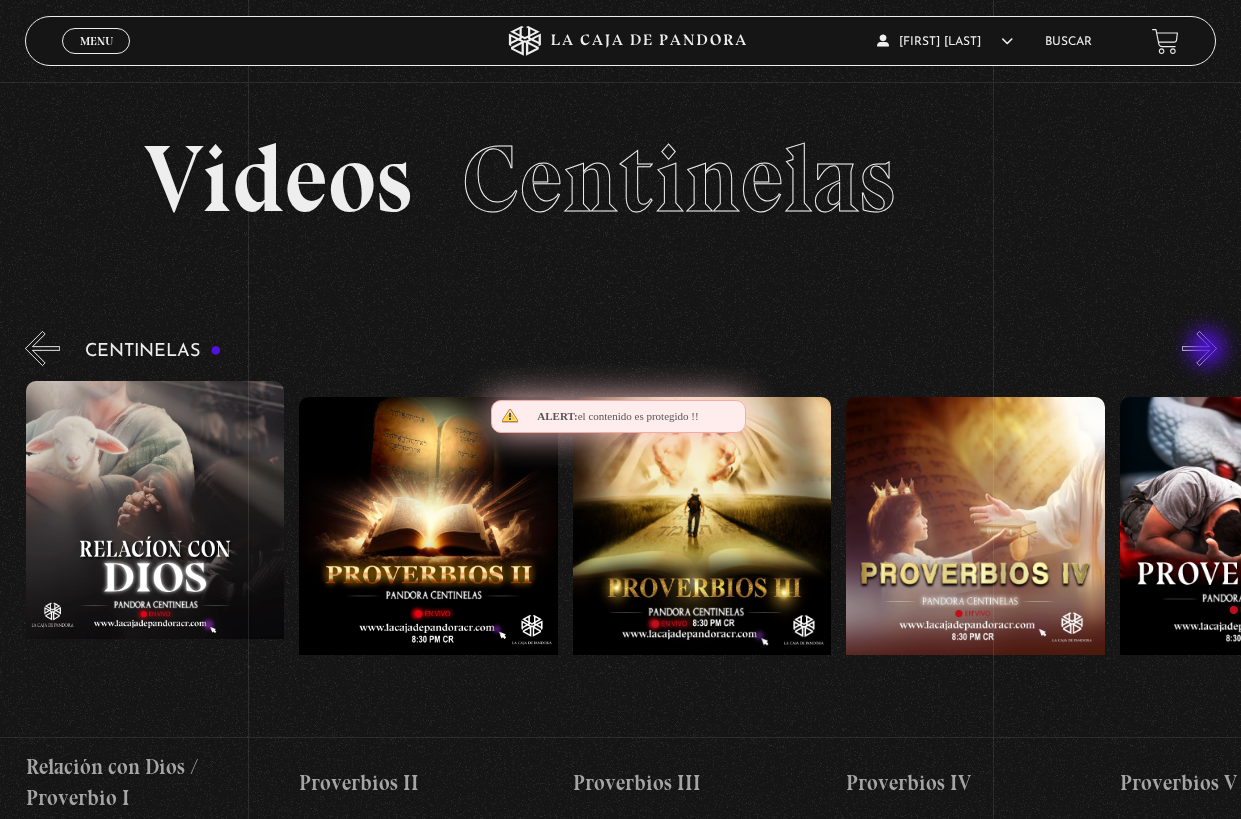click on "»" at bounding box center (1199, 348) 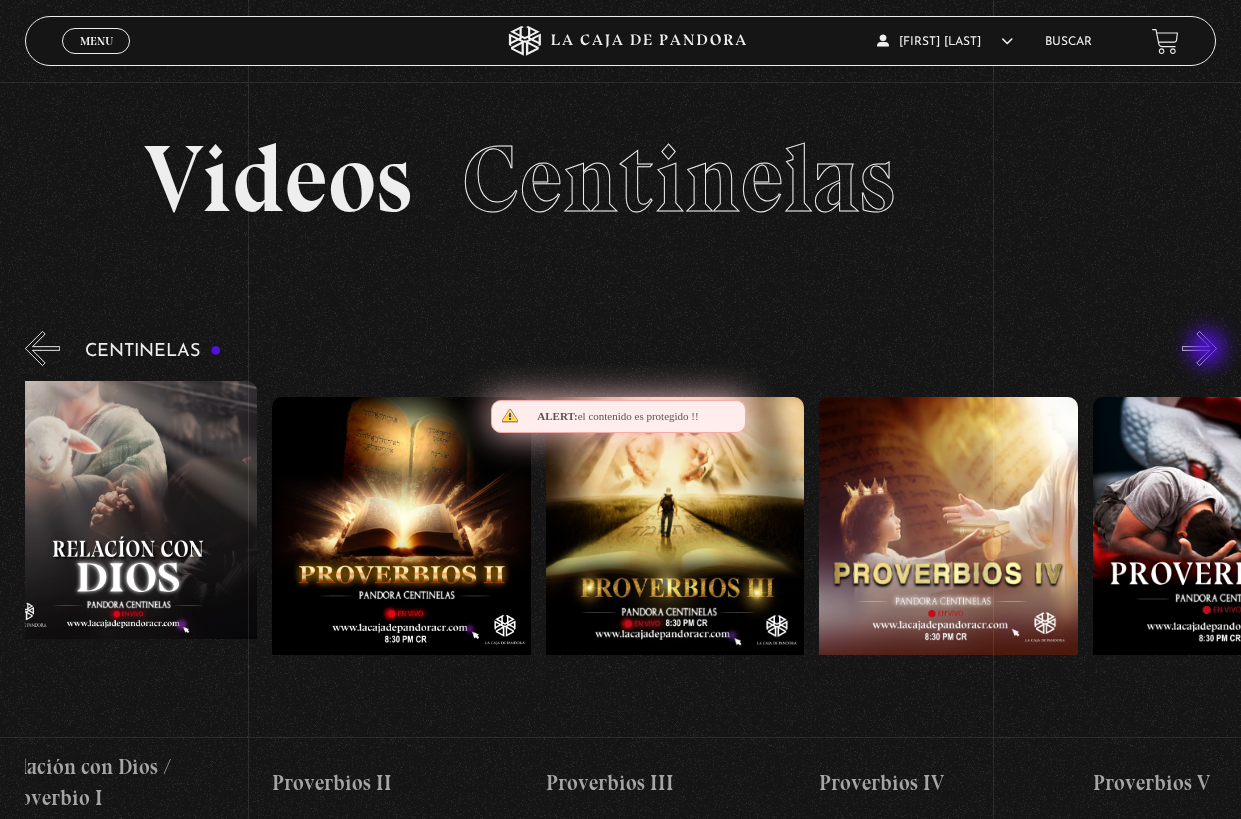 click on "»" at bounding box center (1199, 348) 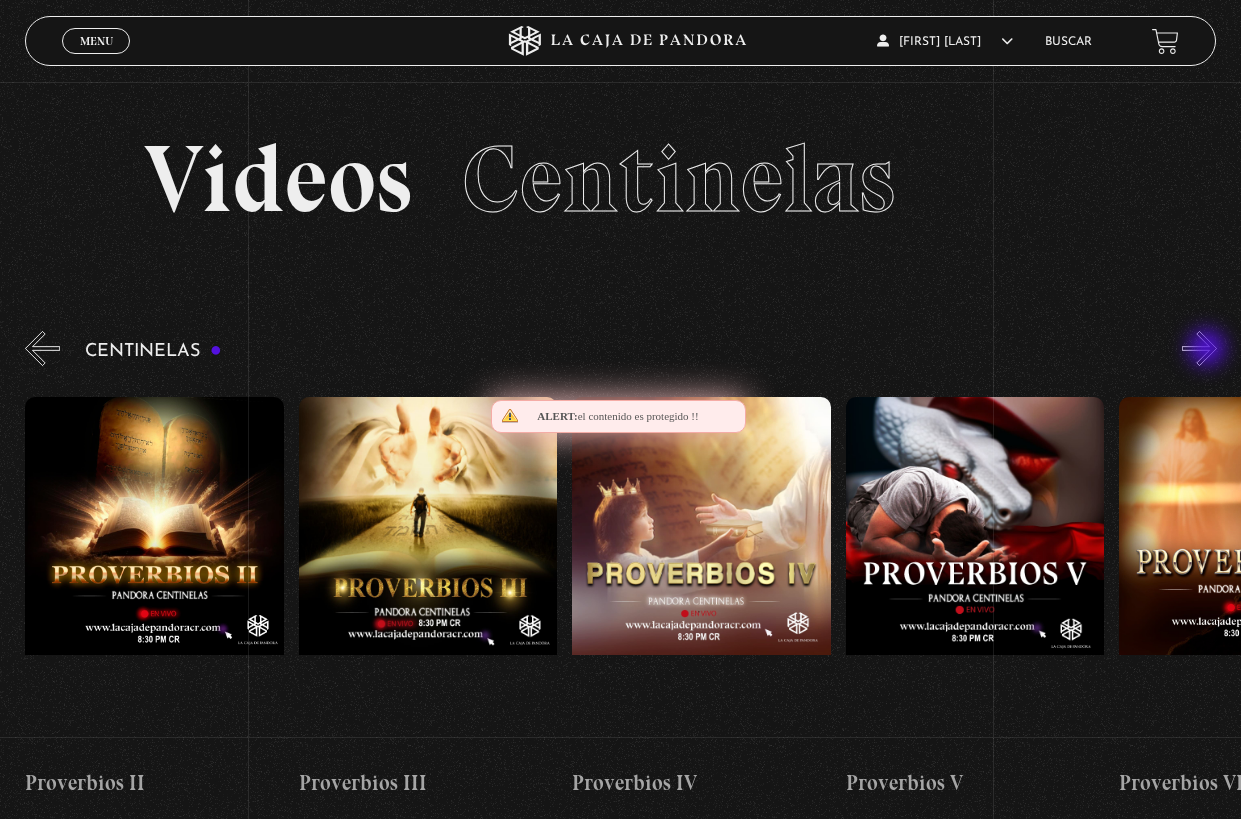 click on "»" at bounding box center (1199, 348) 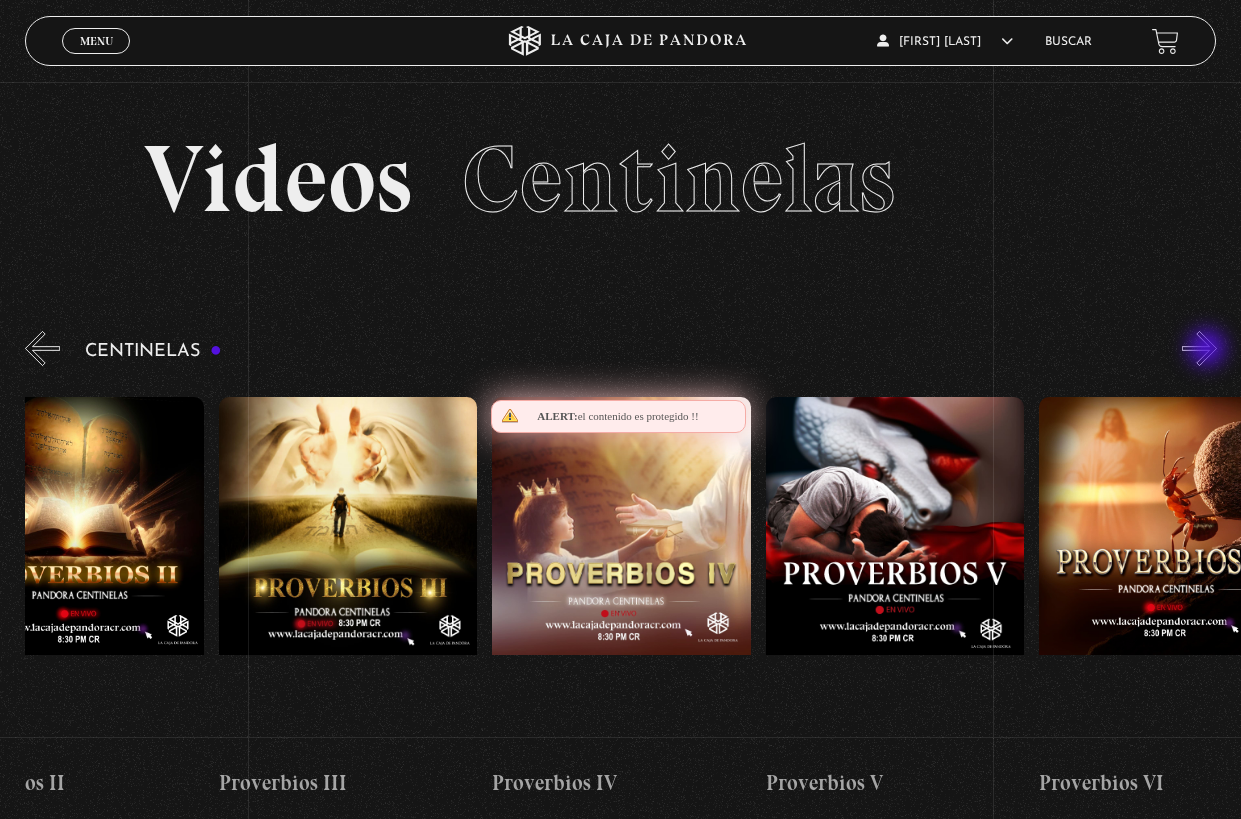 click on "»" at bounding box center (1199, 348) 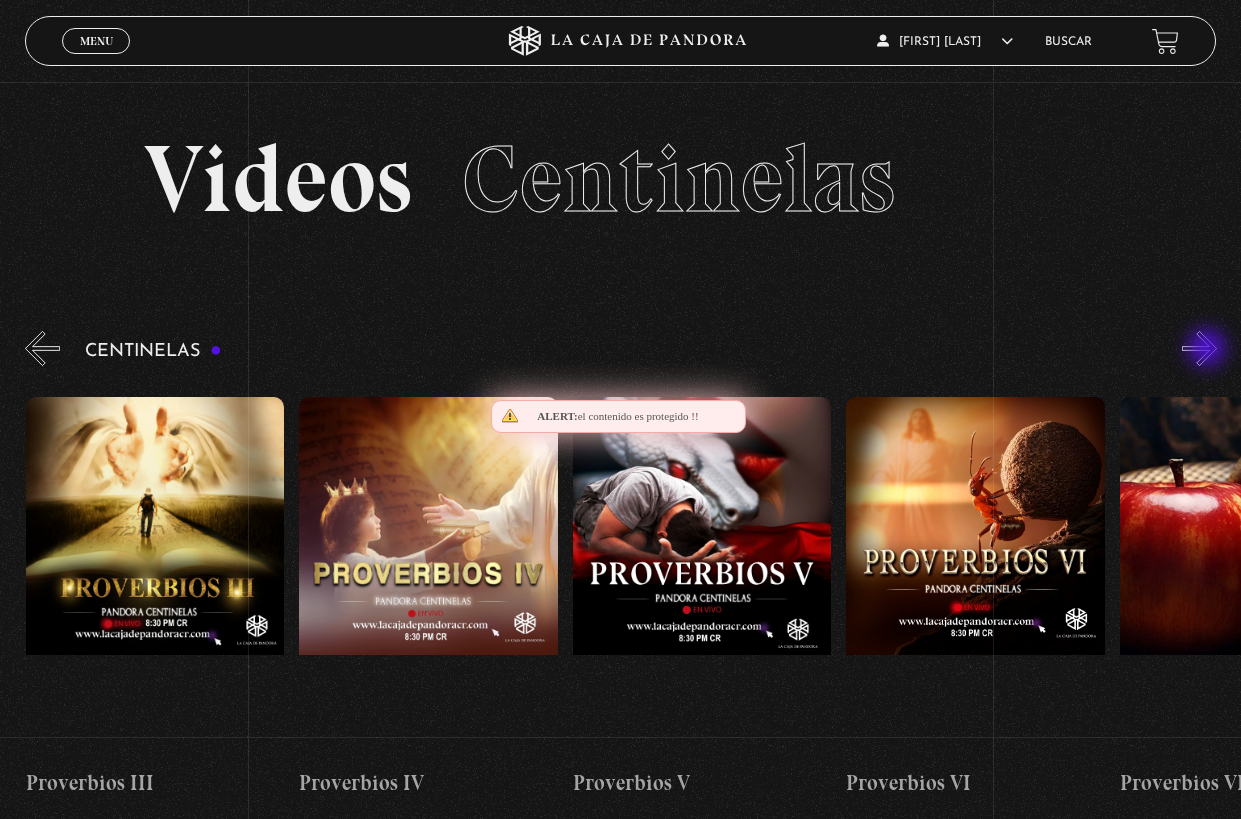 click on "»" at bounding box center [1199, 348] 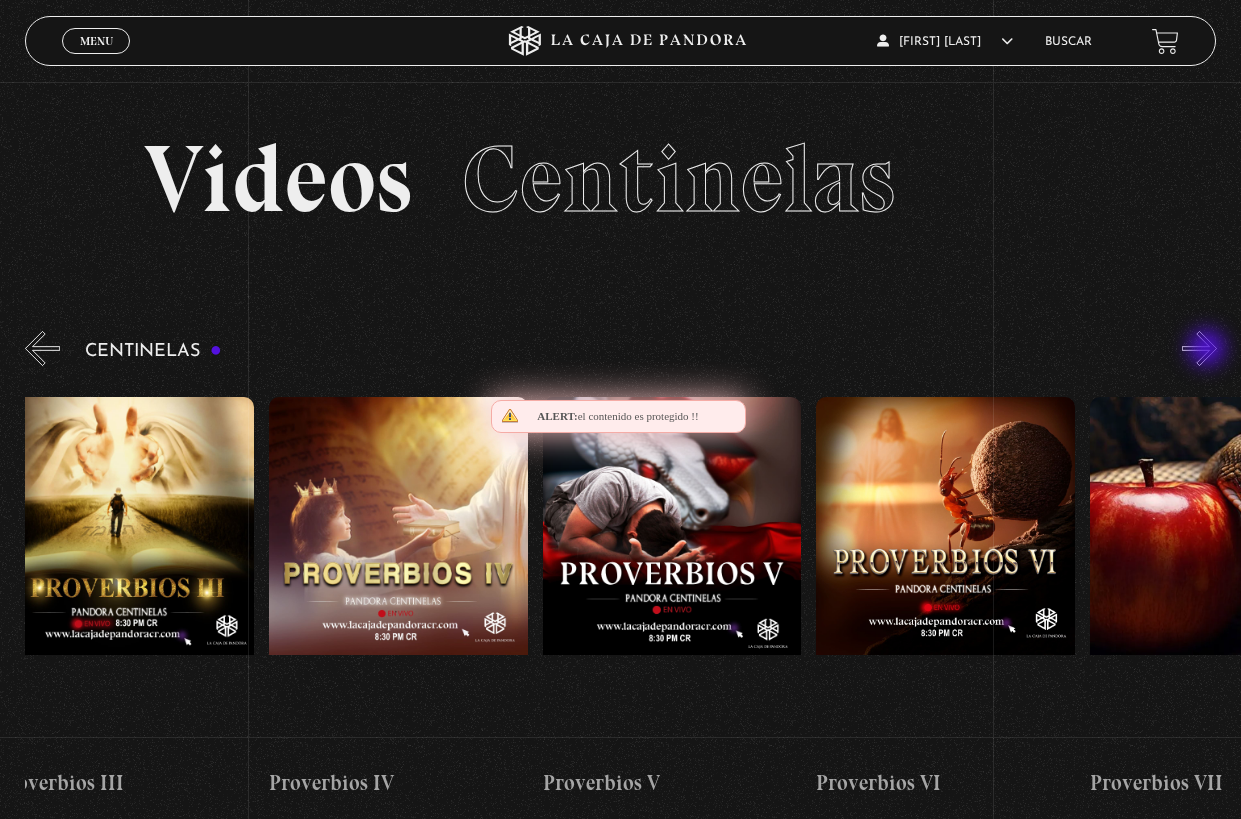 click on "»" at bounding box center (1199, 348) 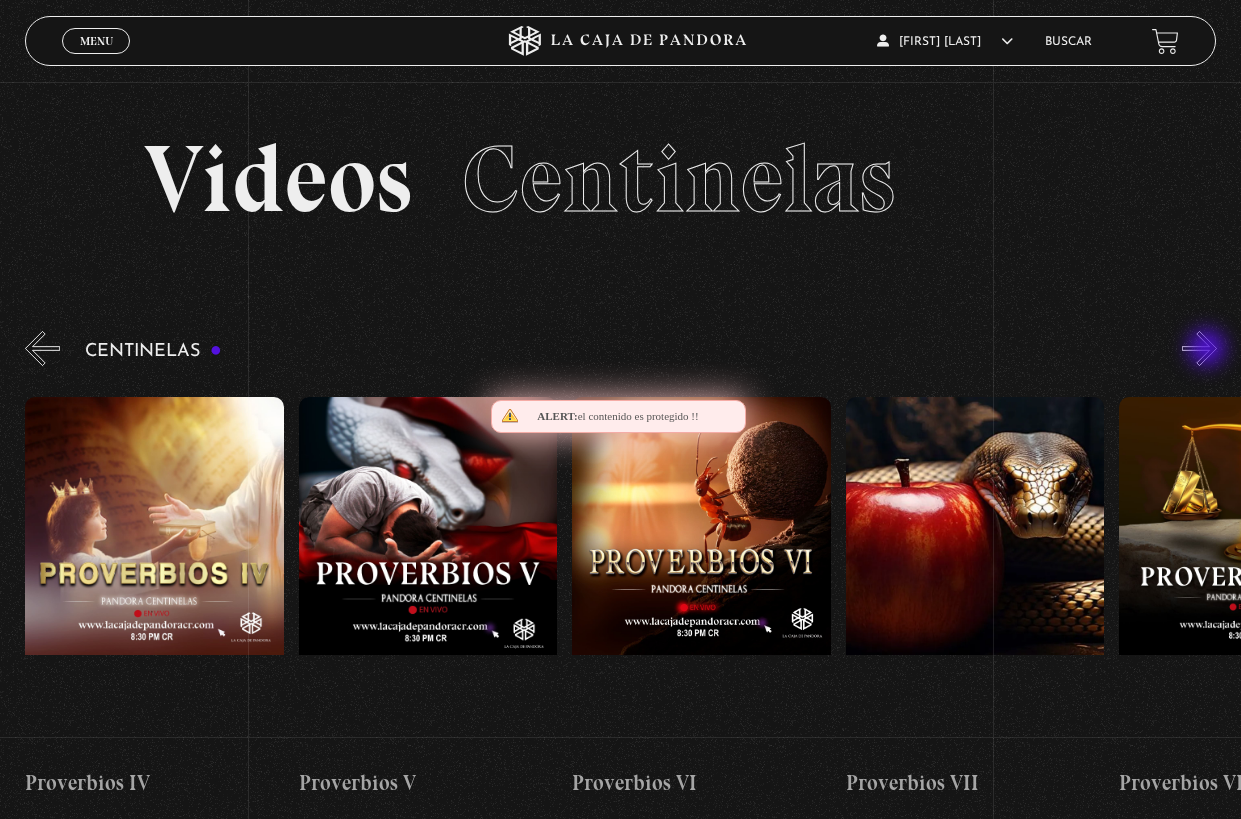 click on "»" at bounding box center (1199, 348) 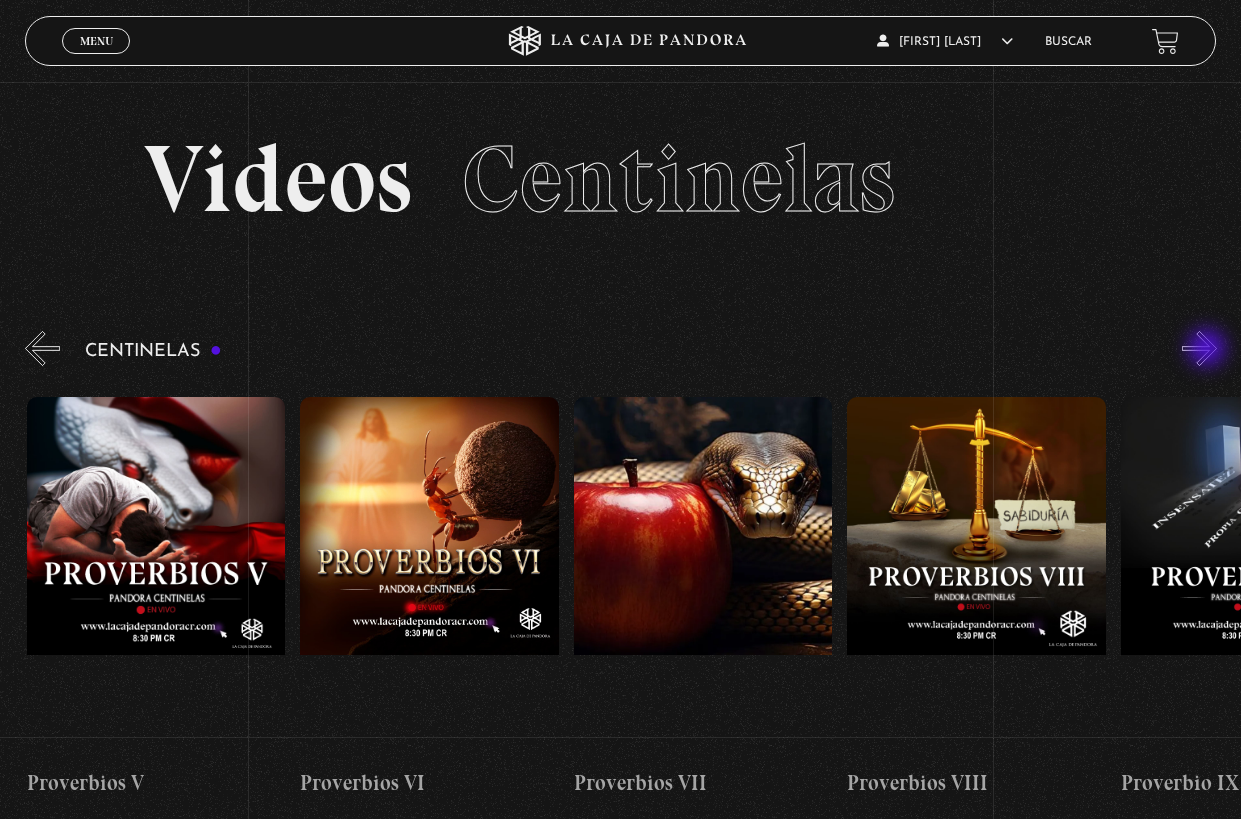 scroll, scrollTop: 0, scrollLeft: 1914, axis: horizontal 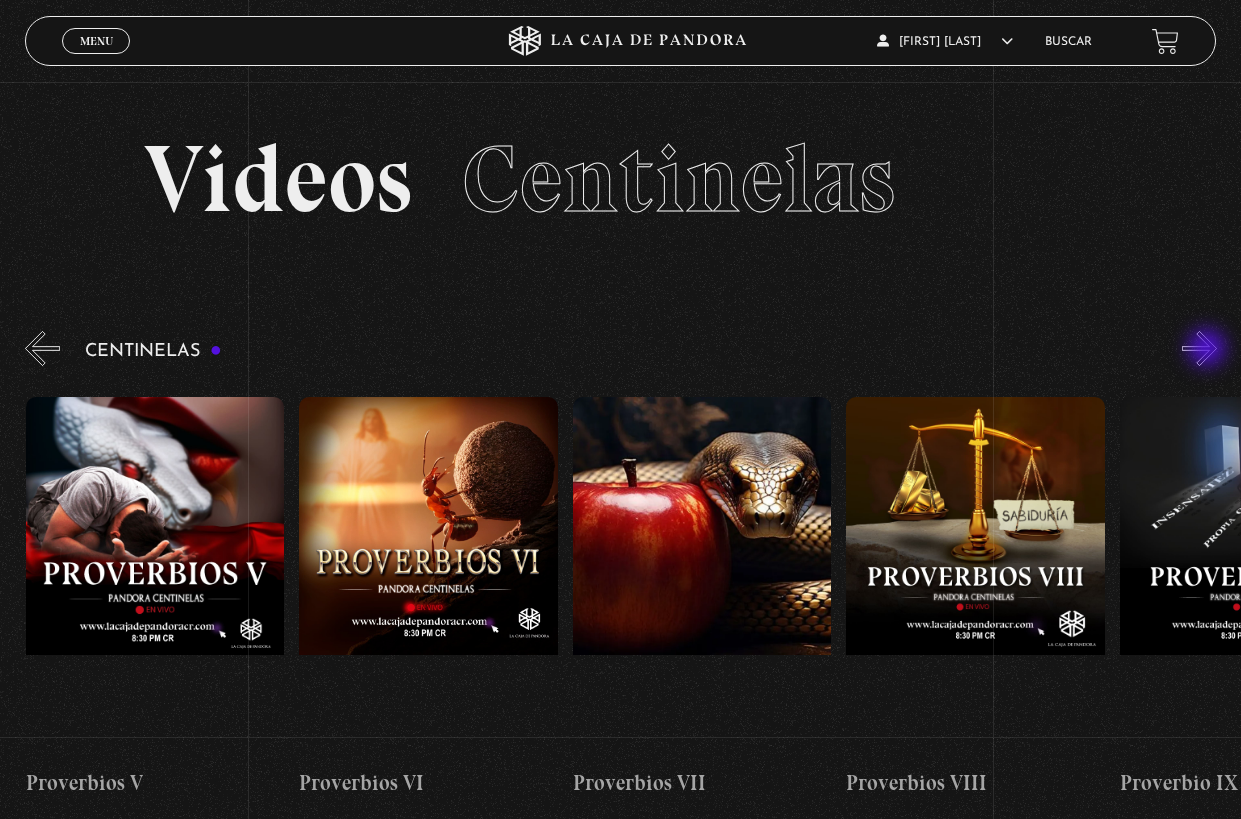 click on "»" at bounding box center [1199, 348] 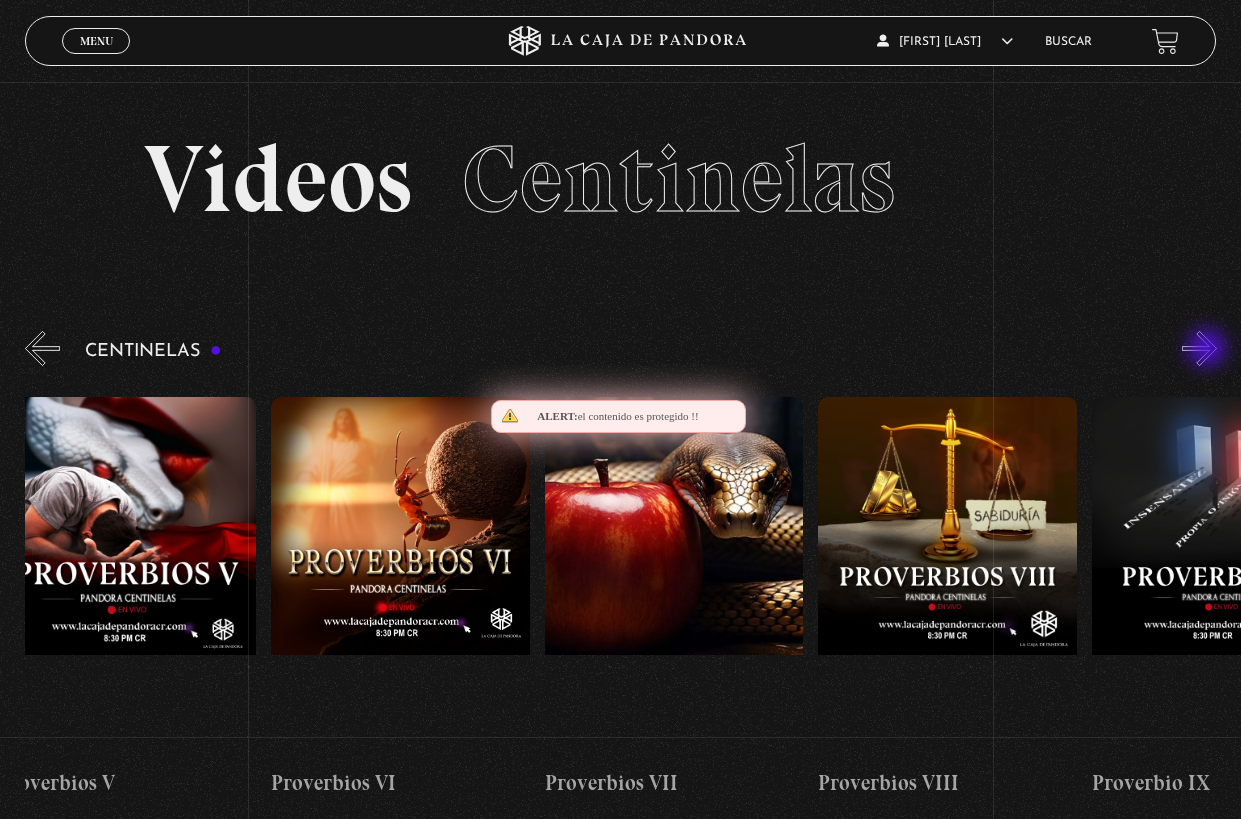 click on "»" at bounding box center [1199, 348] 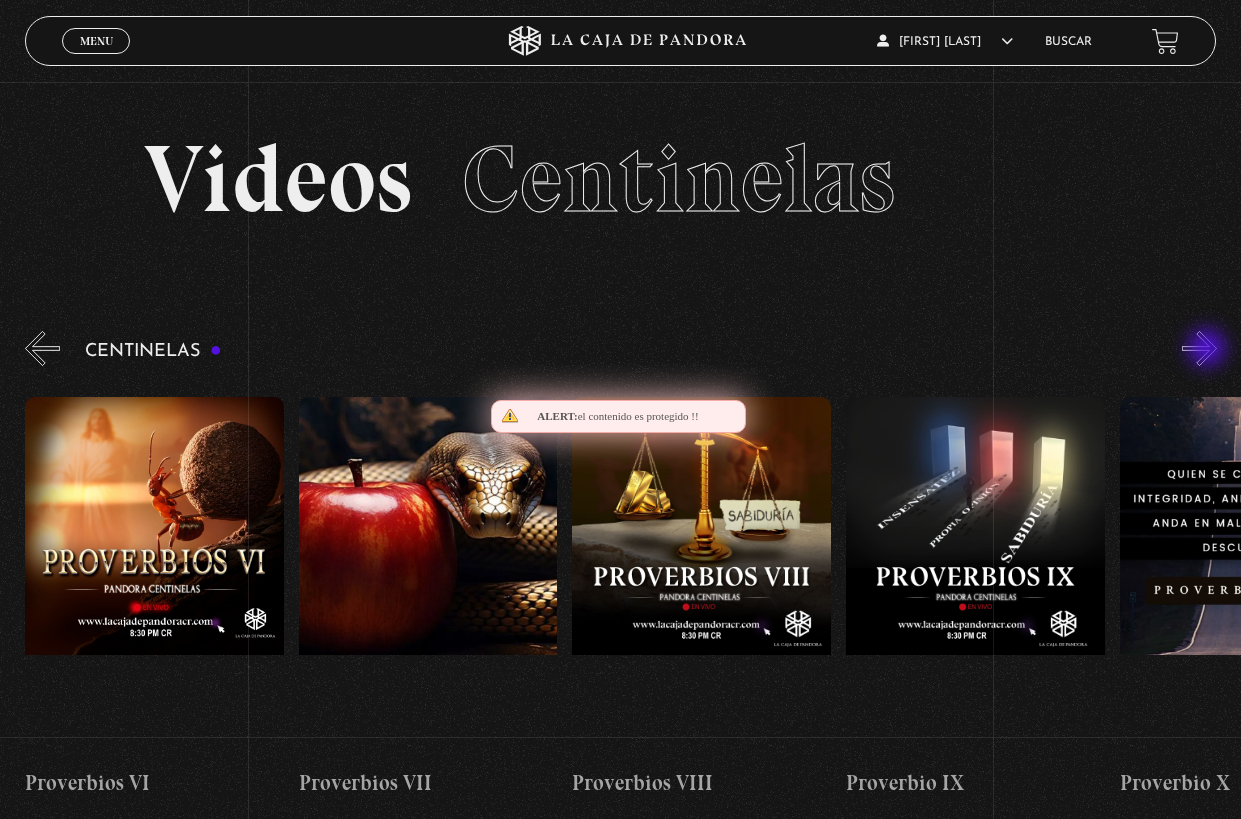 click on "»" at bounding box center (1199, 348) 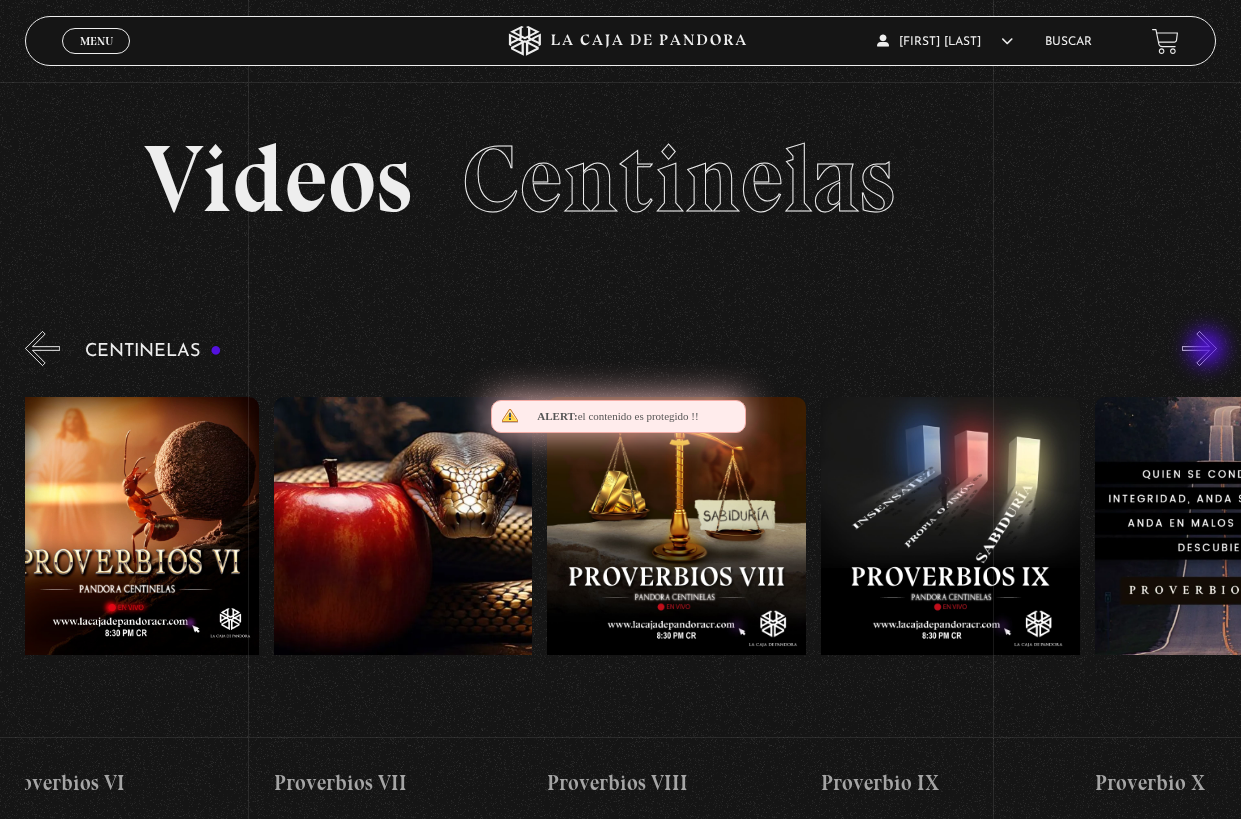click on "»" at bounding box center (1199, 348) 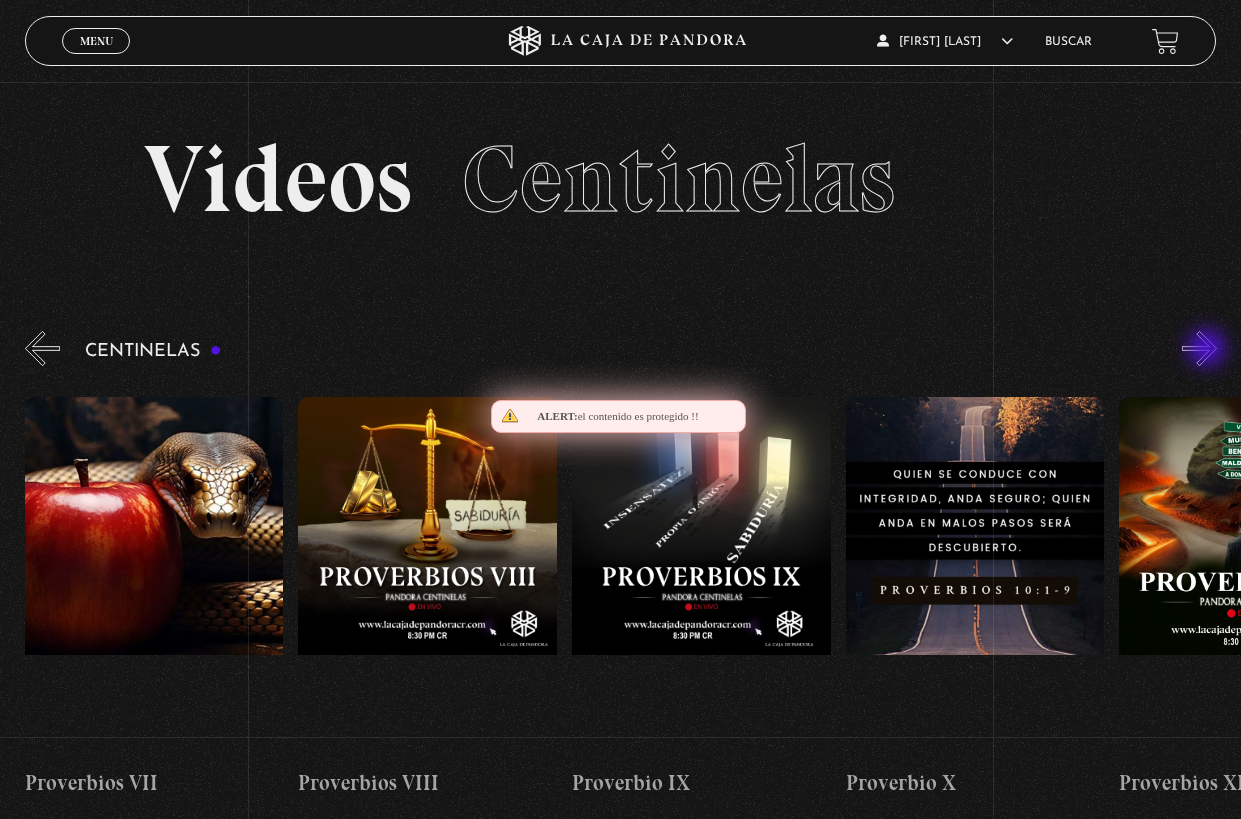 click on "»" at bounding box center [1199, 348] 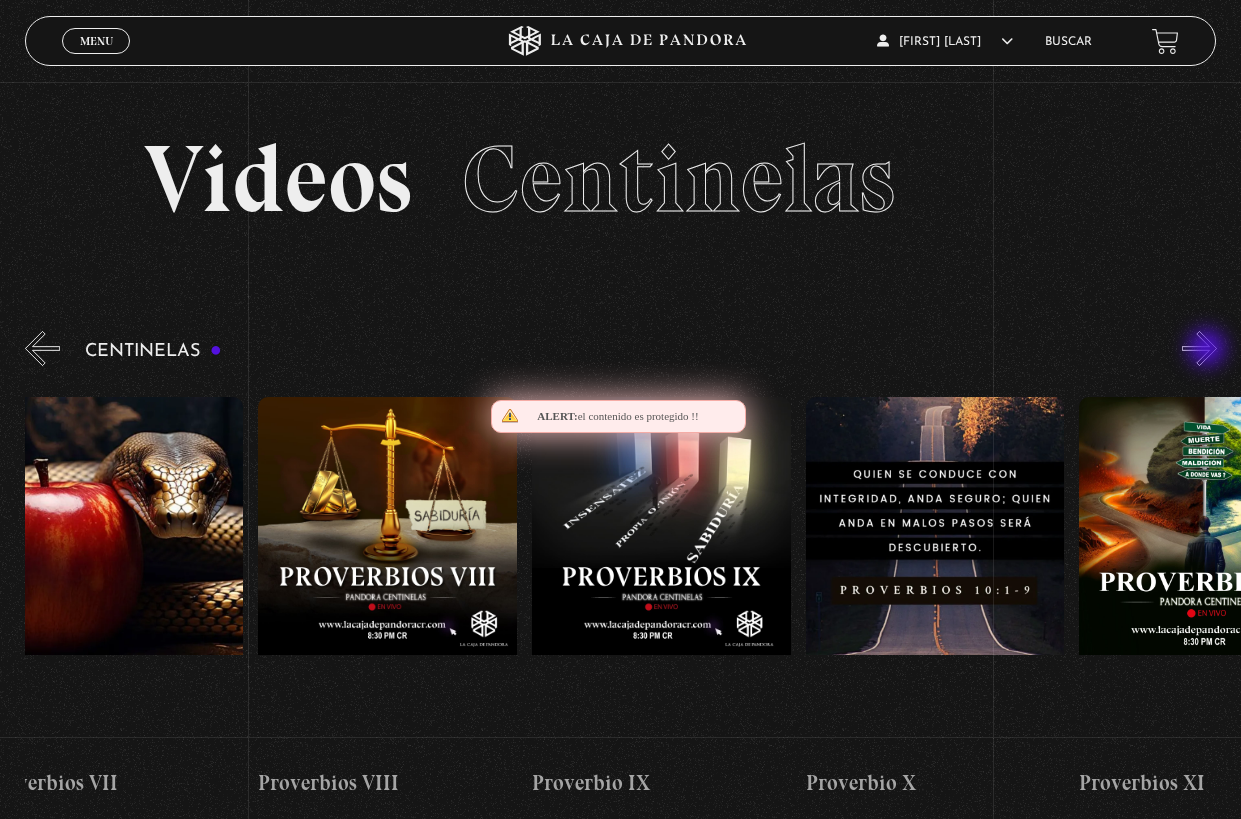click on "»" at bounding box center [1199, 348] 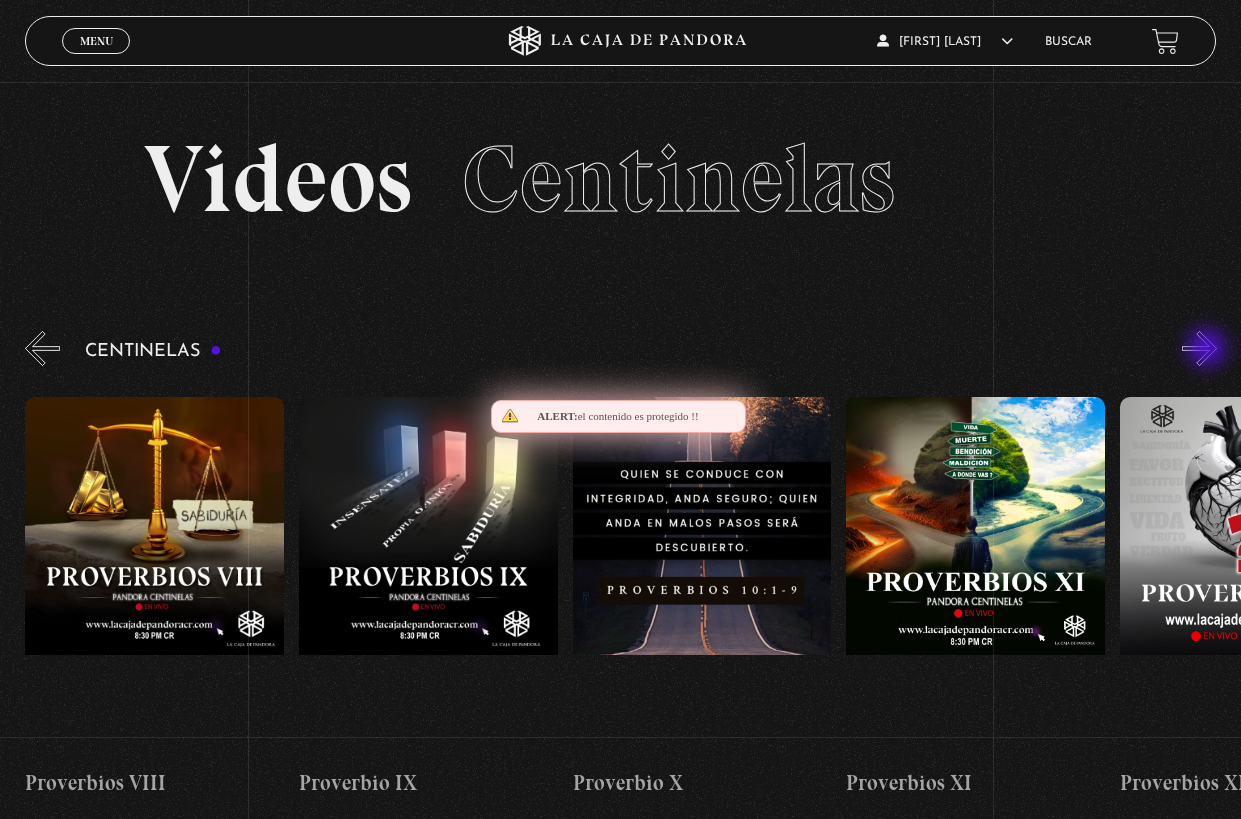 click on "»" at bounding box center [1199, 348] 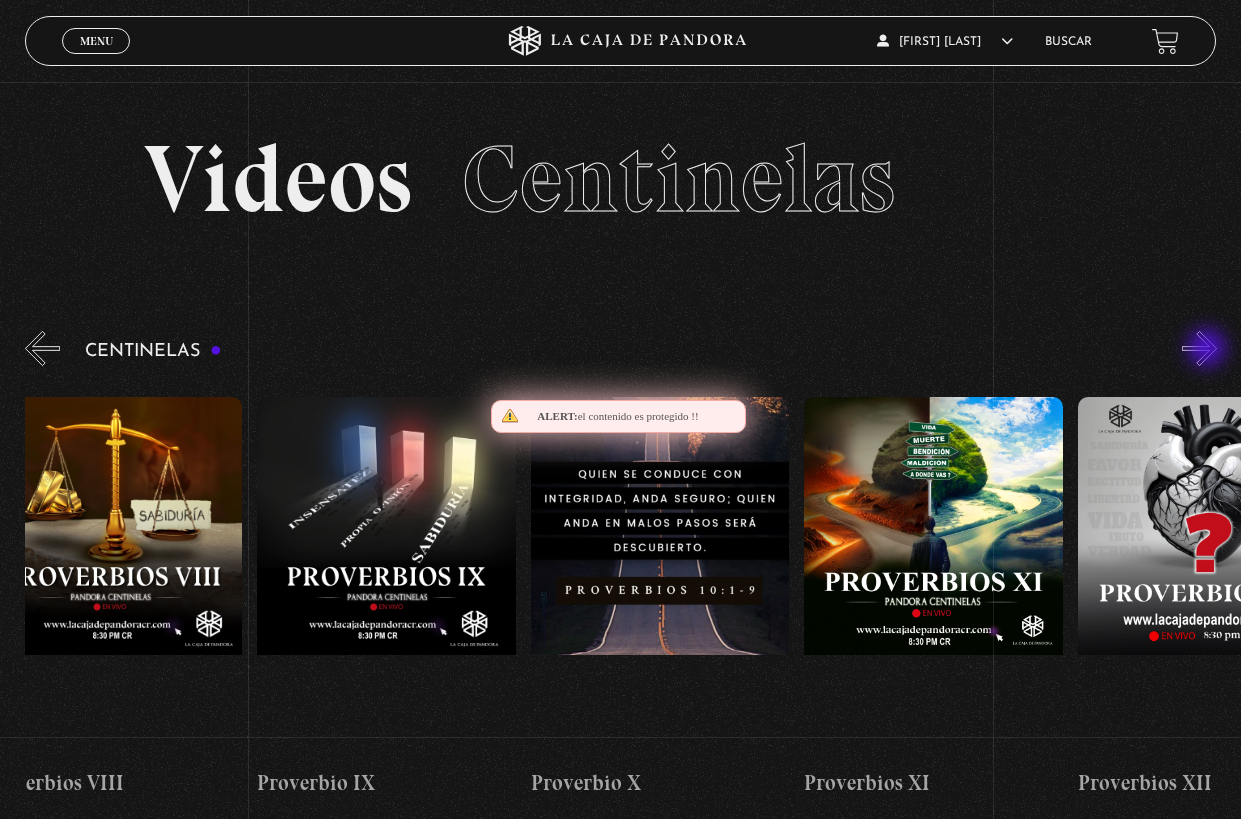 click on "»" at bounding box center (1199, 348) 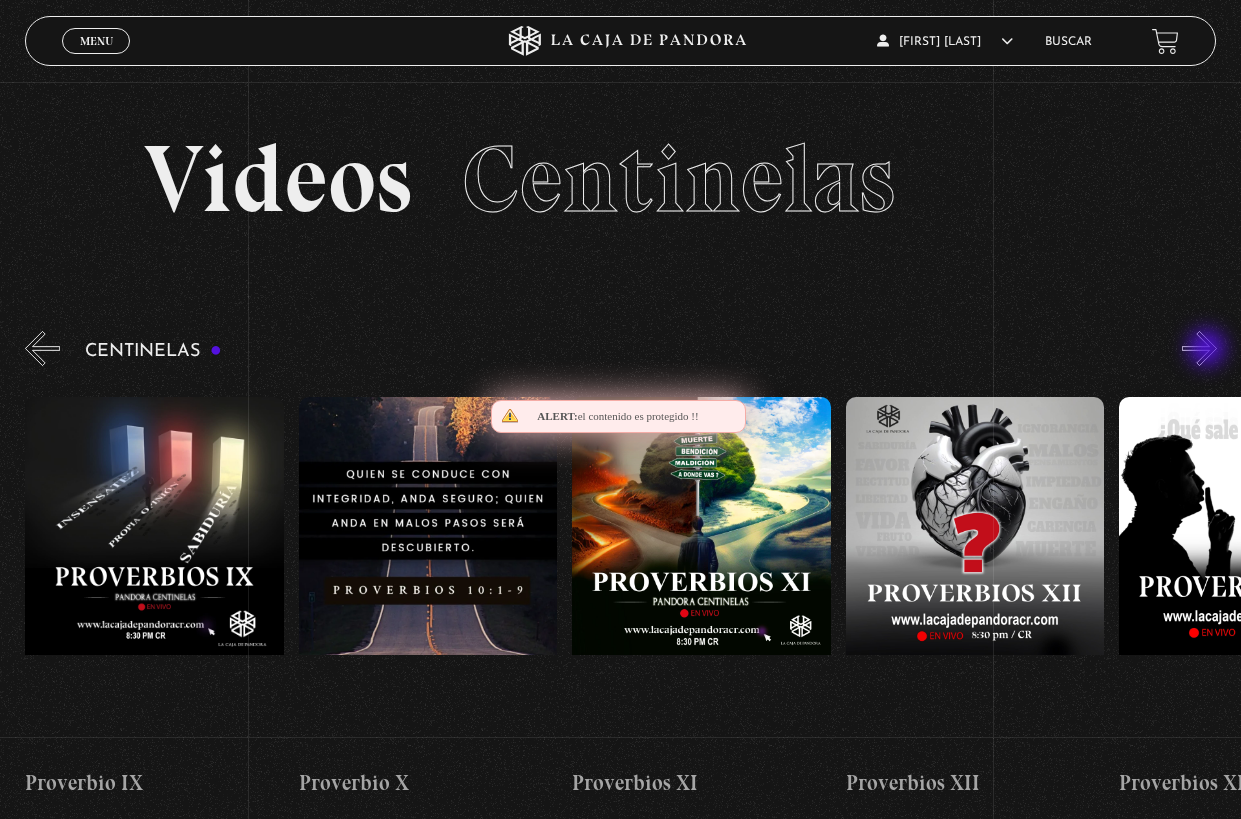 click on "»" at bounding box center (1199, 348) 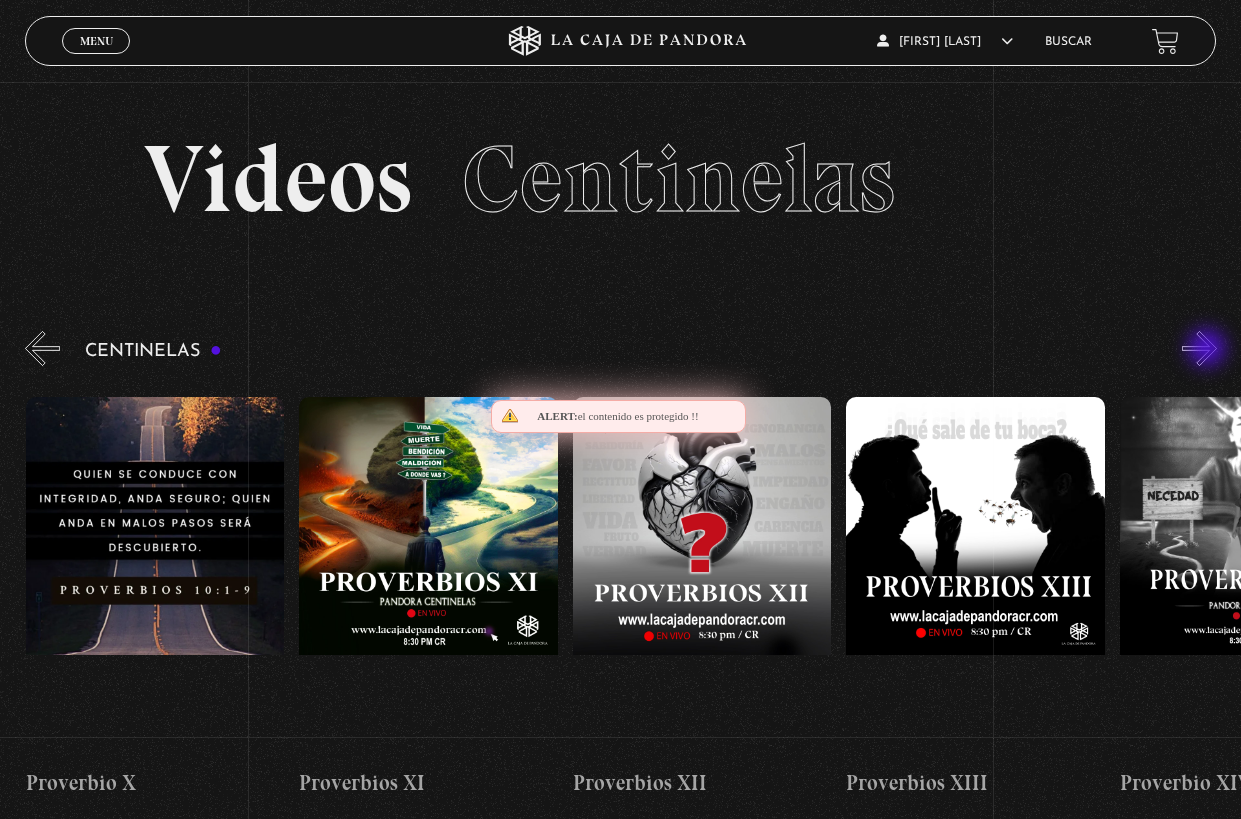 click on "»" at bounding box center (1199, 348) 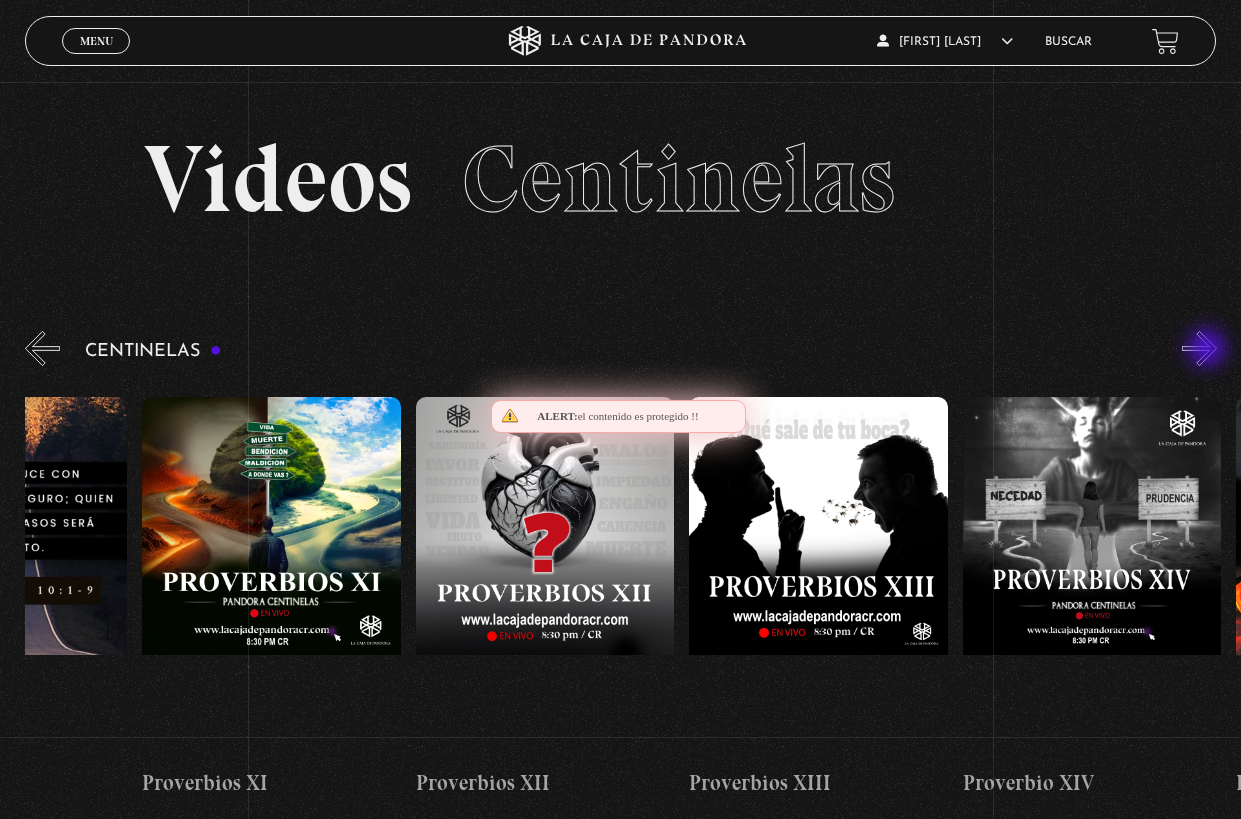 click on "»" at bounding box center [1199, 348] 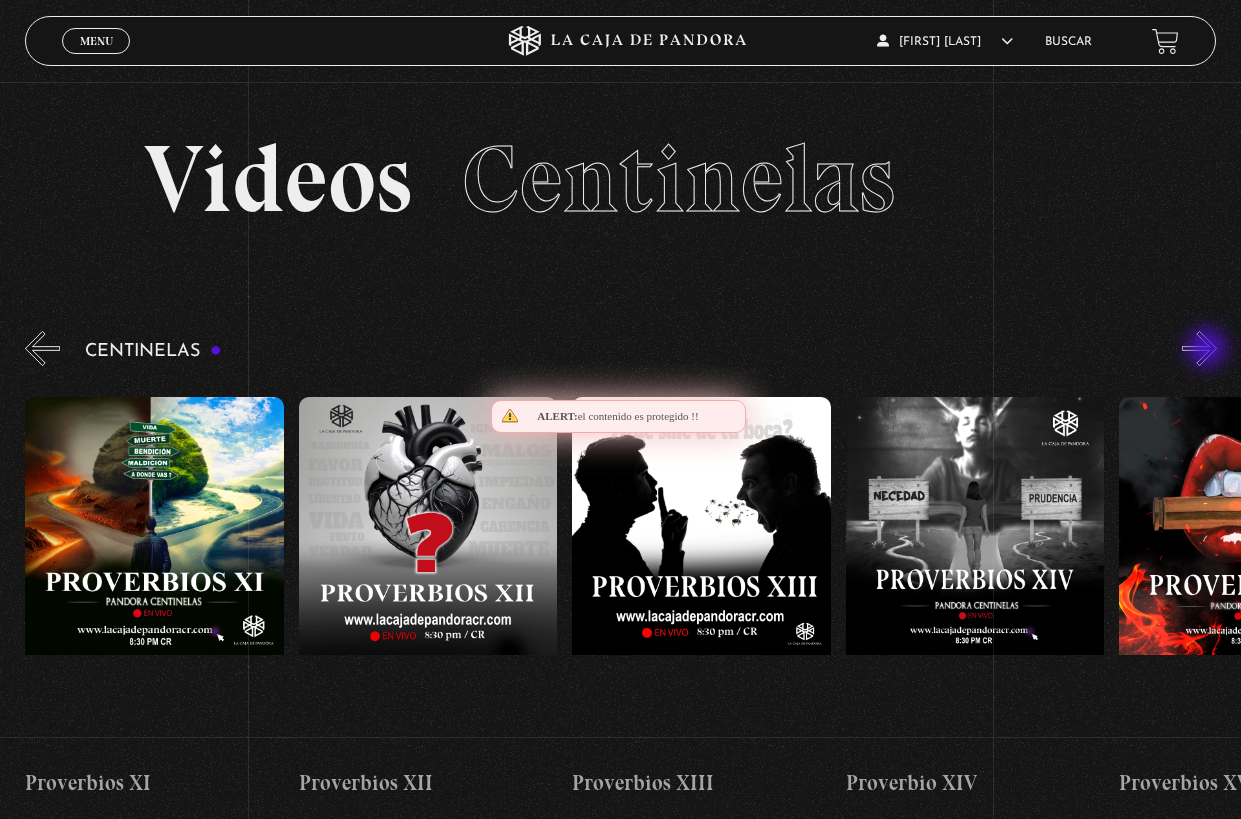 click on "»" at bounding box center (1199, 348) 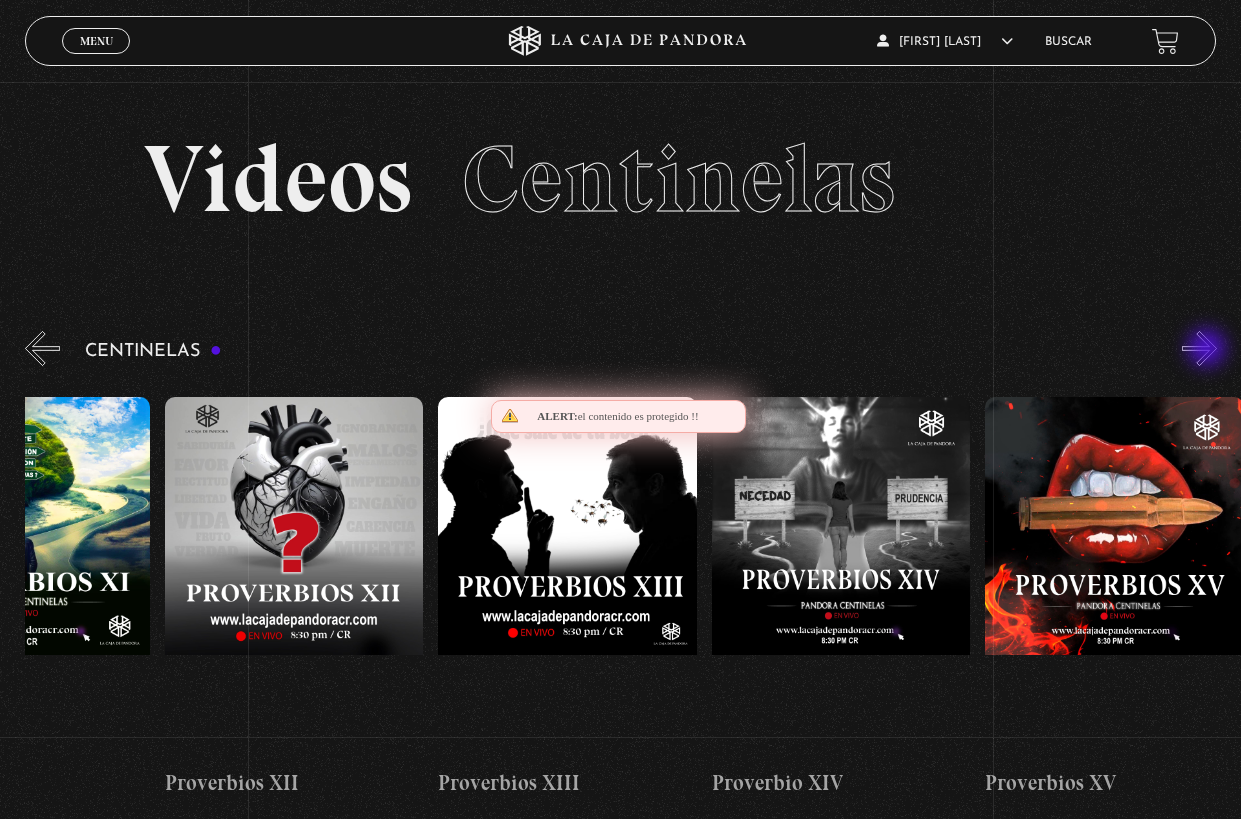 click on "»" at bounding box center [1199, 348] 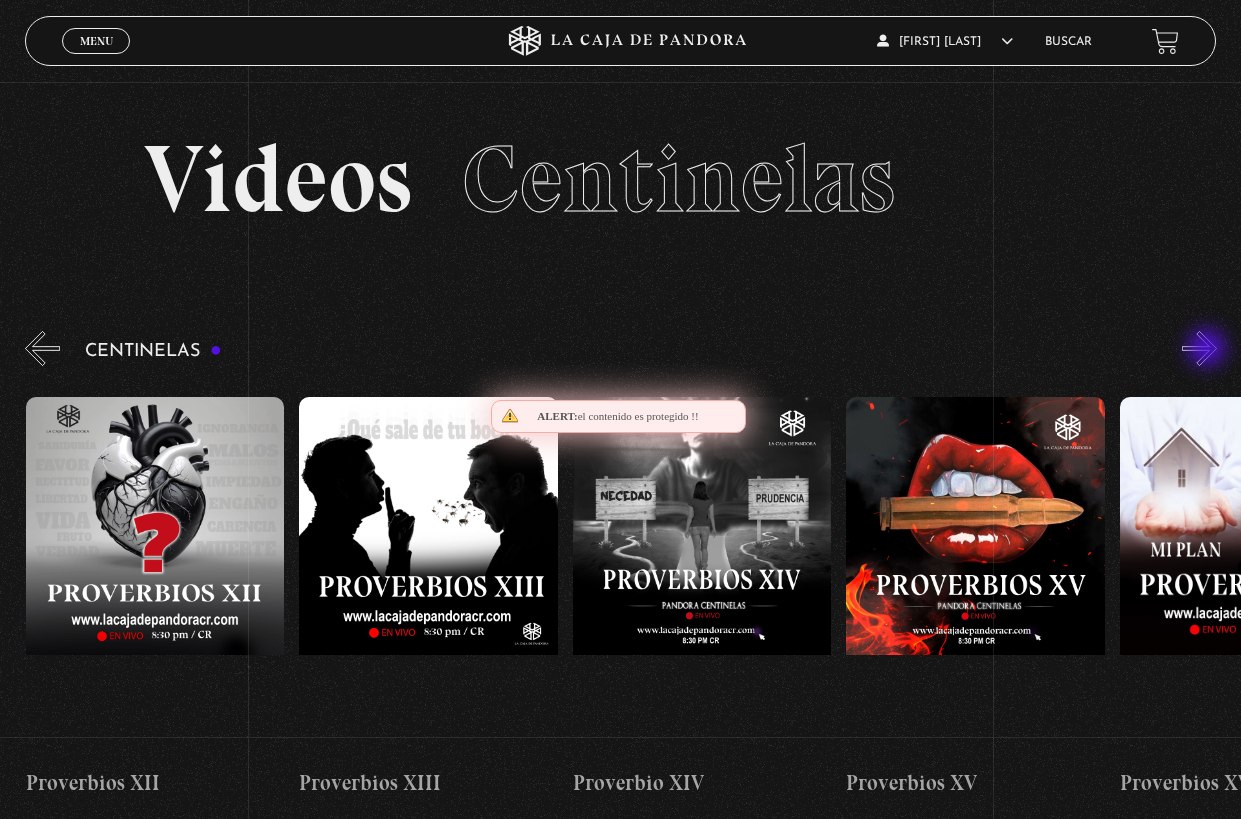 click on "»" at bounding box center (1199, 348) 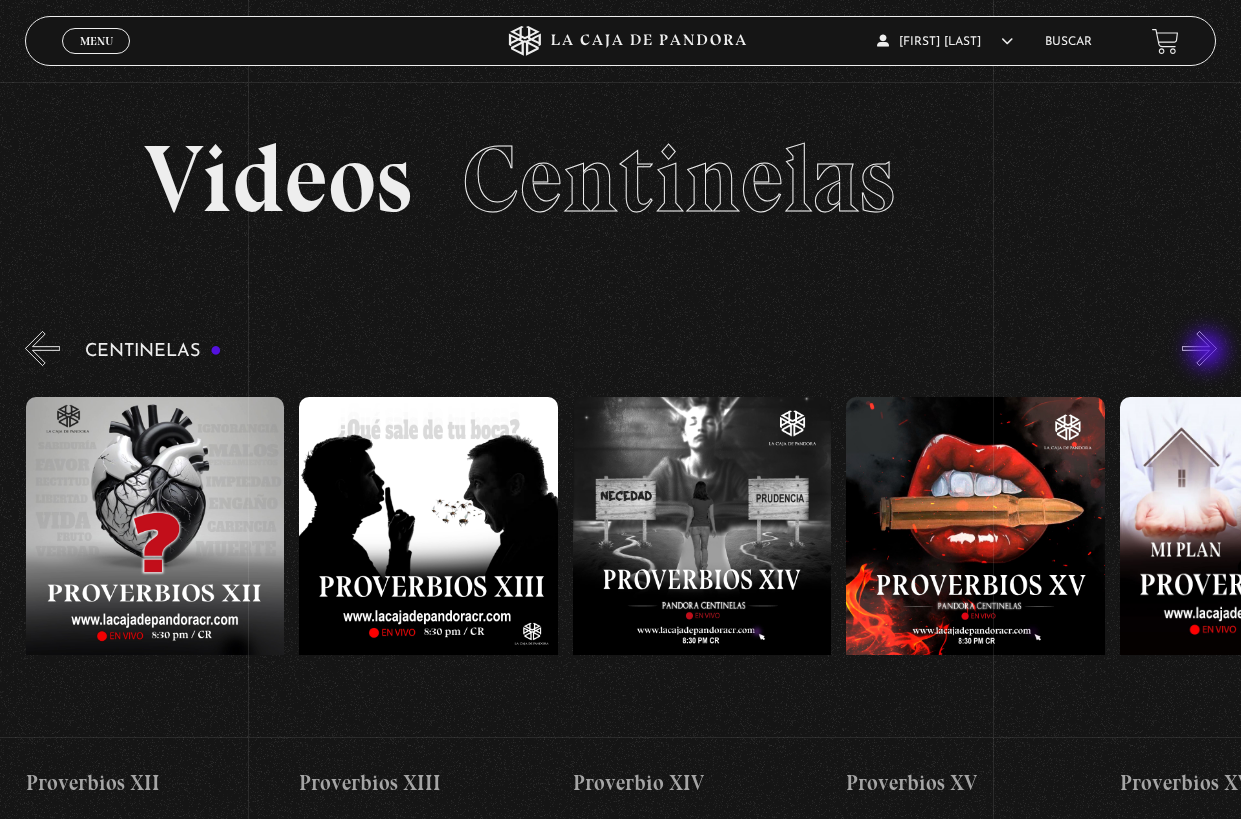 click on "»" at bounding box center [1199, 348] 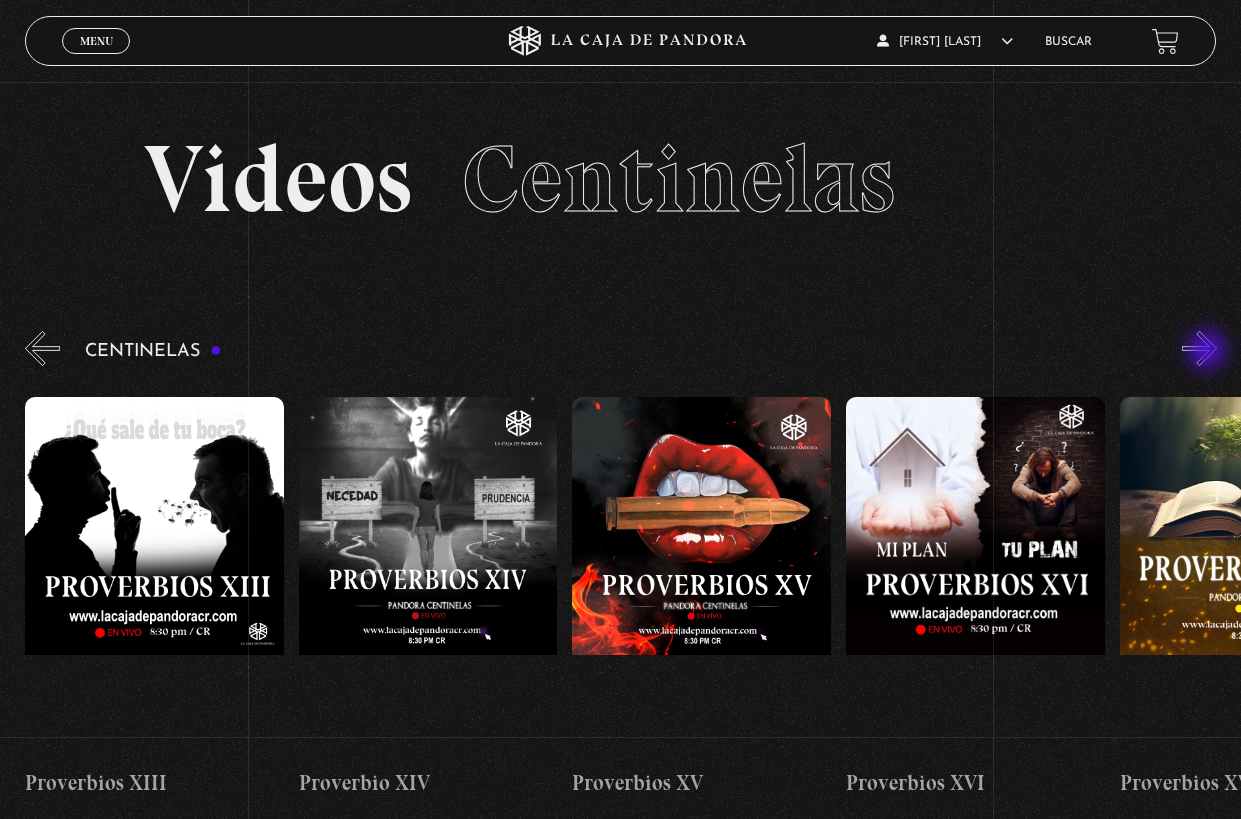 click on "»" at bounding box center [1199, 348] 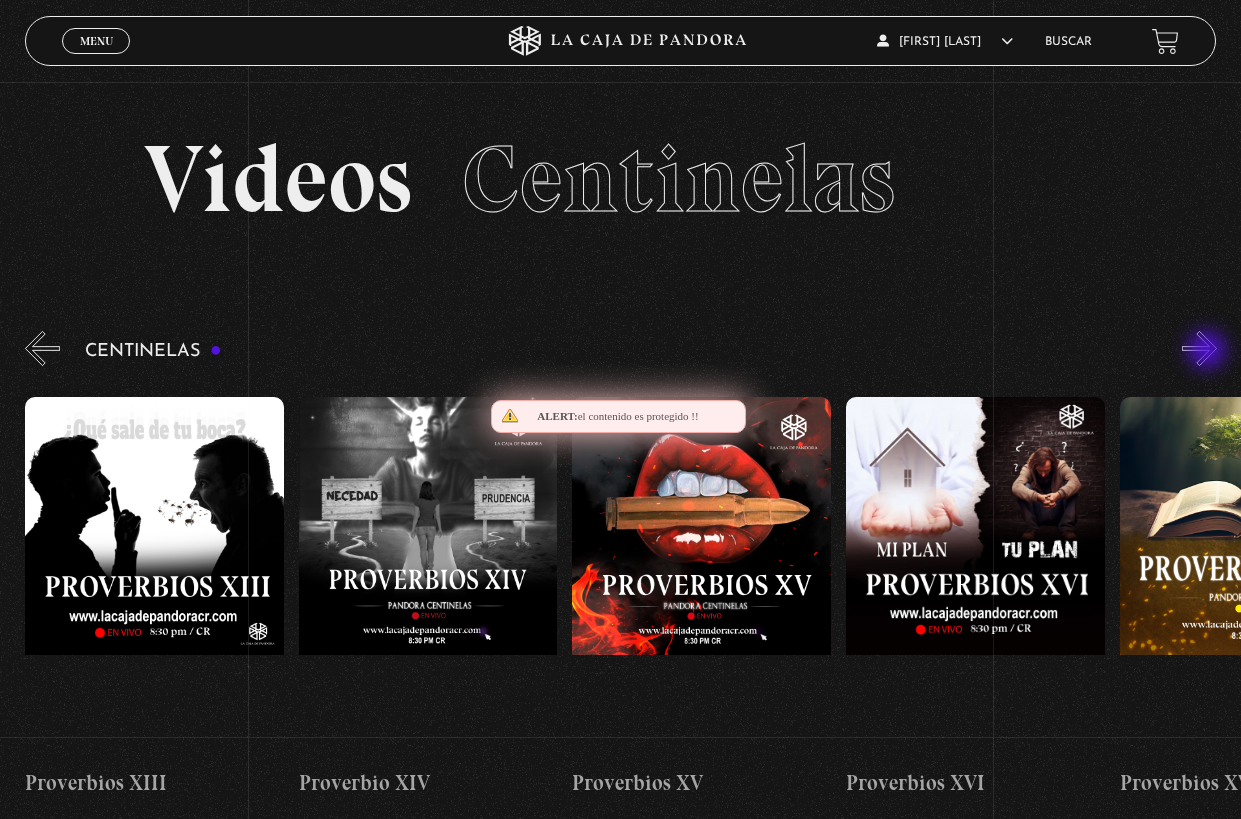 scroll, scrollTop: 0, scrollLeft: 4376, axis: horizontal 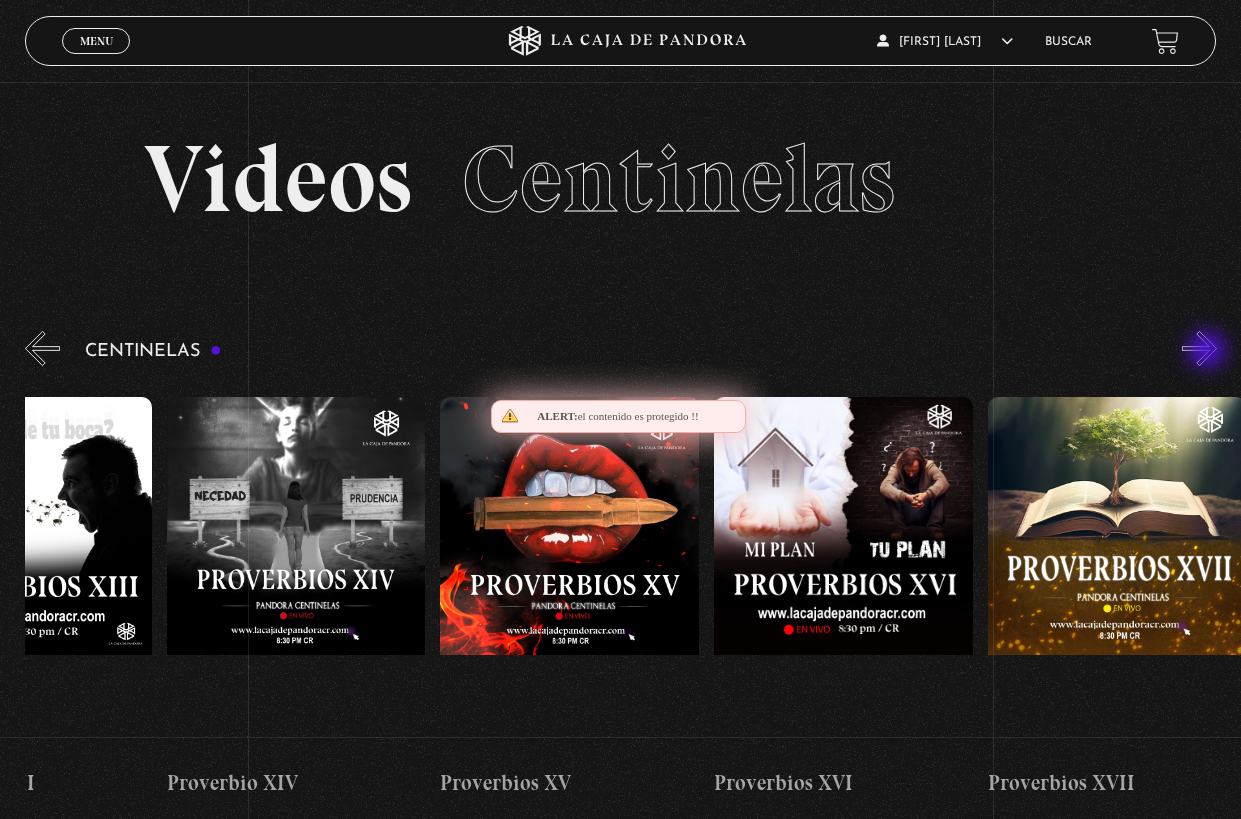 click on "»" at bounding box center (1199, 348) 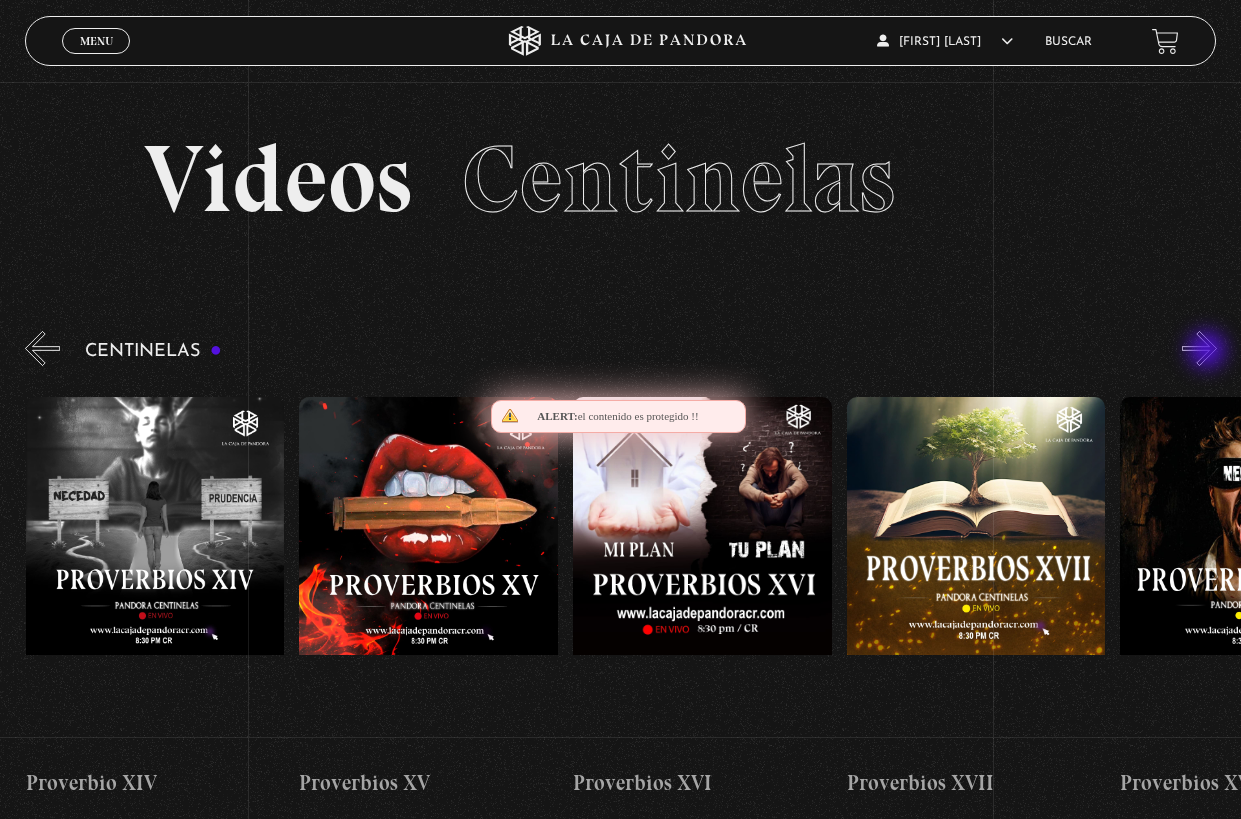 click on "»" at bounding box center [1199, 348] 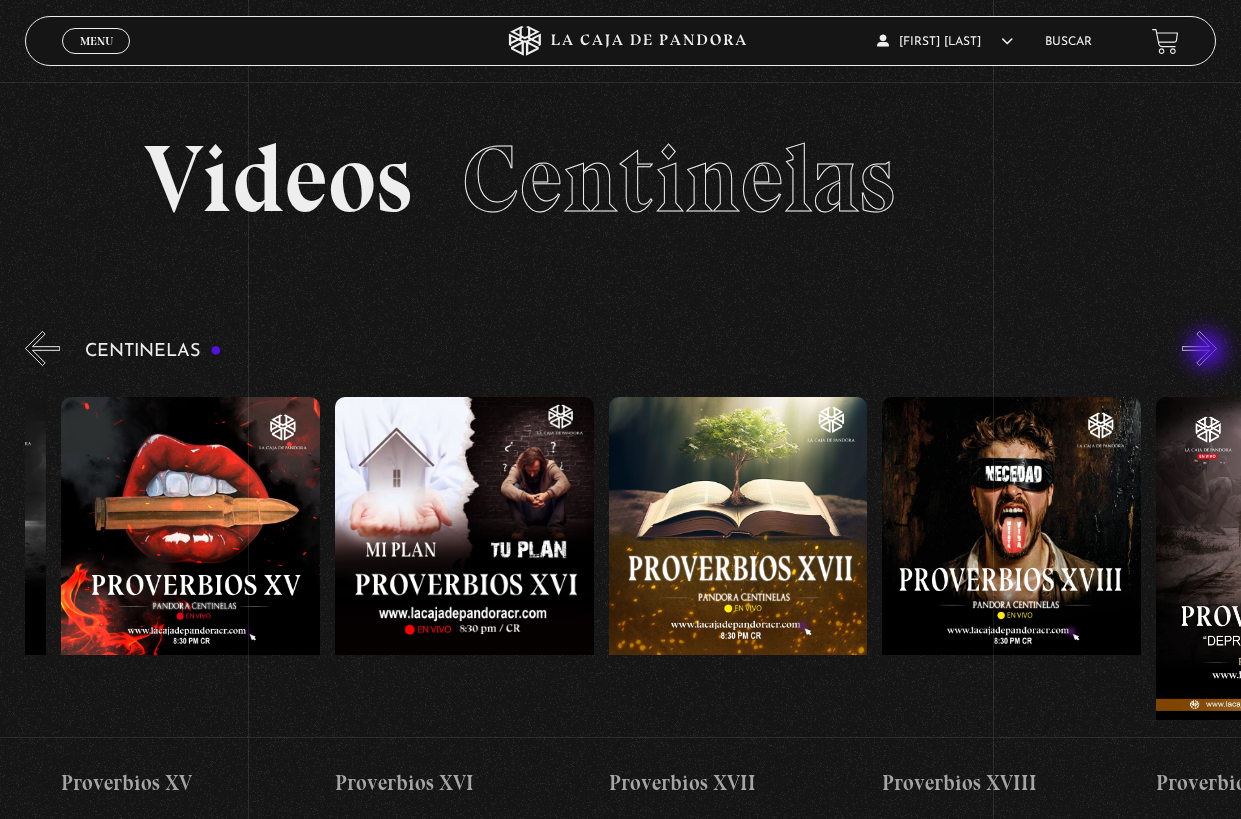 click on "»" at bounding box center (1199, 348) 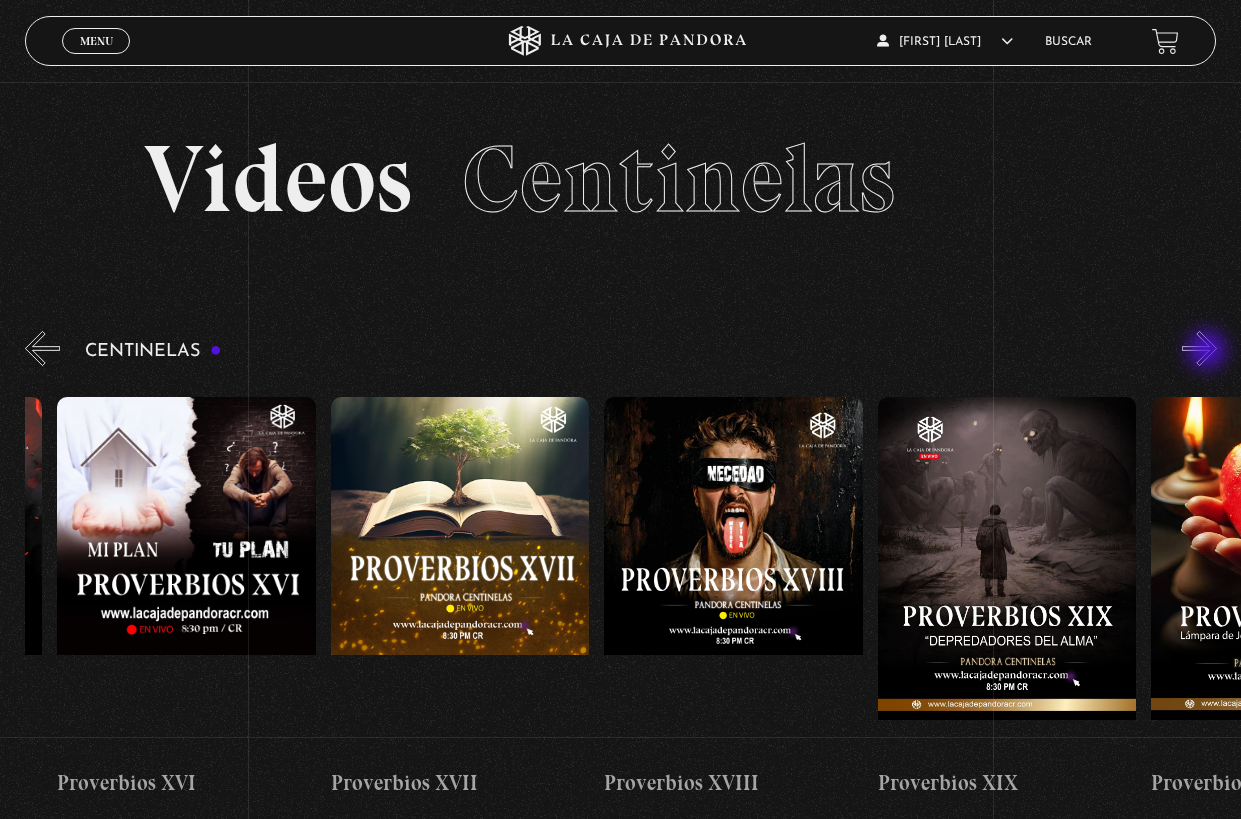 click on "»" at bounding box center [1199, 348] 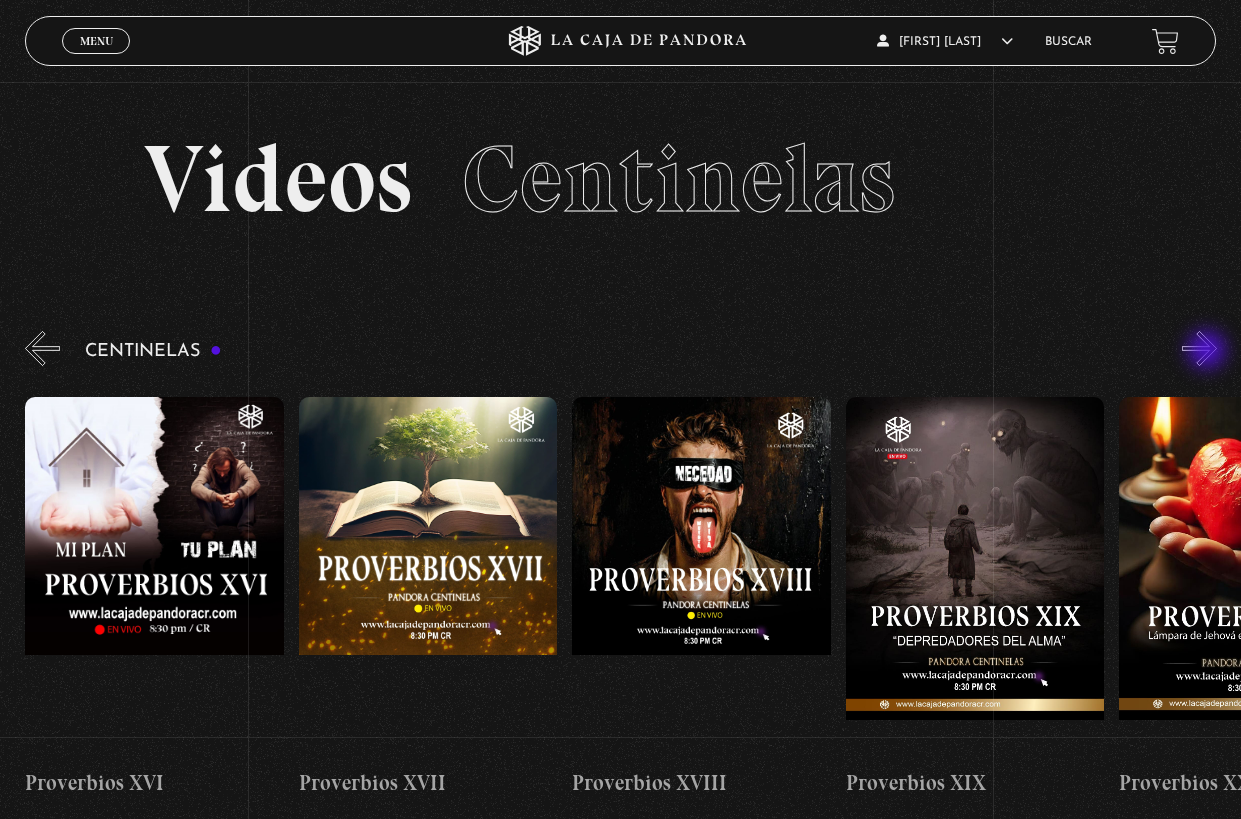scroll, scrollTop: 0, scrollLeft: 5197, axis: horizontal 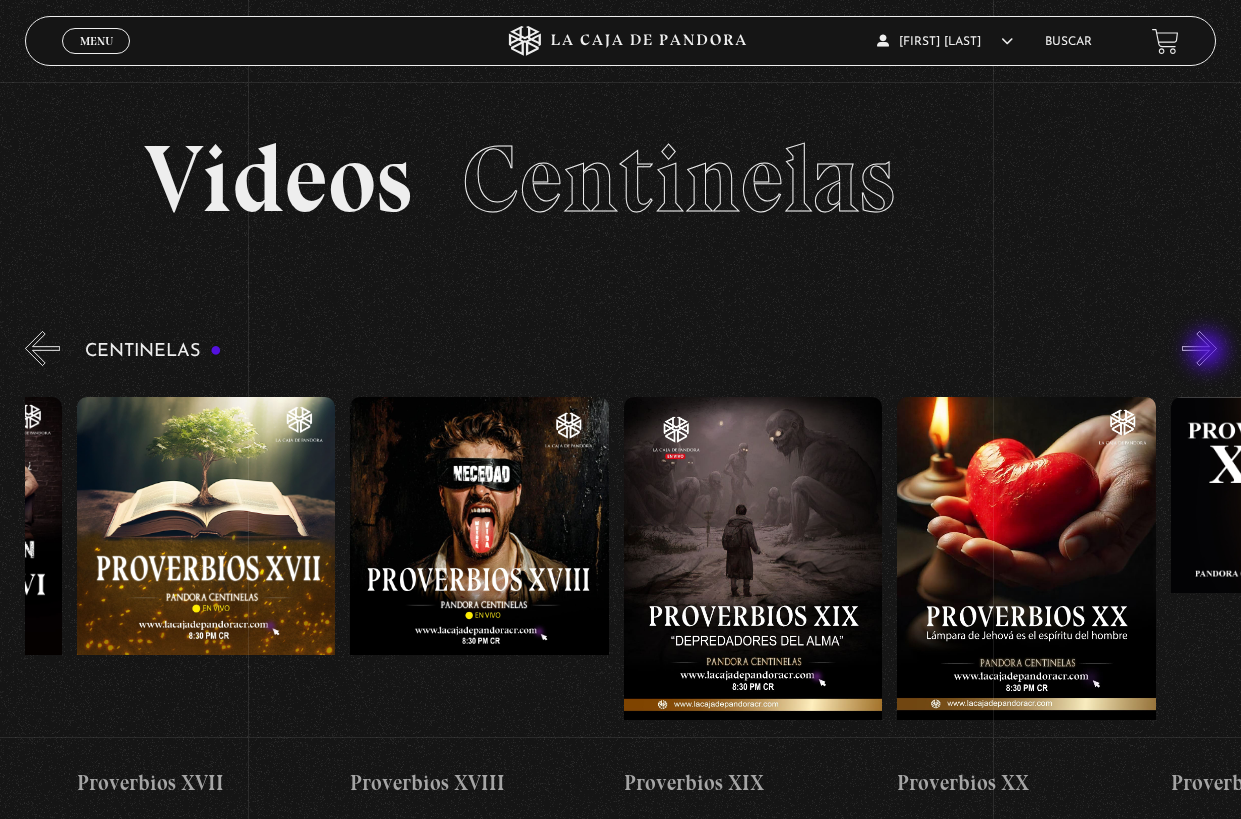 click on "»" at bounding box center (1199, 348) 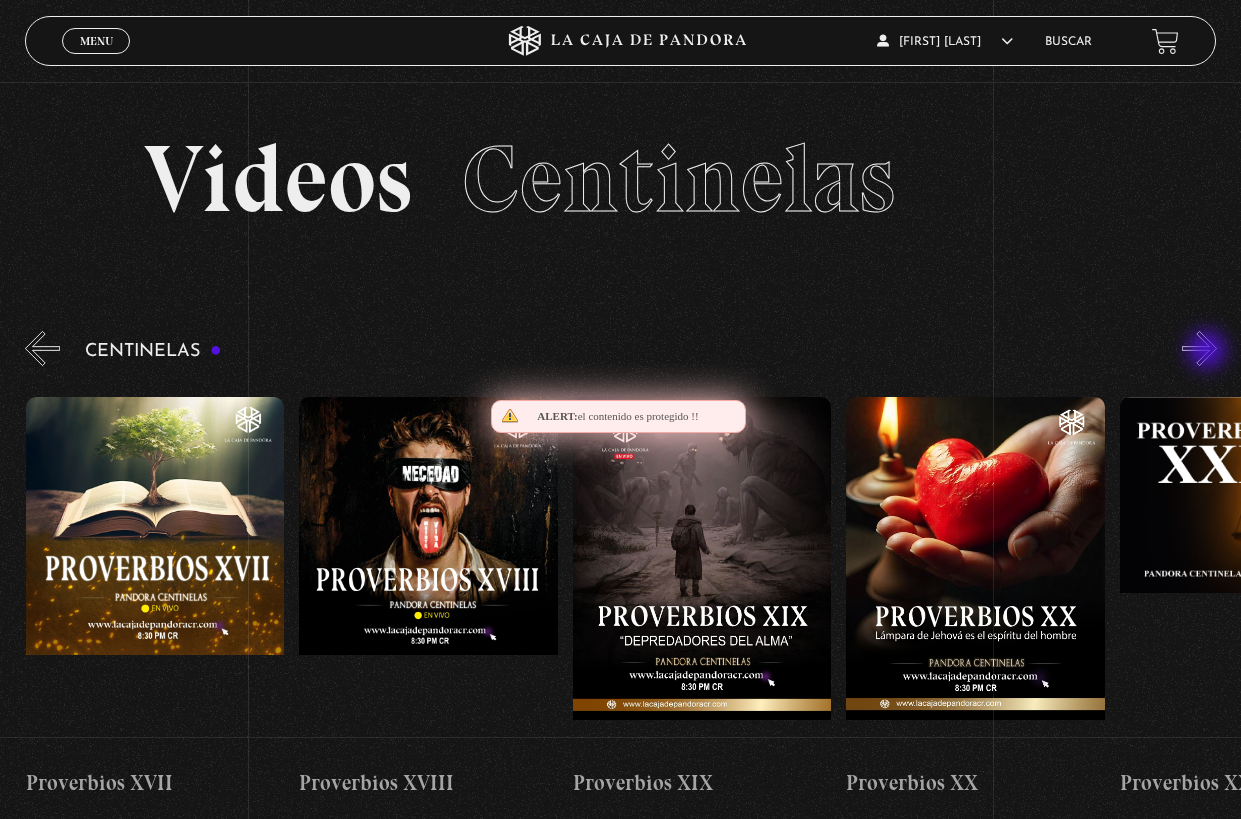 click on "»" at bounding box center [1199, 348] 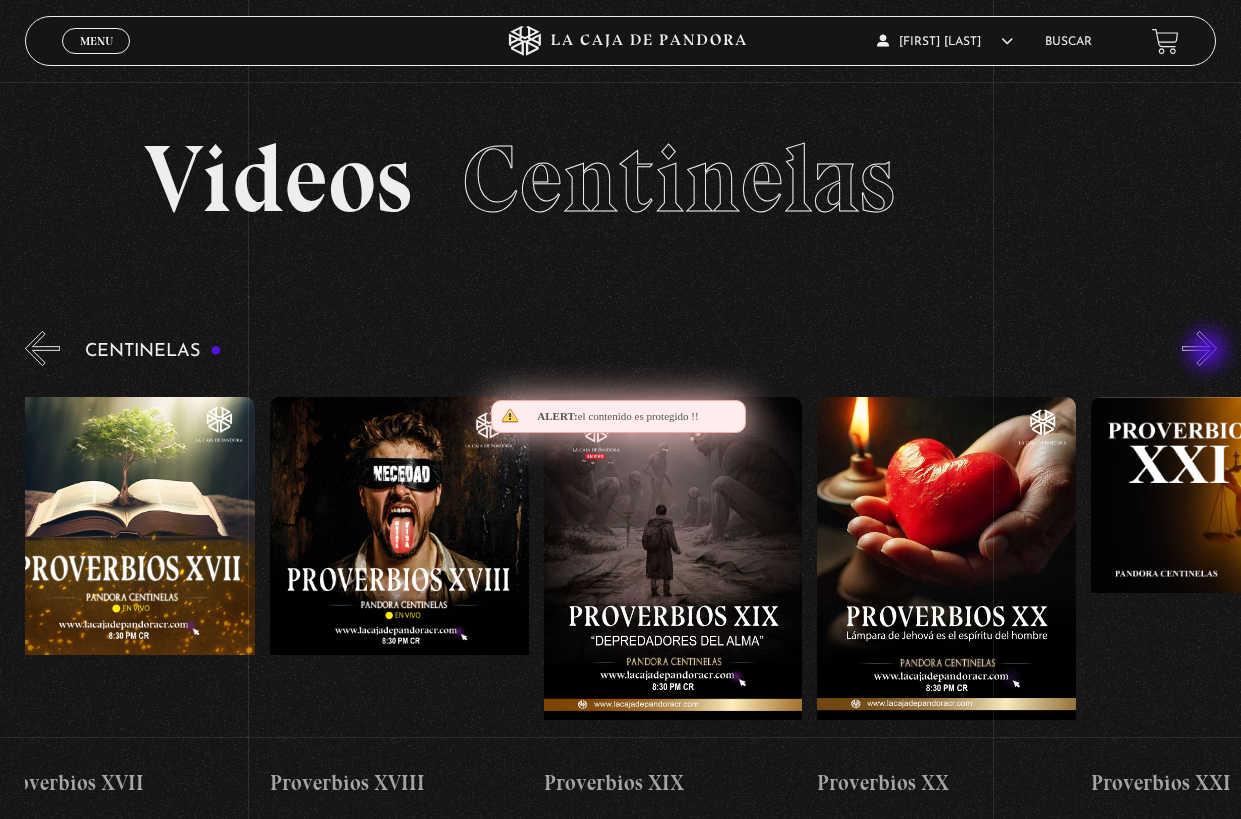 click on "»" at bounding box center [1199, 348] 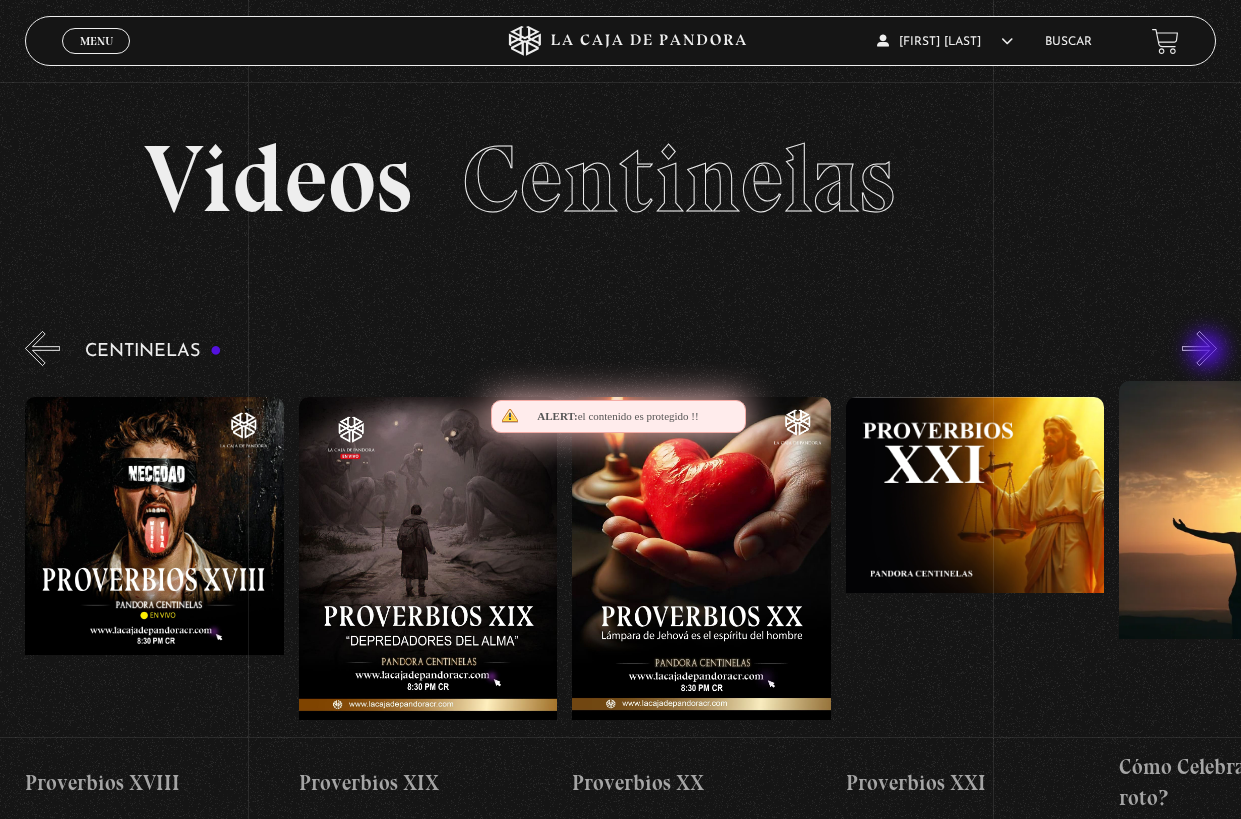 click on "»" at bounding box center (1199, 348) 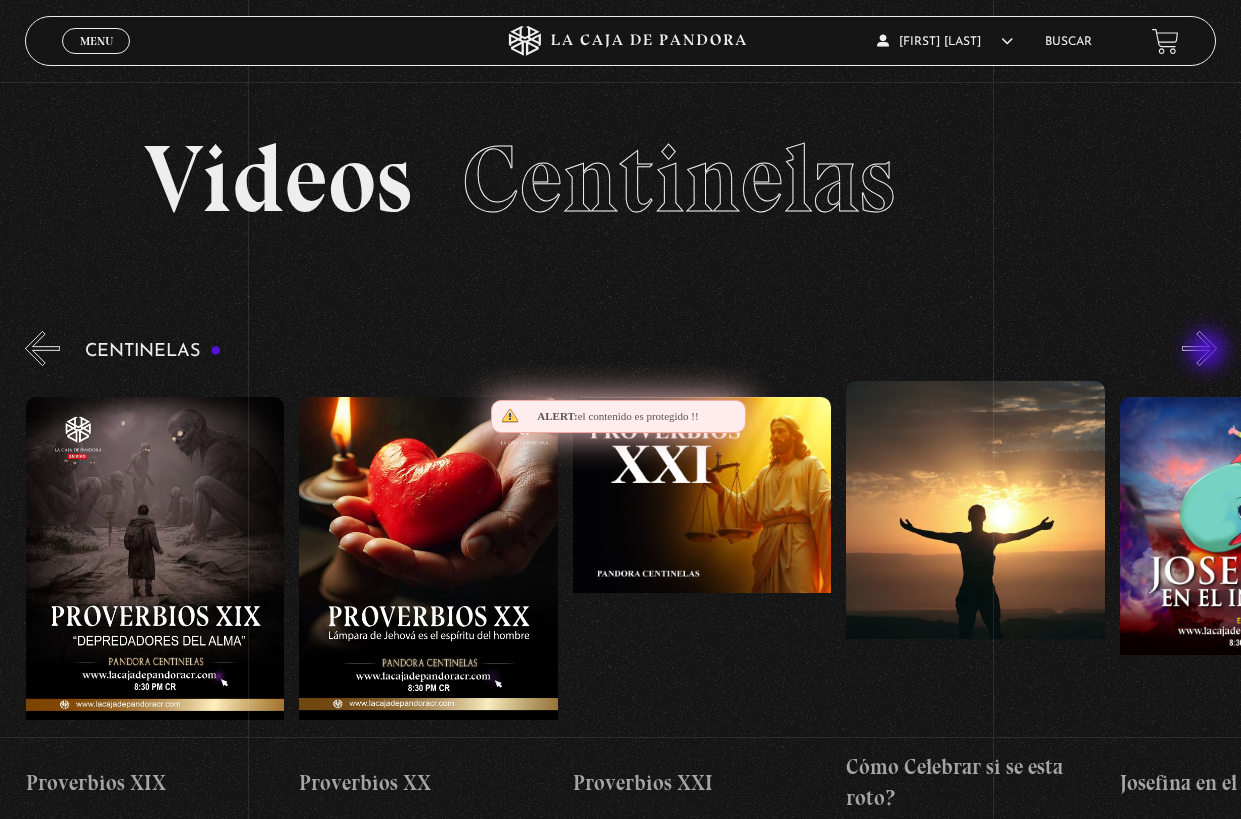 click on "»" at bounding box center [1199, 348] 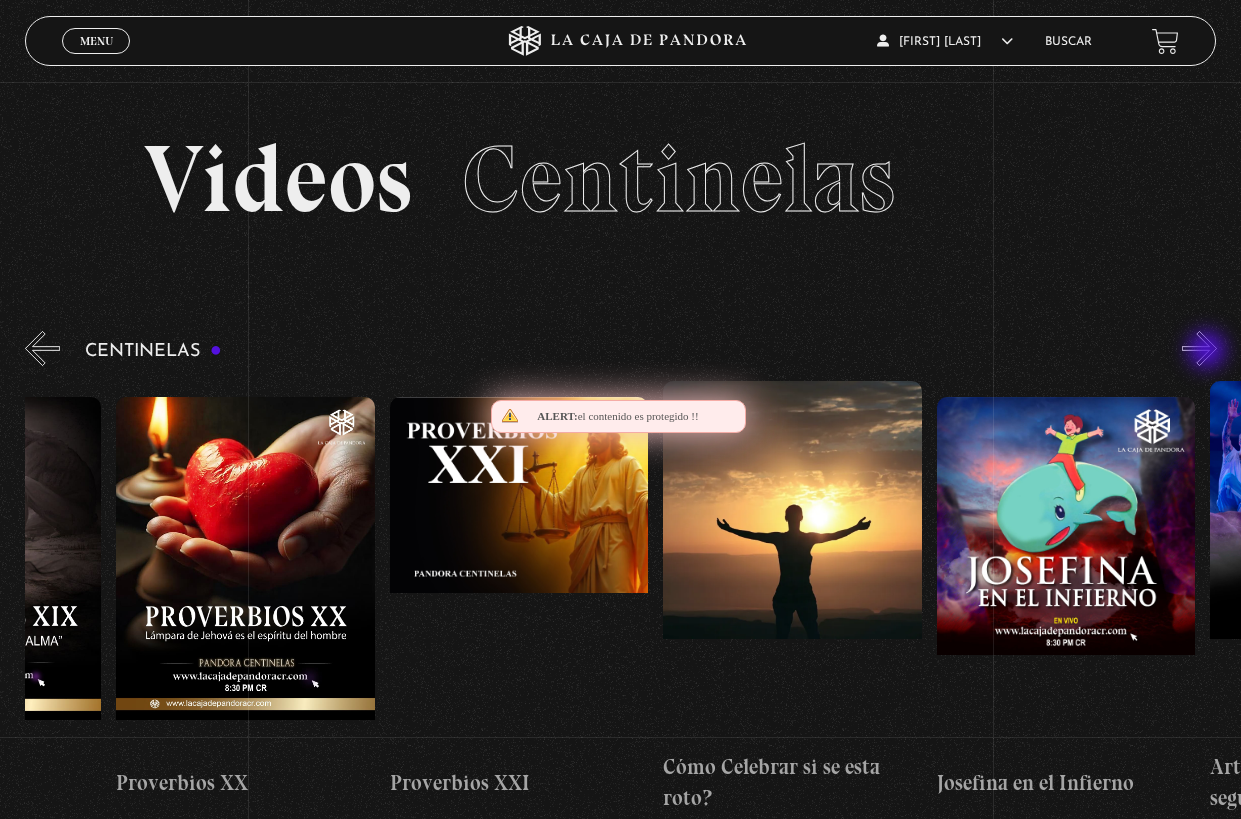 click on "»" at bounding box center (1199, 348) 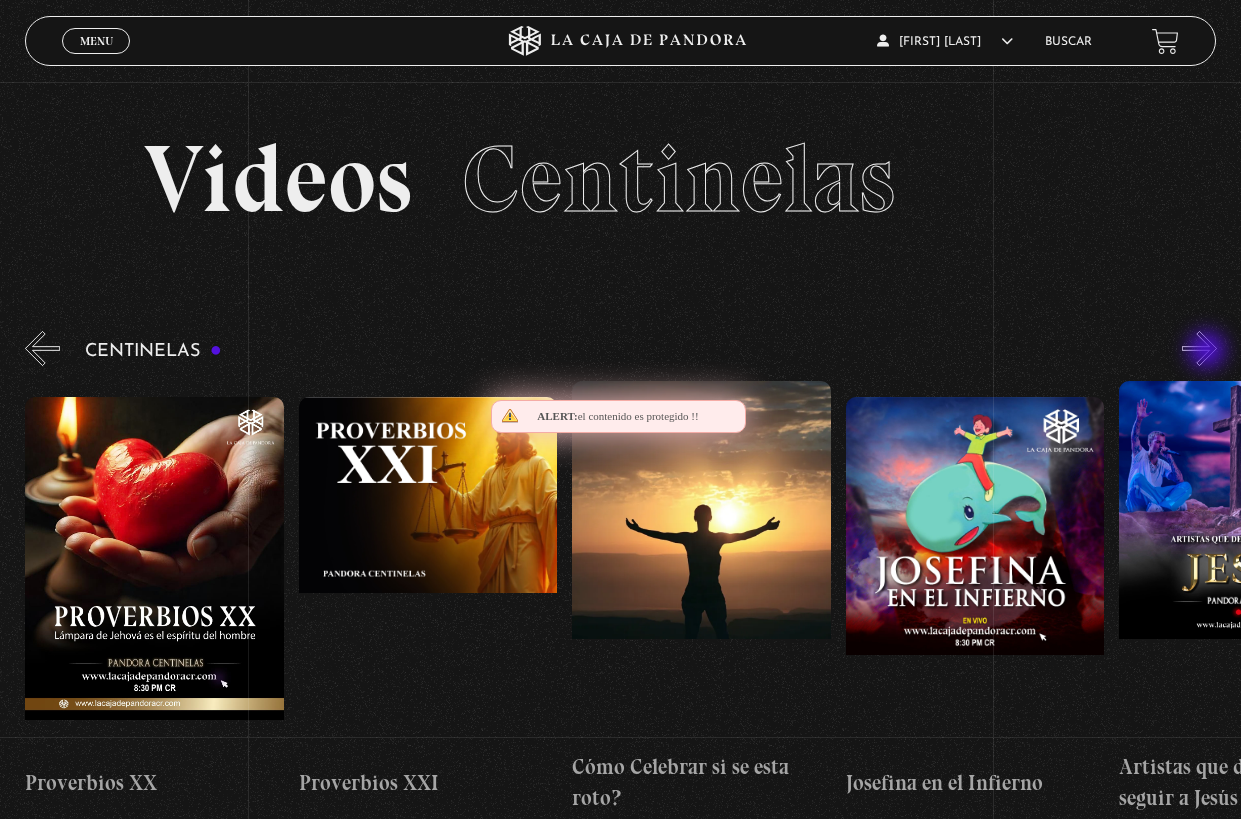 click on "»" at bounding box center (1199, 348) 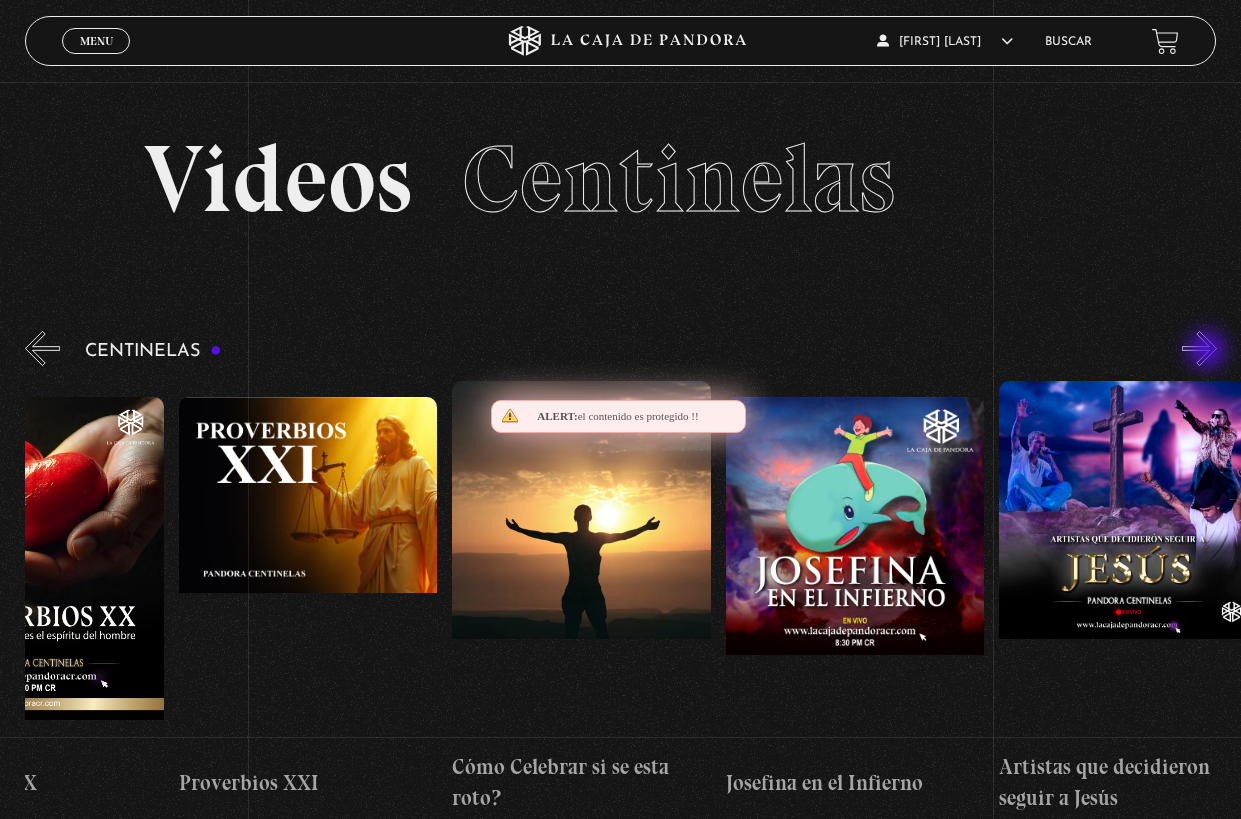 click on "»" at bounding box center (1199, 348) 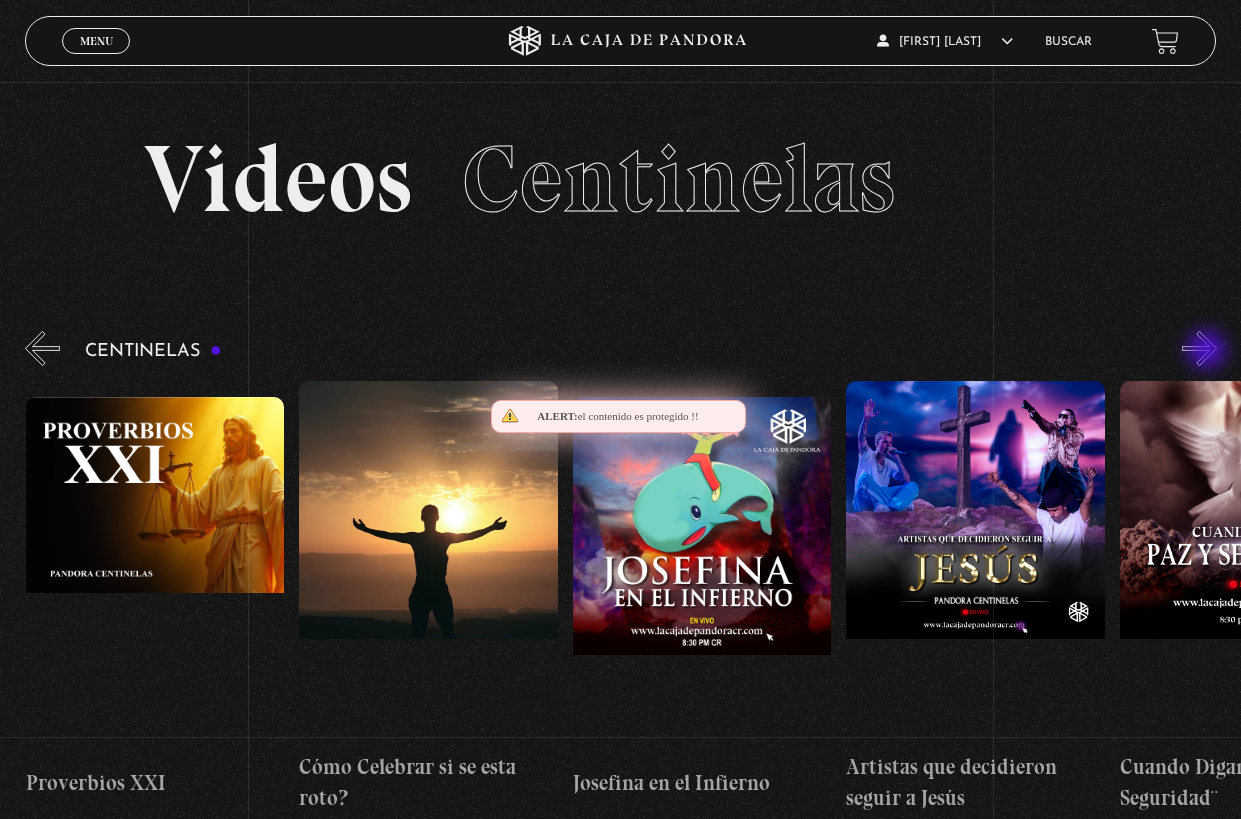 click on "»" at bounding box center (1199, 348) 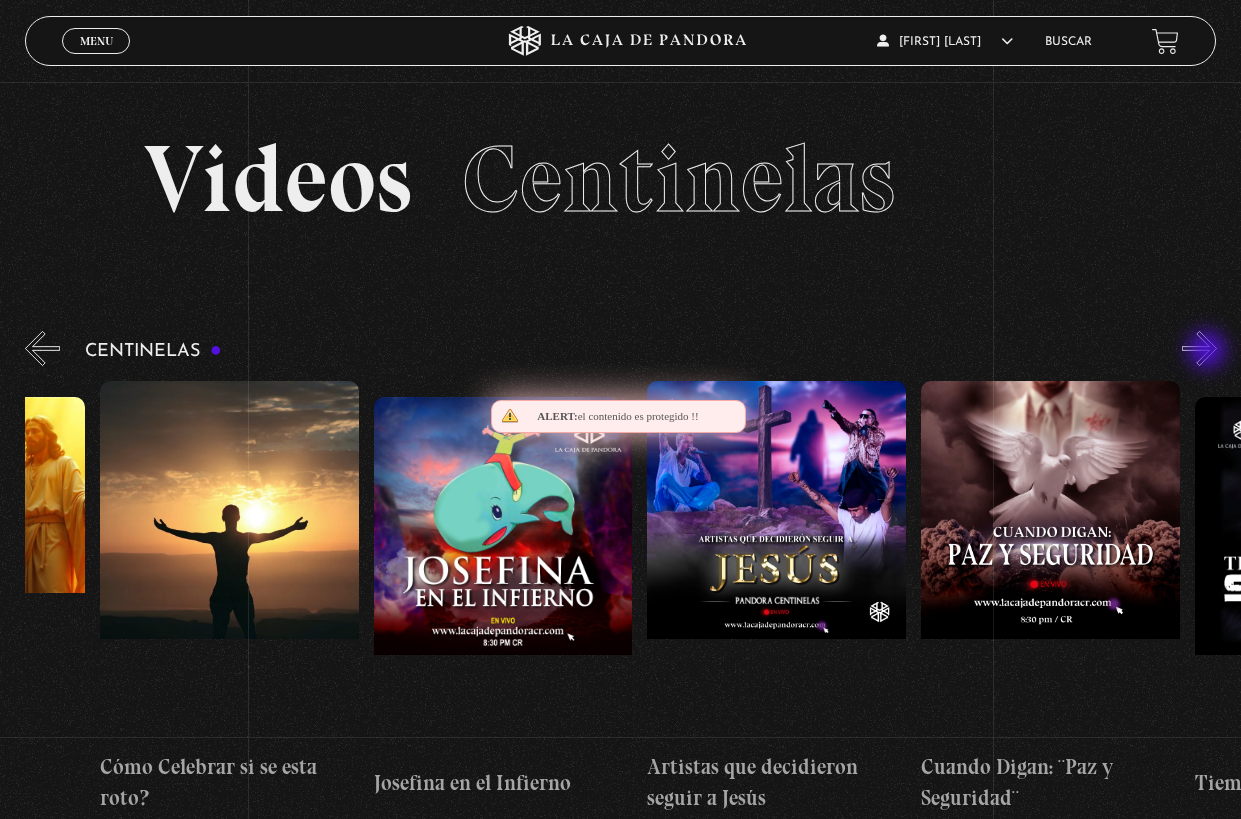 click on "»" at bounding box center [1199, 348] 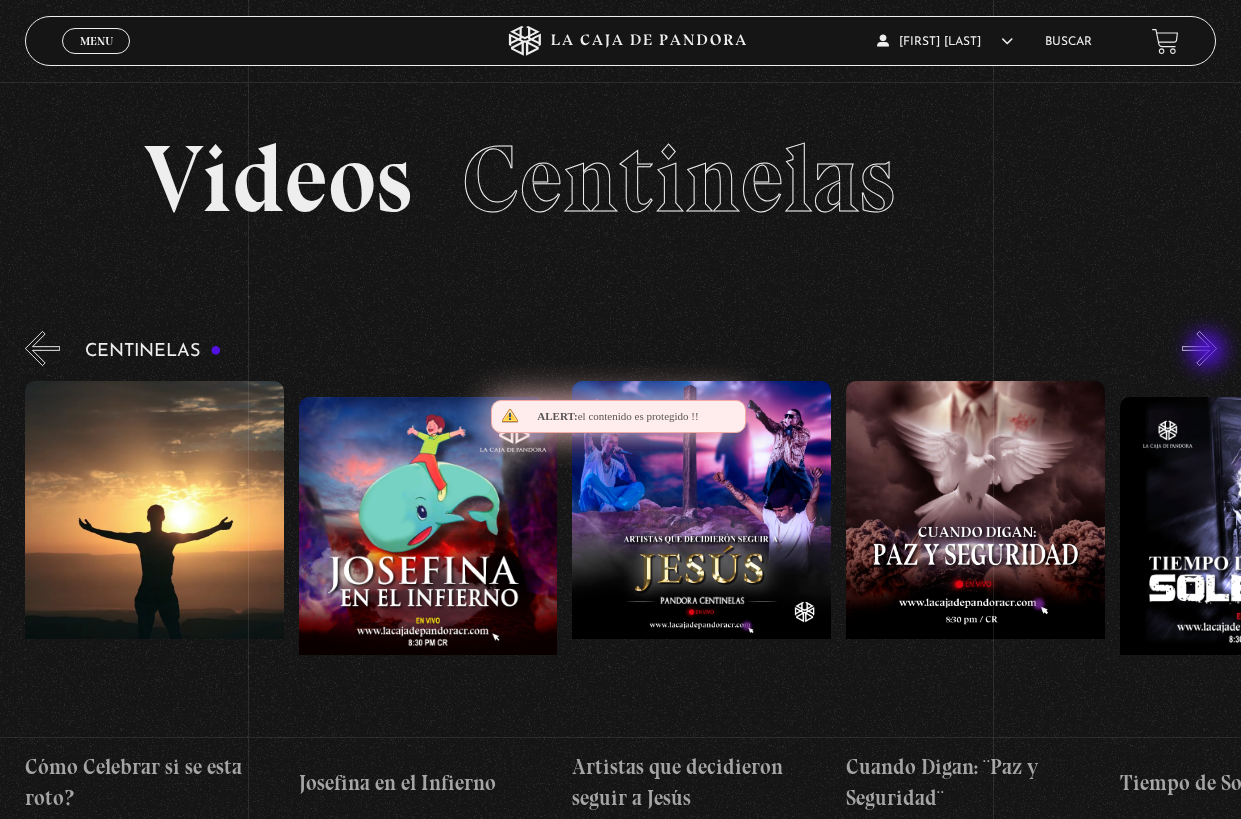 click on "»" at bounding box center [1199, 348] 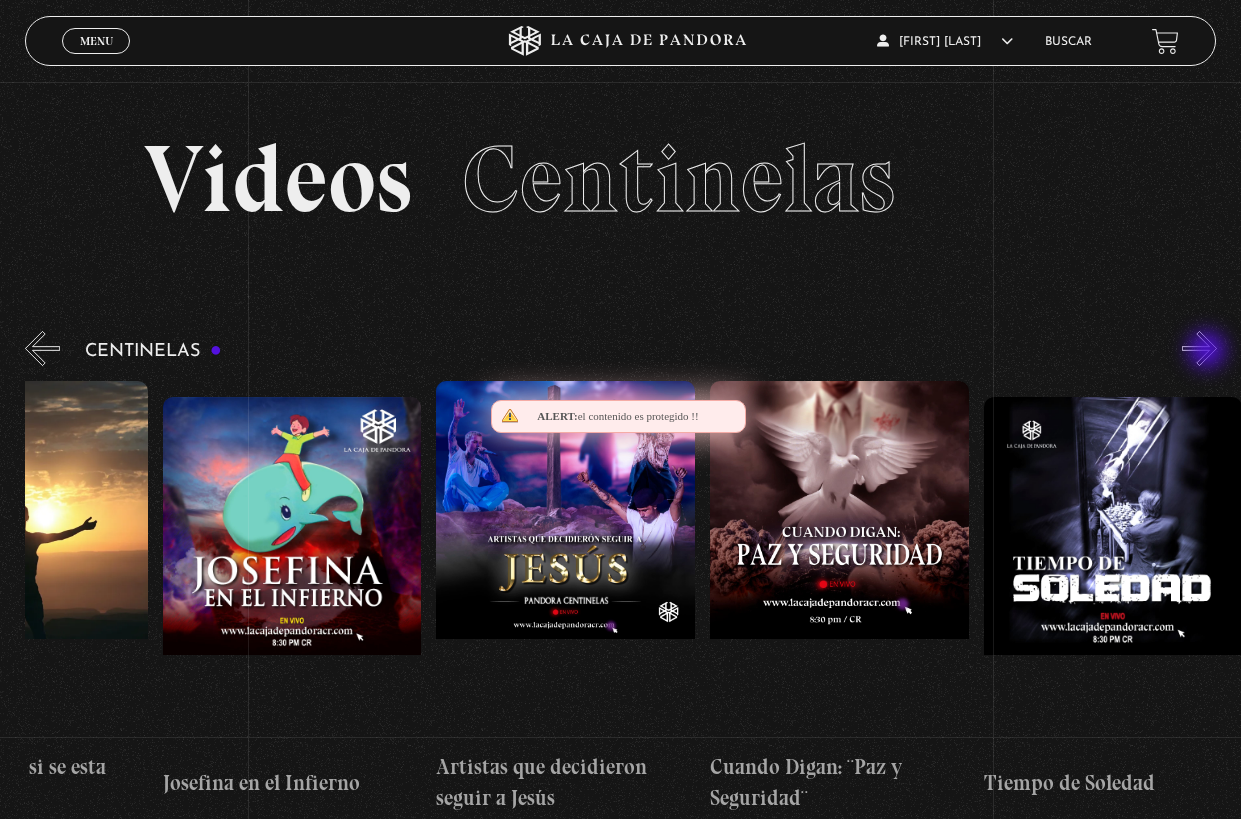 click on "»" at bounding box center [1199, 348] 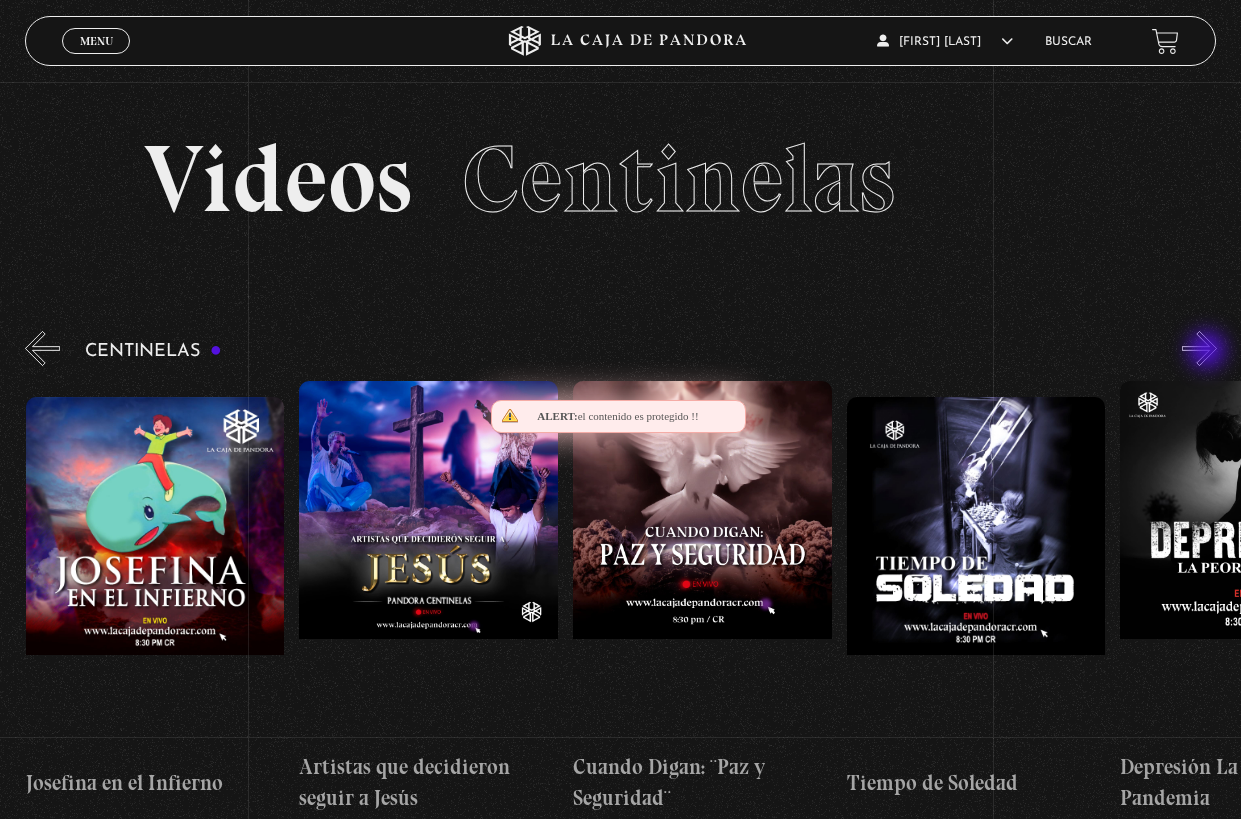 click on "»" at bounding box center [1199, 348] 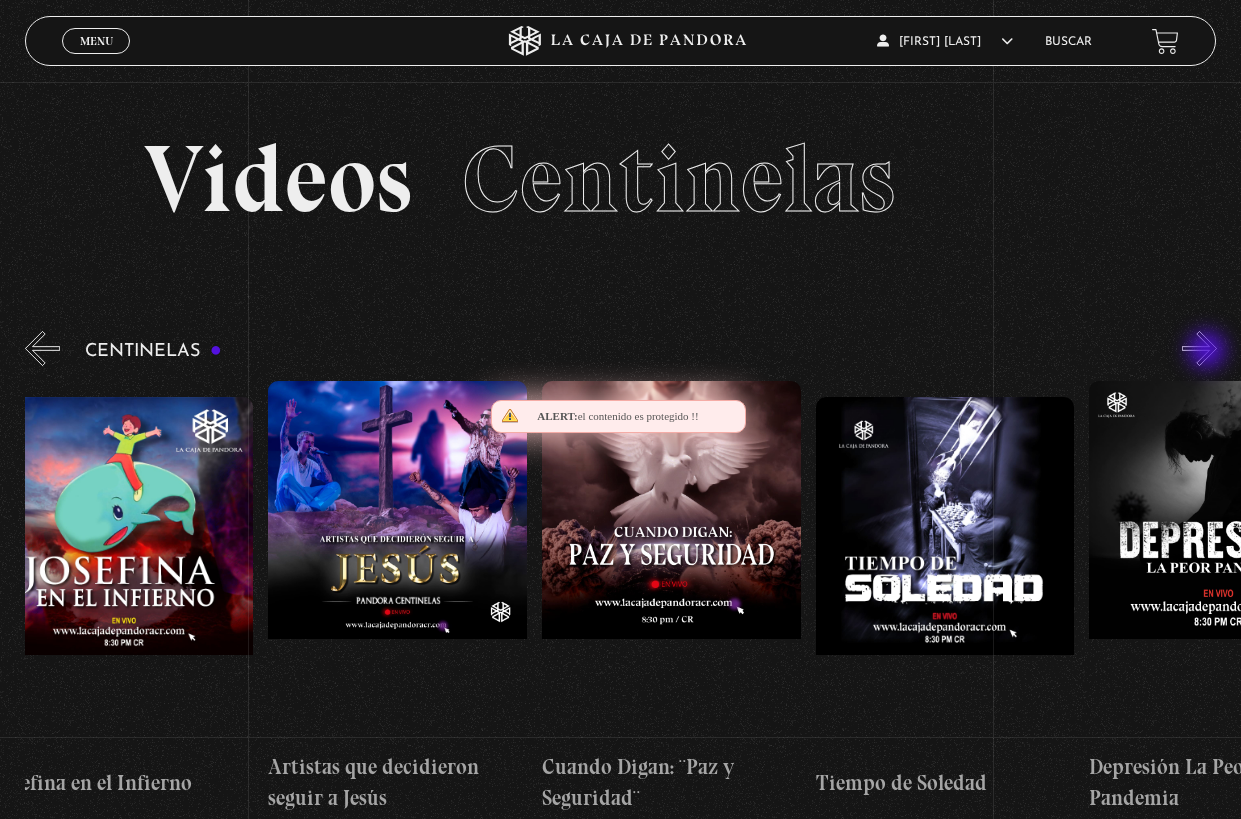 click on "»" at bounding box center (1199, 348) 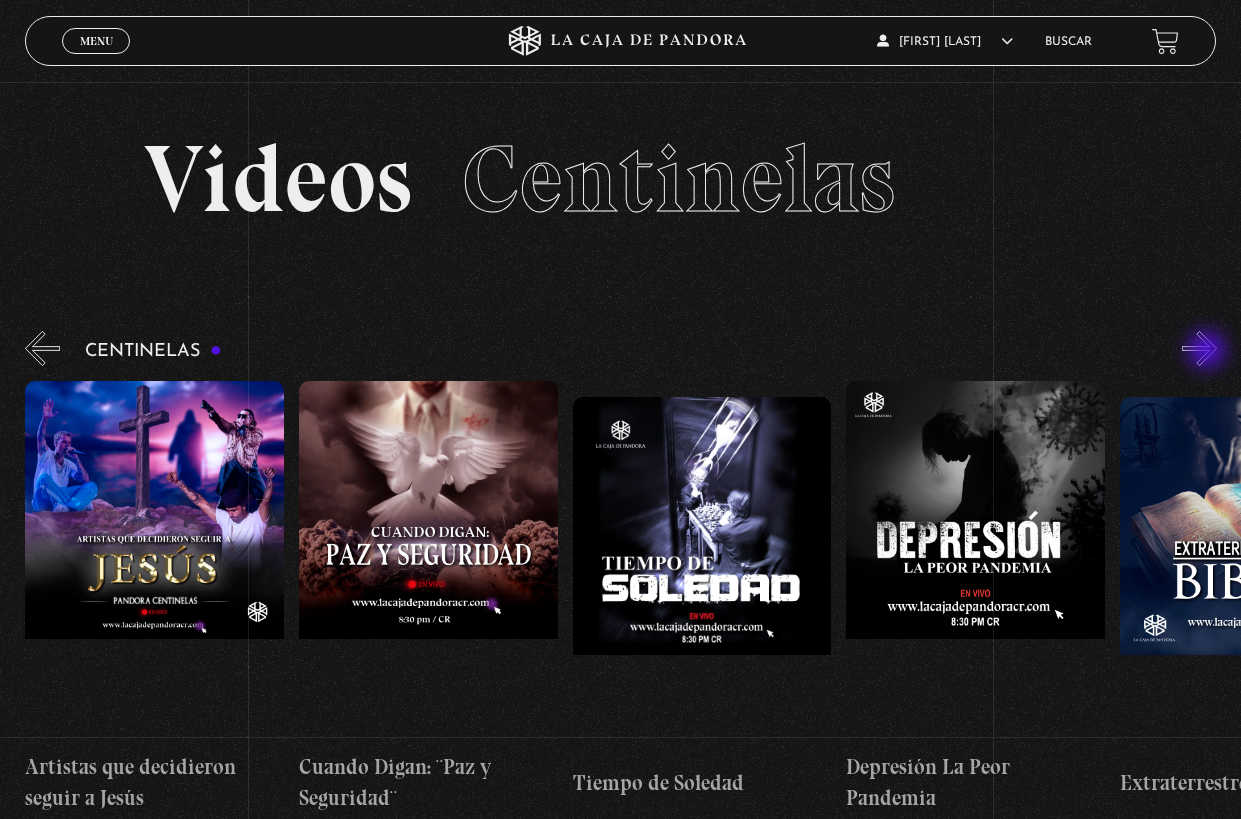 click on "»" at bounding box center [1199, 348] 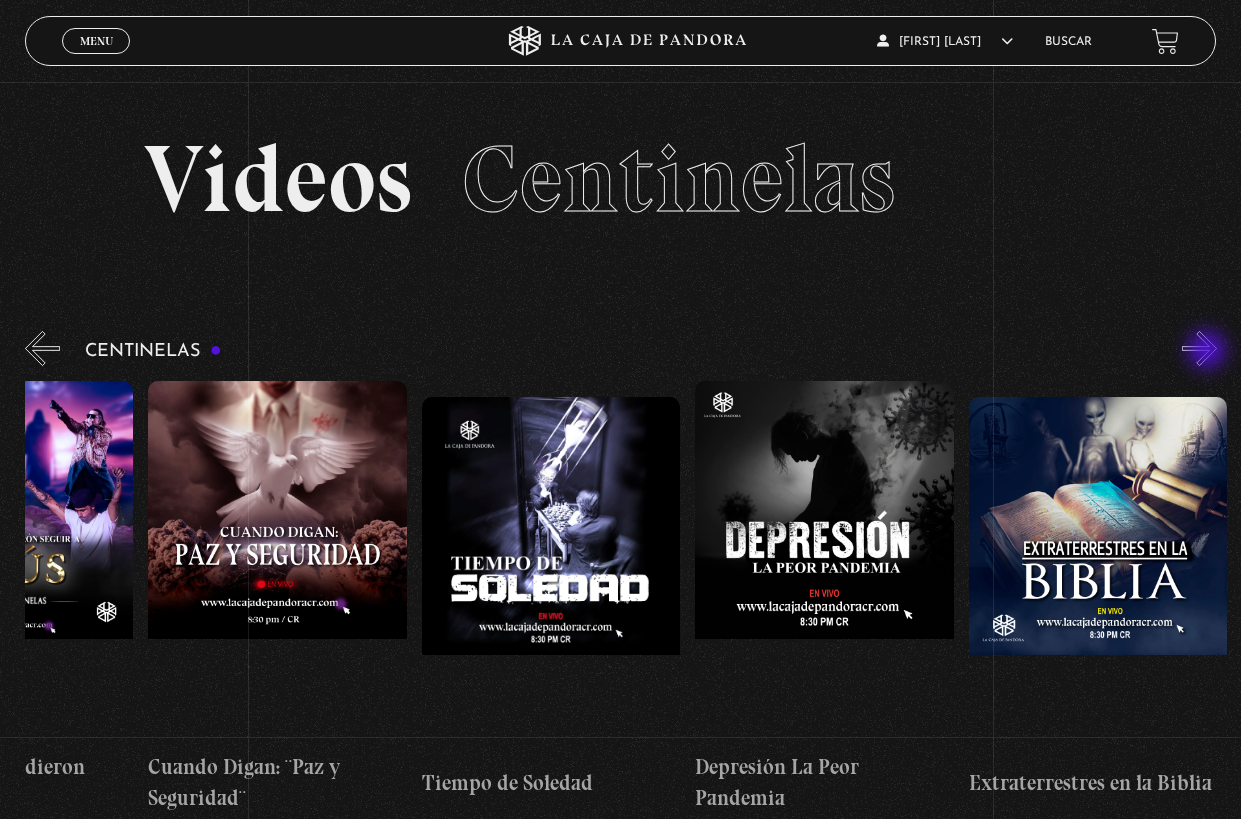 click on "»" at bounding box center [1199, 348] 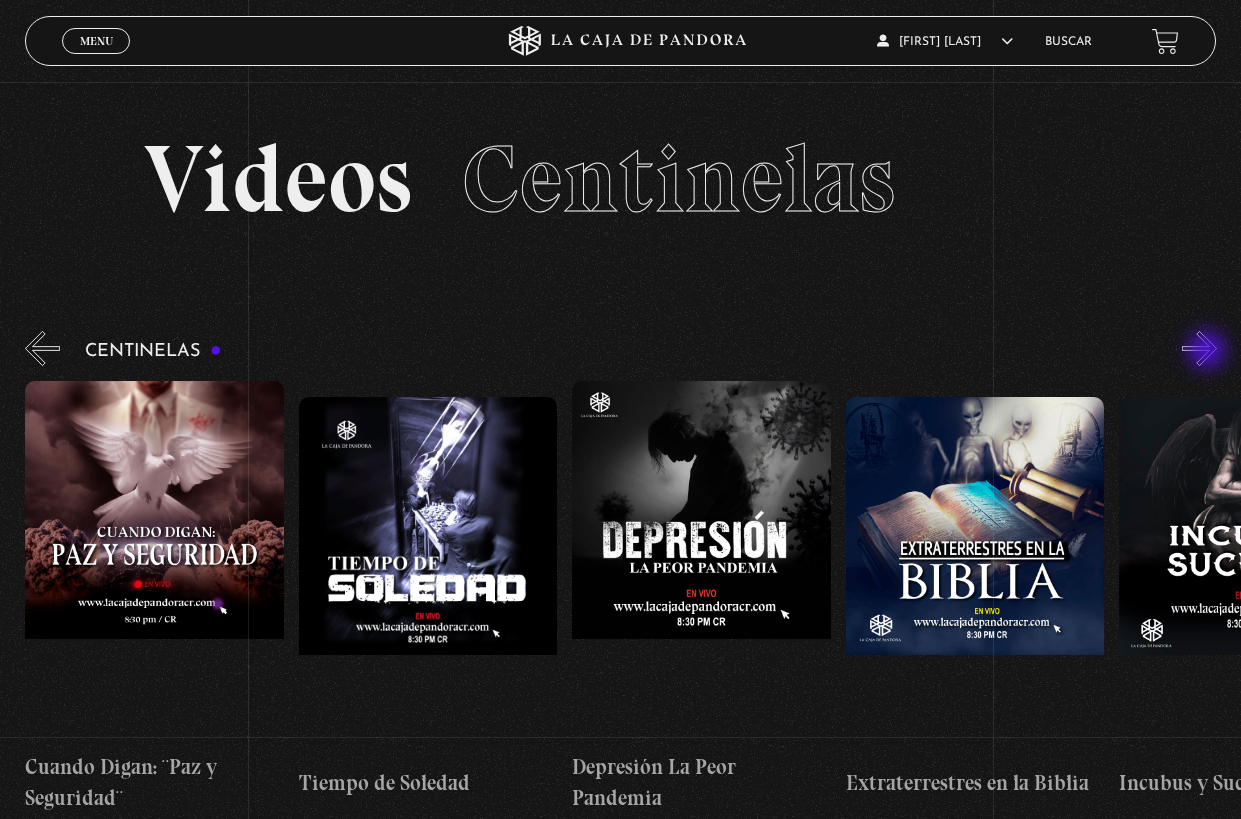 click on "»" at bounding box center (1199, 348) 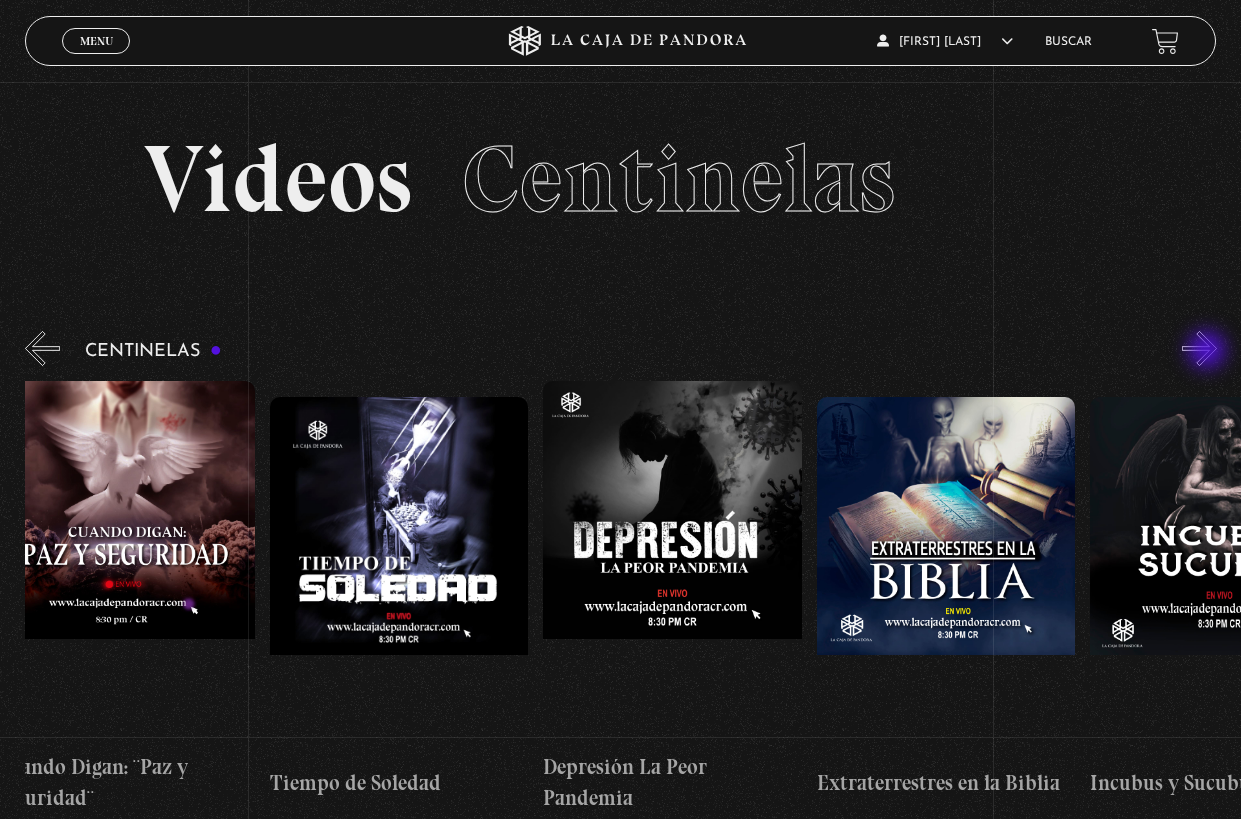 click on "»" at bounding box center [1199, 348] 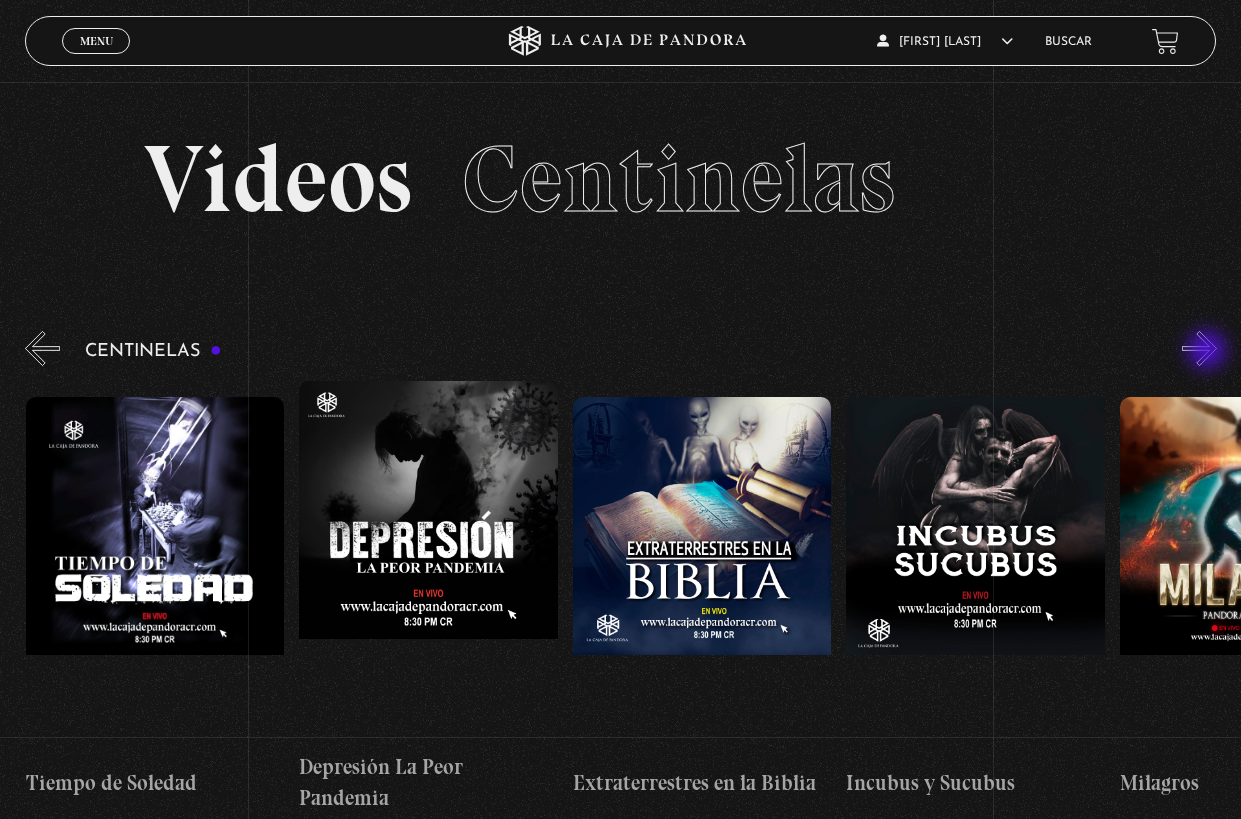 click on "»" at bounding box center [1199, 348] 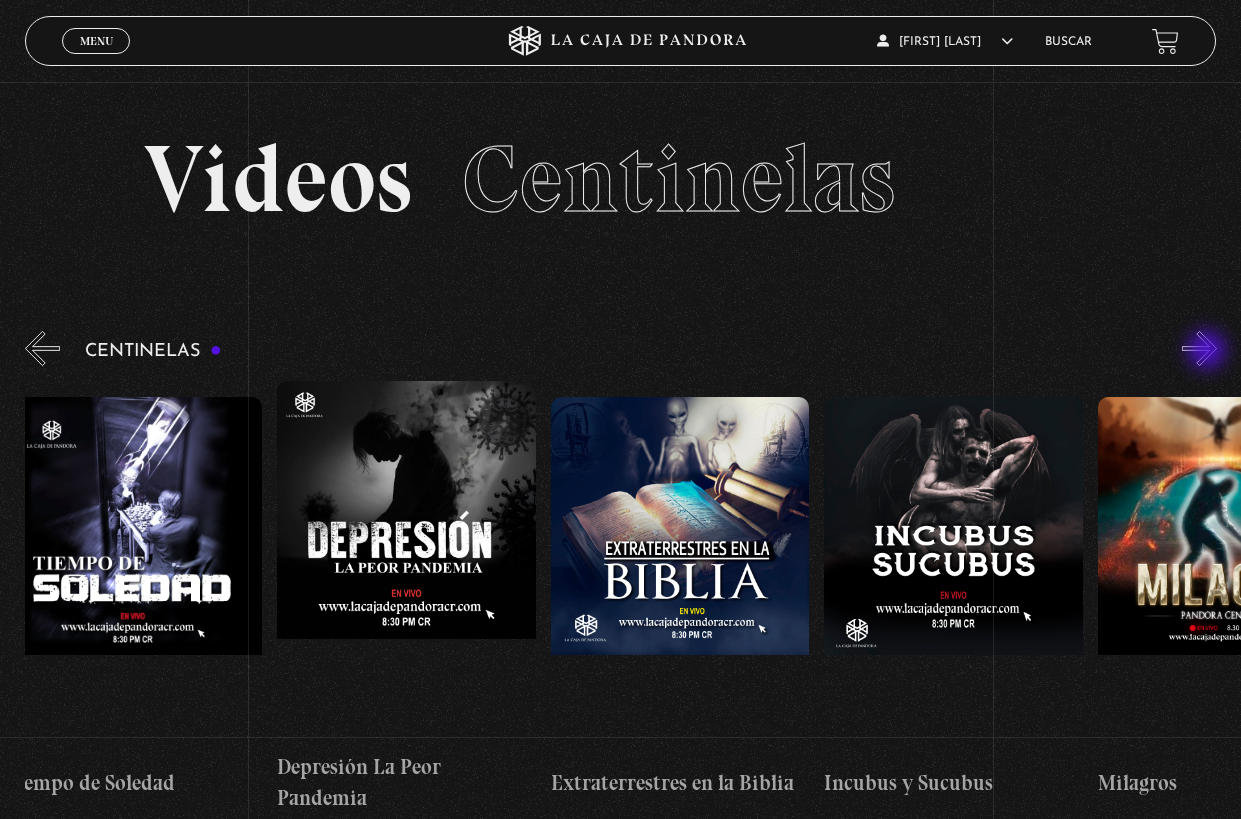 click on "»" at bounding box center [1199, 348] 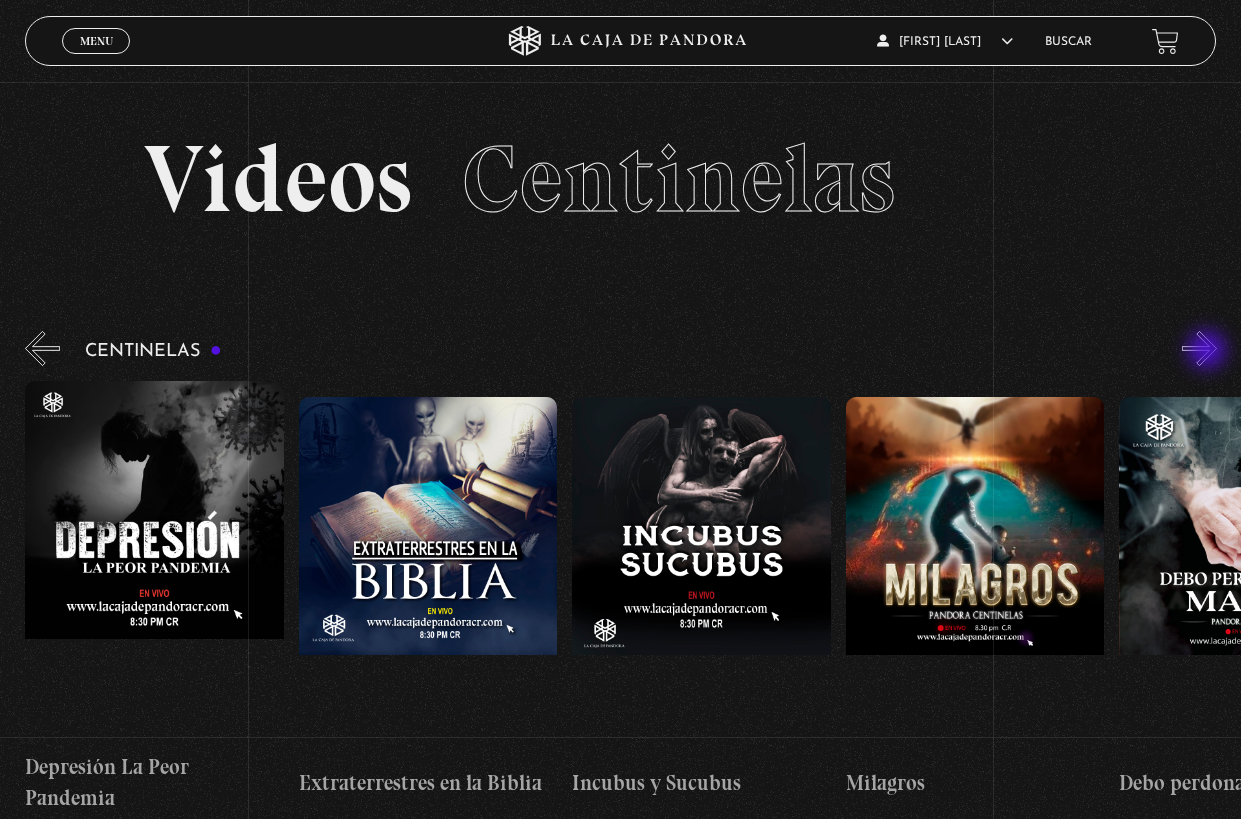 click on "»" at bounding box center [1199, 348] 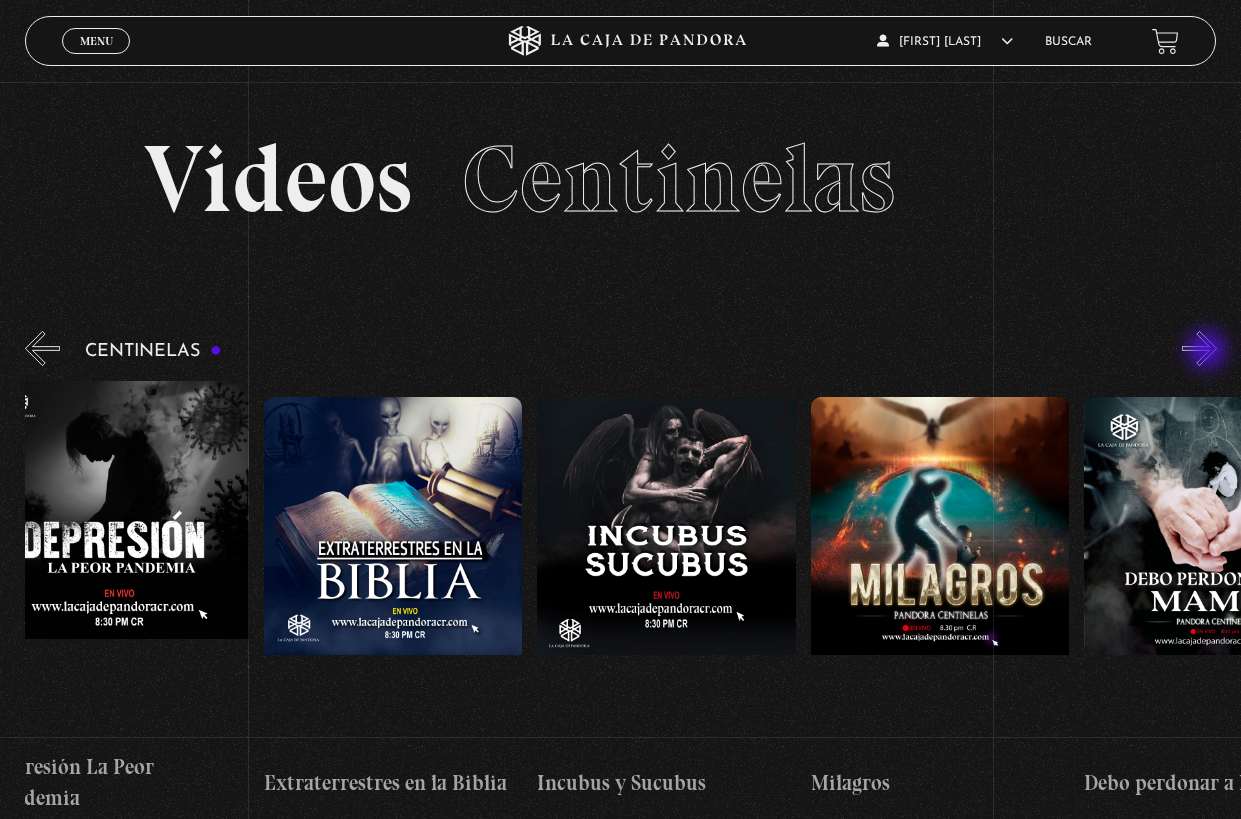 click on "»" at bounding box center (1199, 348) 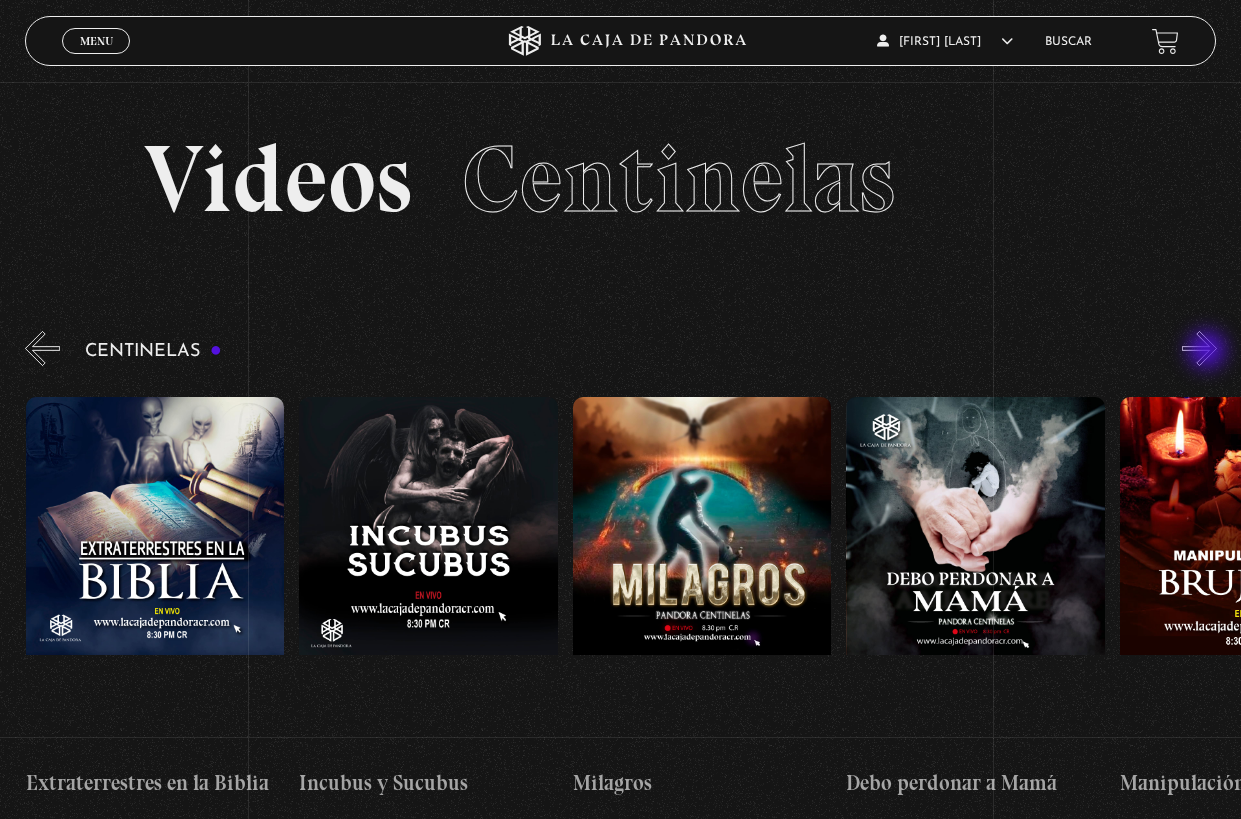 click on "»" at bounding box center [1199, 348] 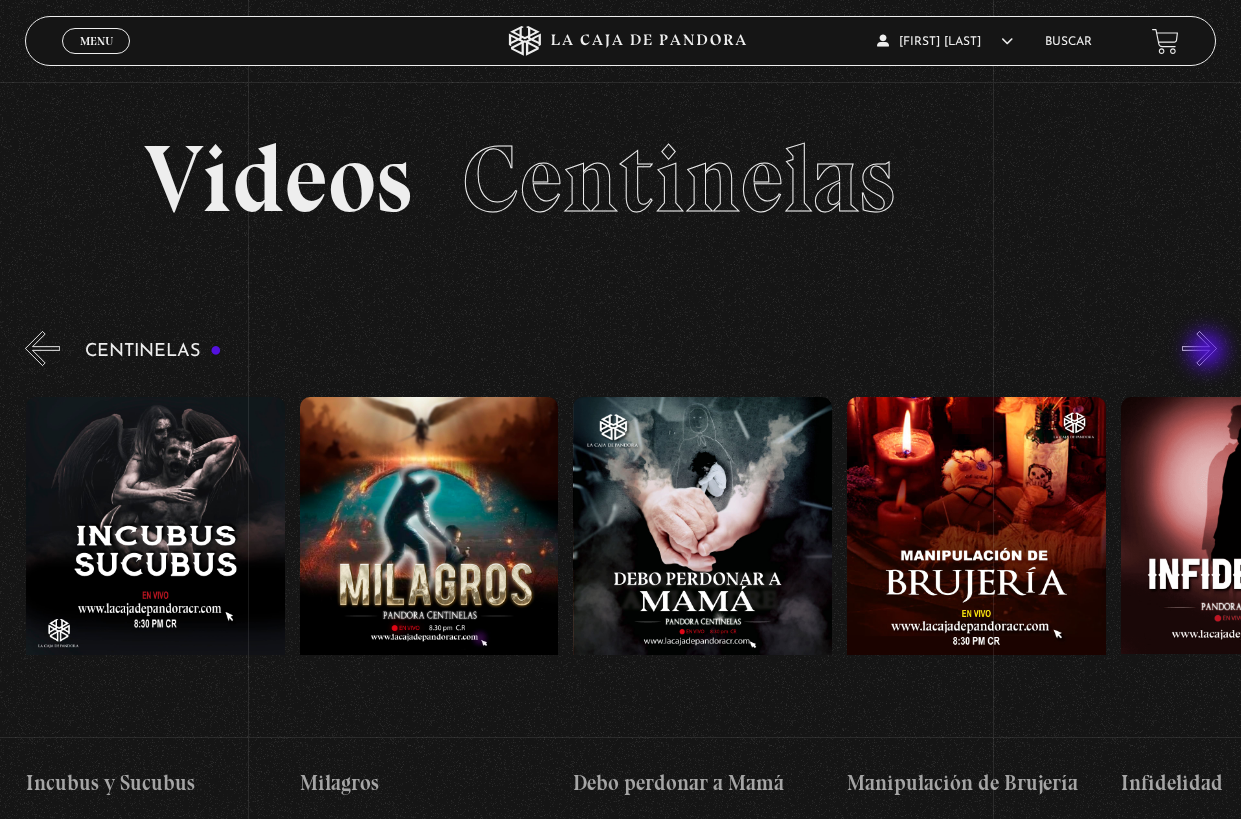 scroll, scrollTop: 0, scrollLeft: 8480, axis: horizontal 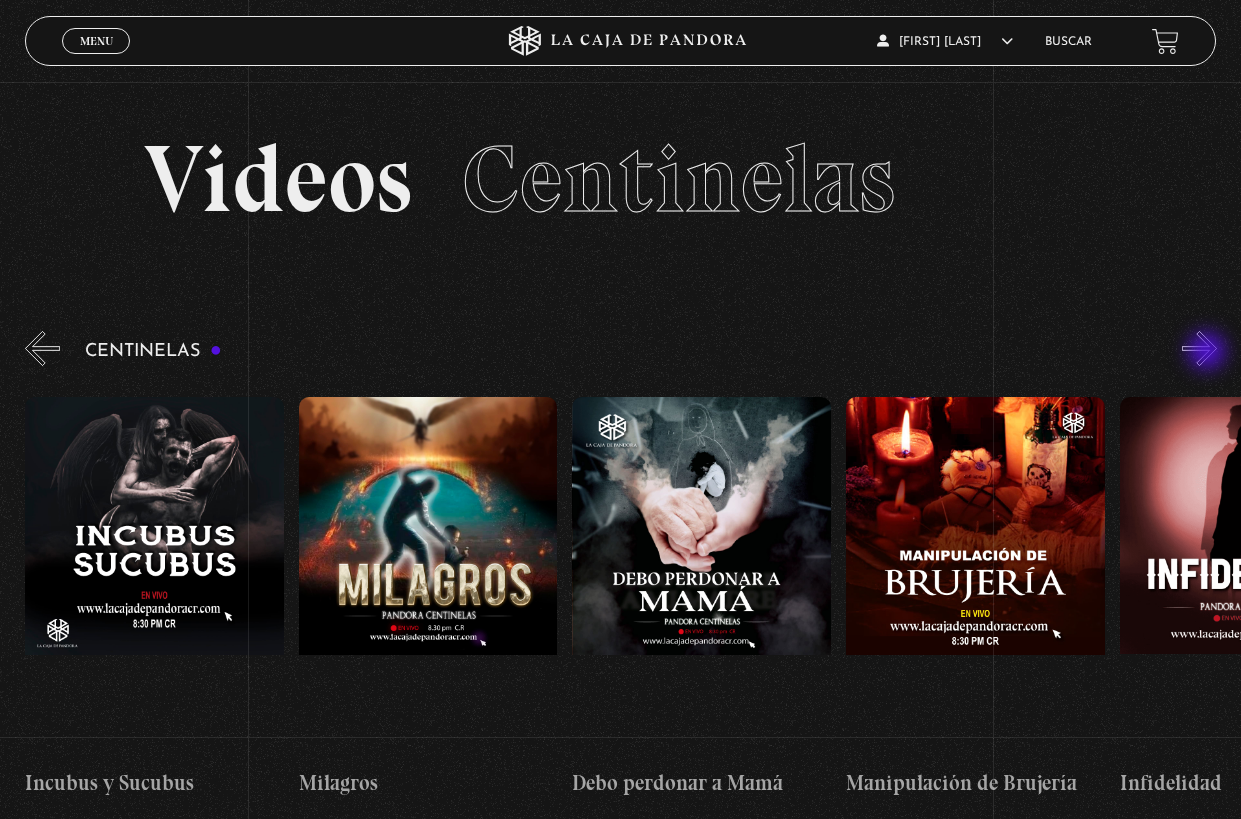 click on "»" at bounding box center (1199, 348) 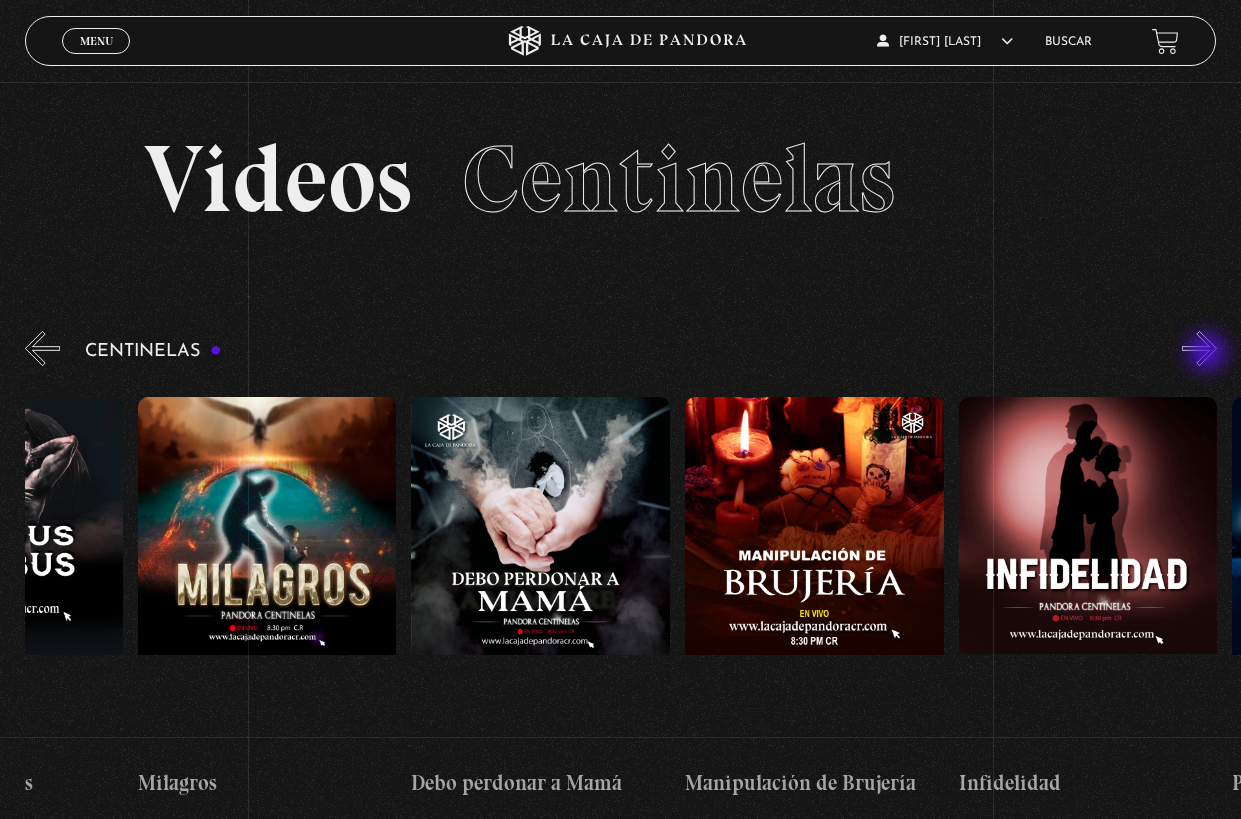 click on "»" at bounding box center [1199, 348] 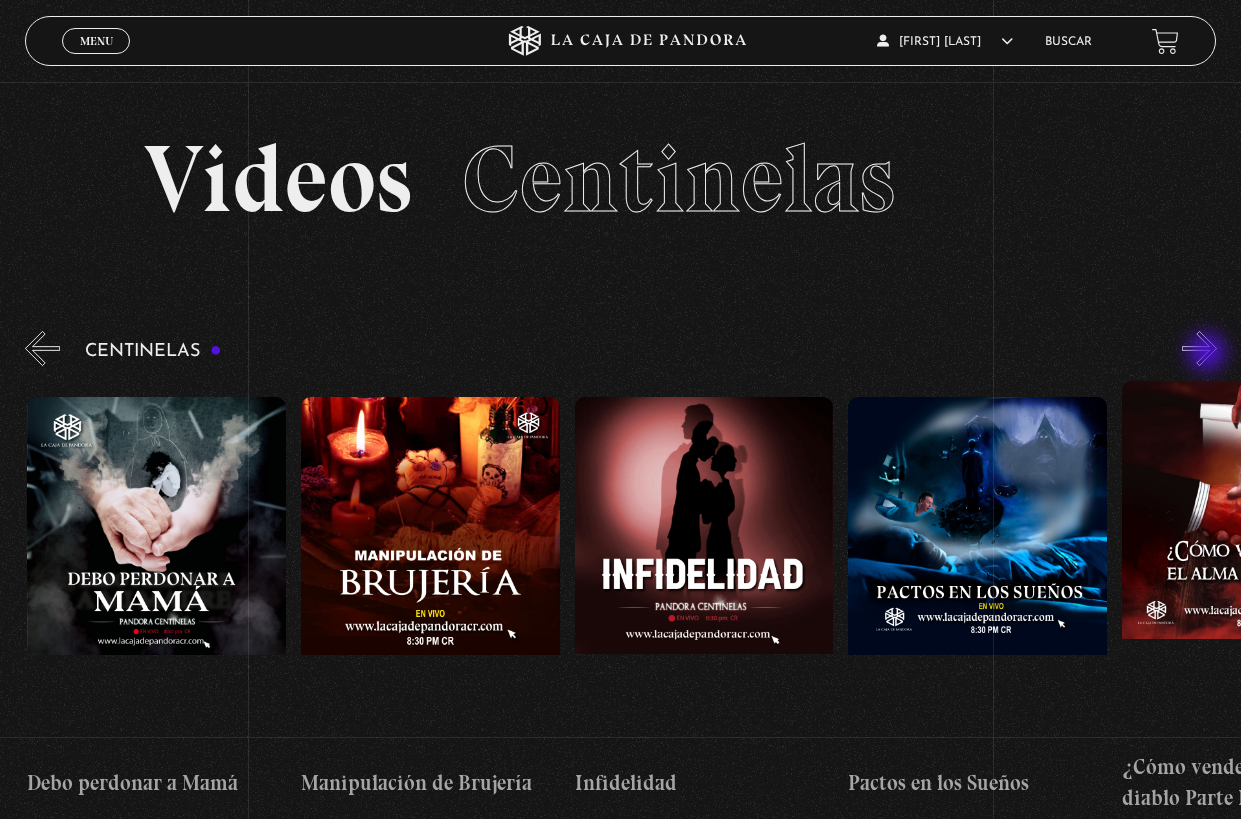 click on "»" at bounding box center (1199, 348) 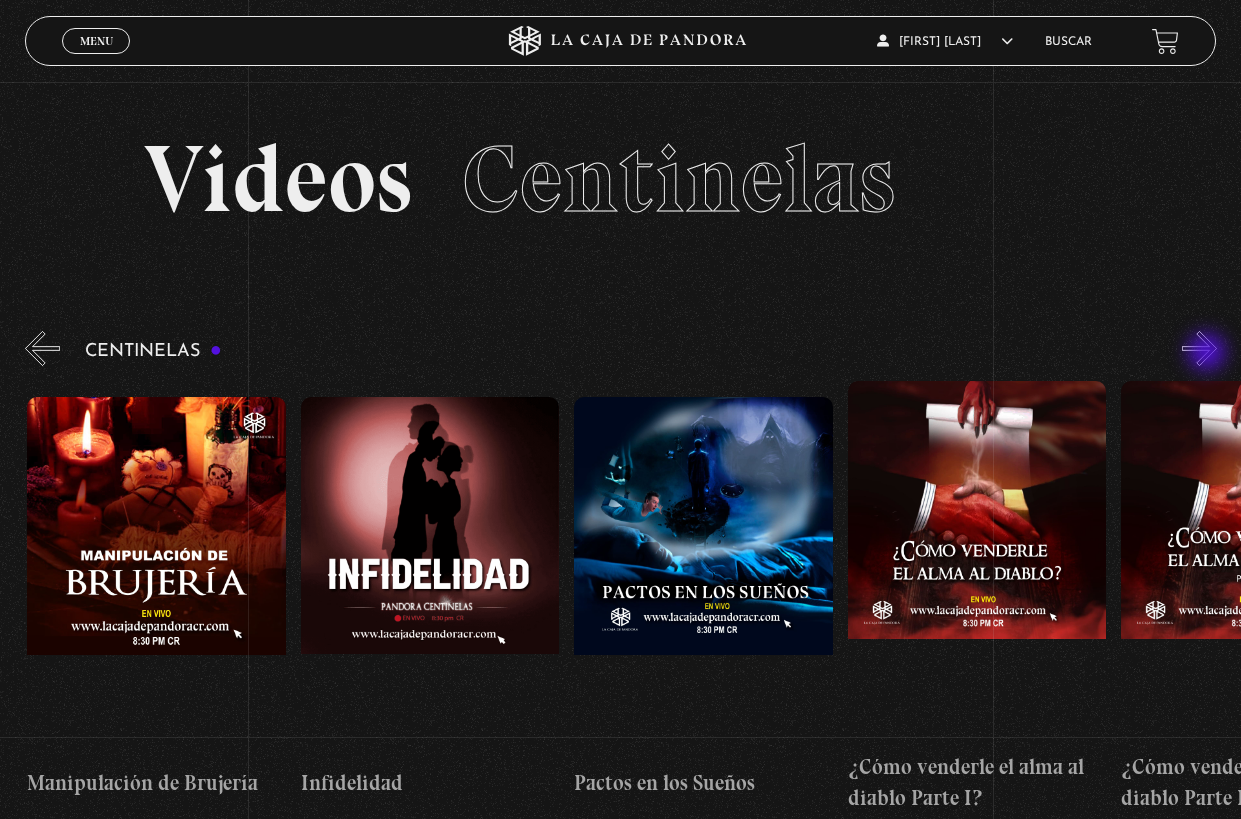 click on "»" at bounding box center (1199, 348) 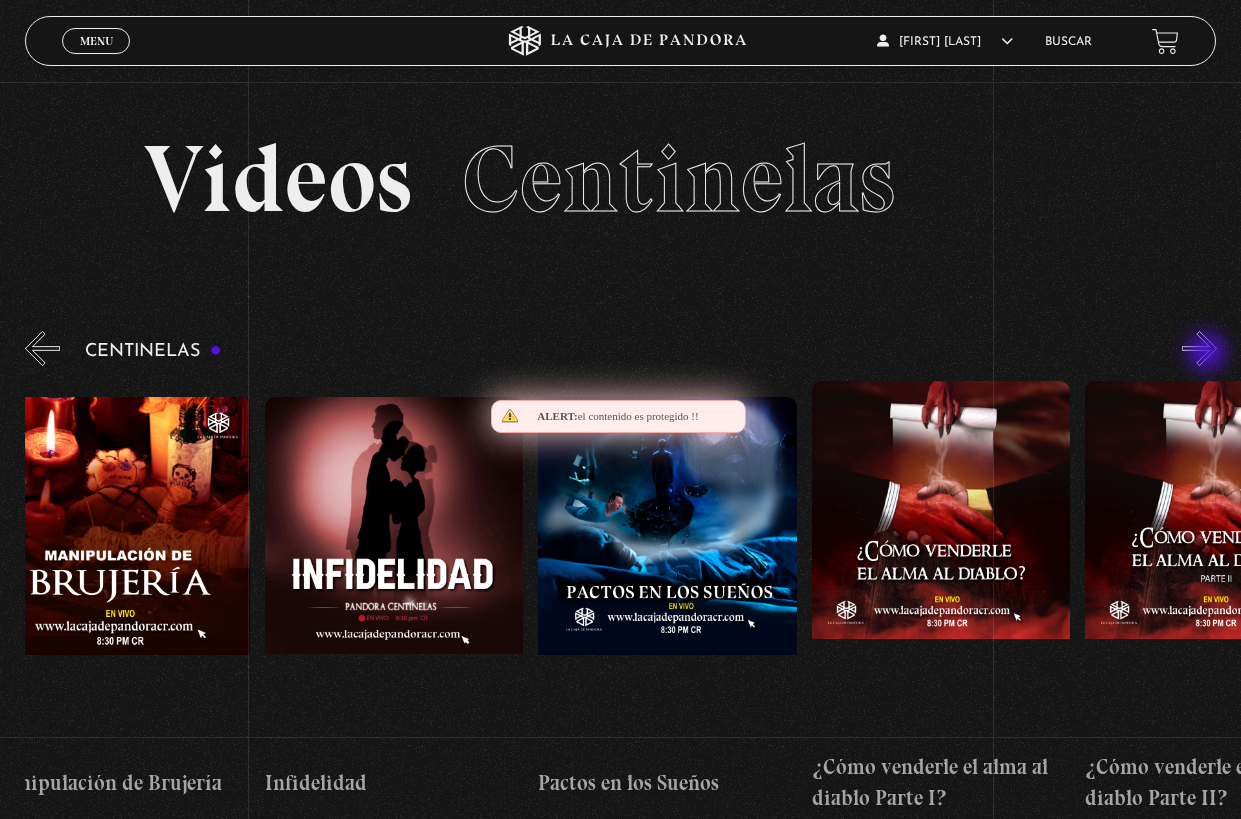 click on "»" at bounding box center (1199, 348) 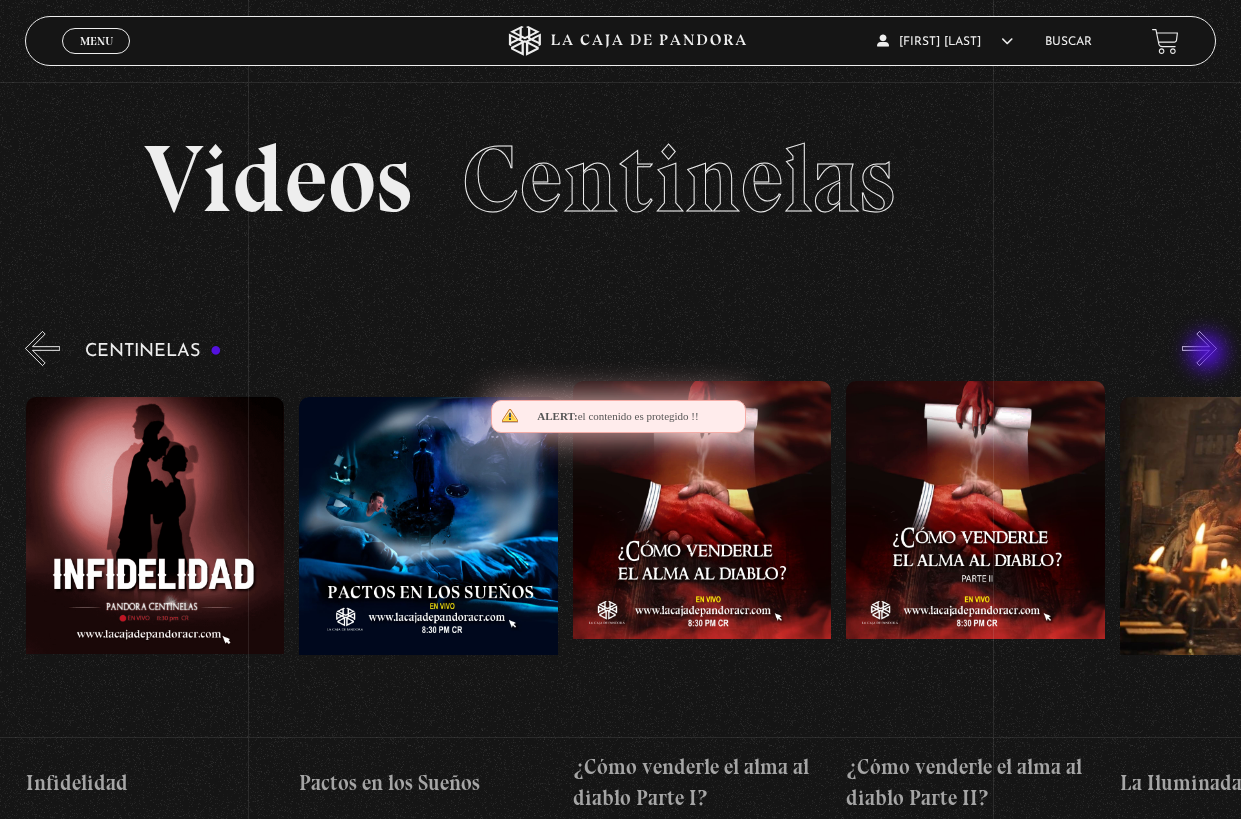 click on "»" at bounding box center [1199, 348] 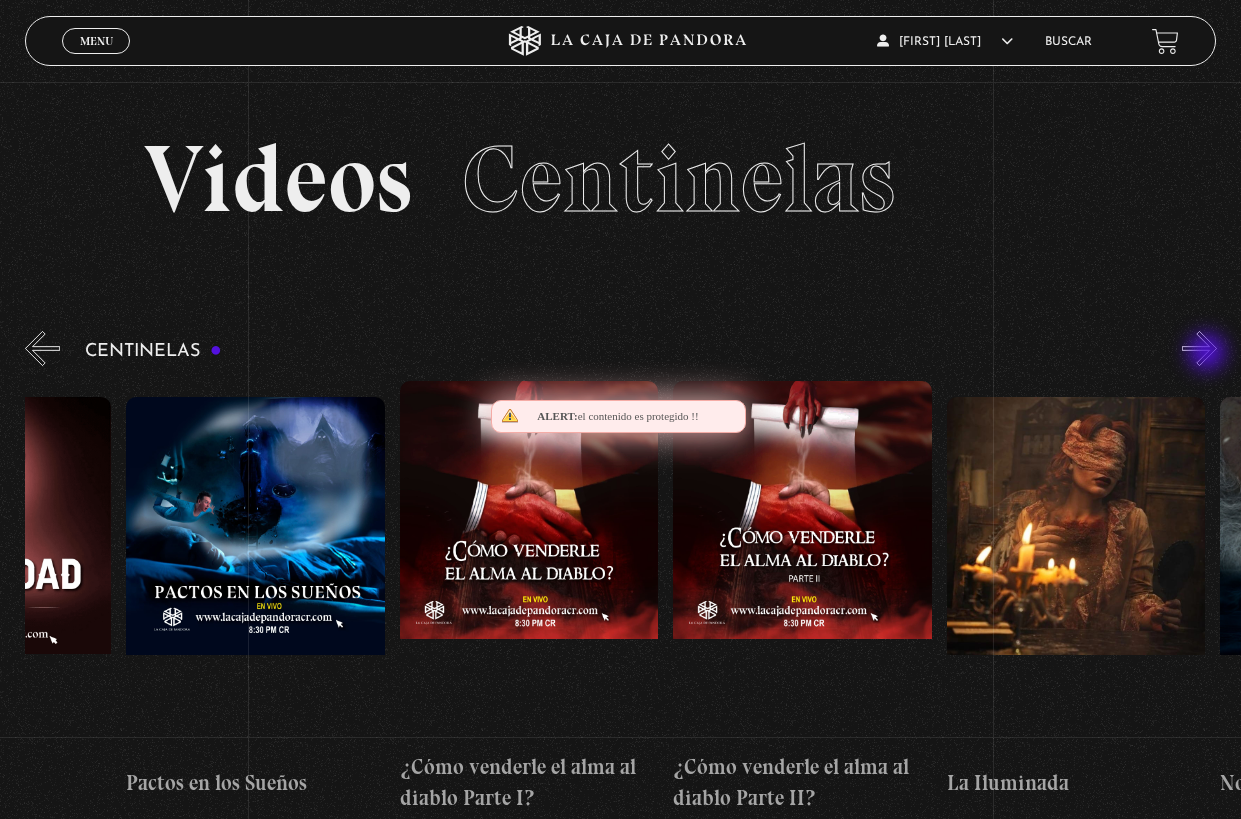 click on "»" at bounding box center (1199, 348) 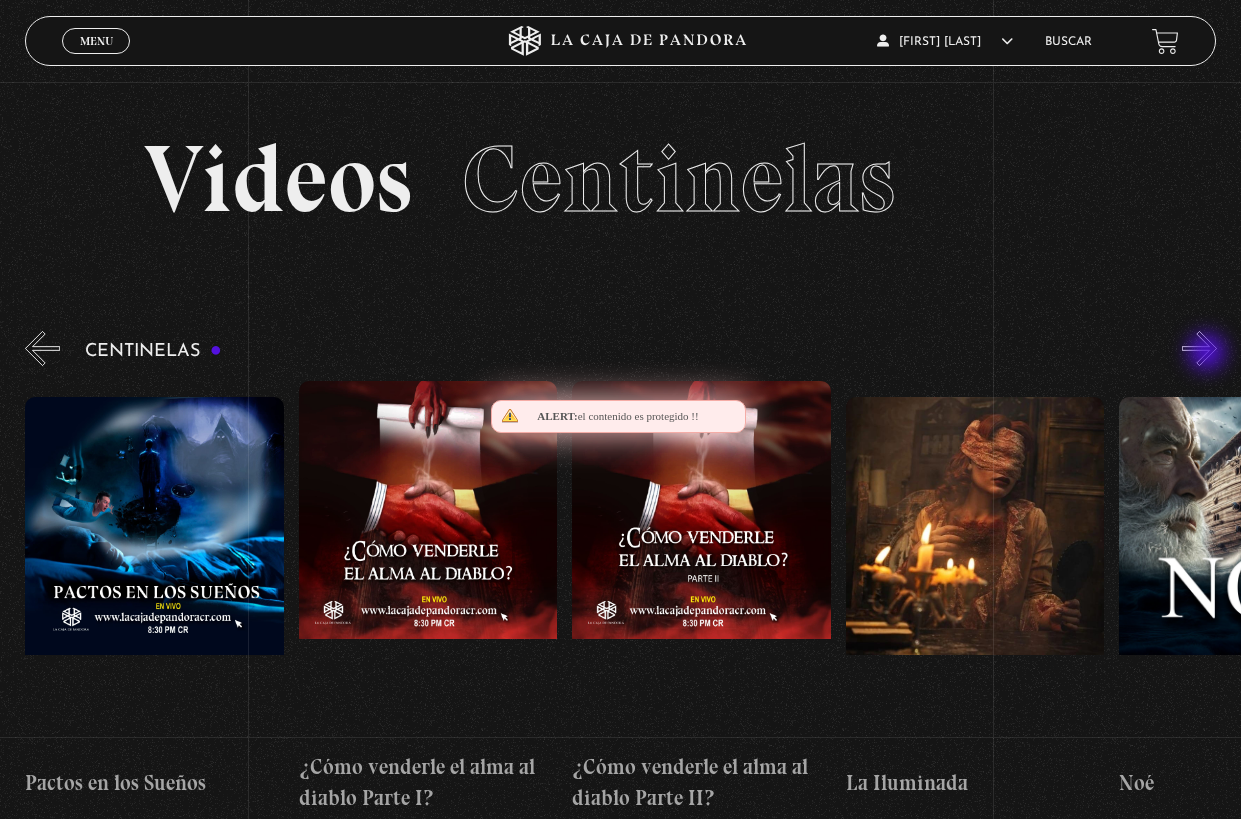 click on "»" at bounding box center [1199, 348] 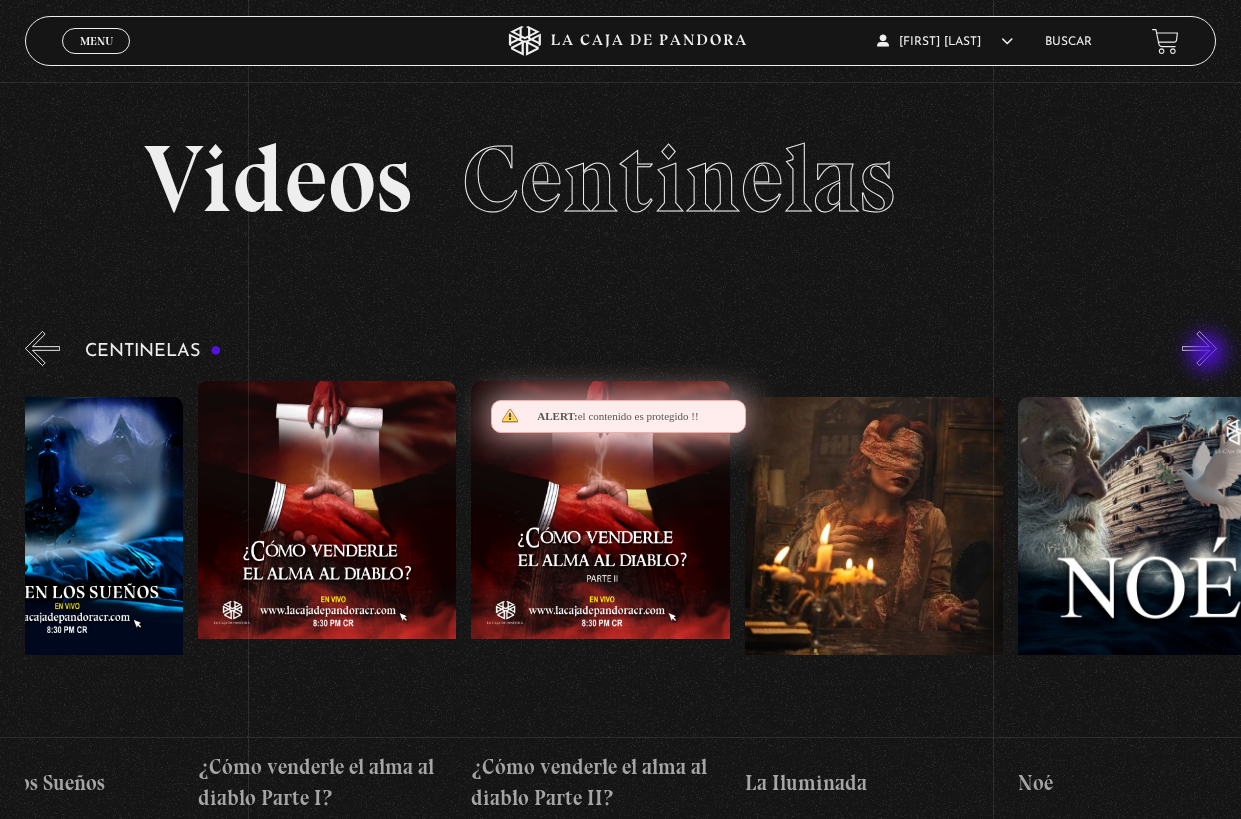 click on "»" at bounding box center (1199, 348) 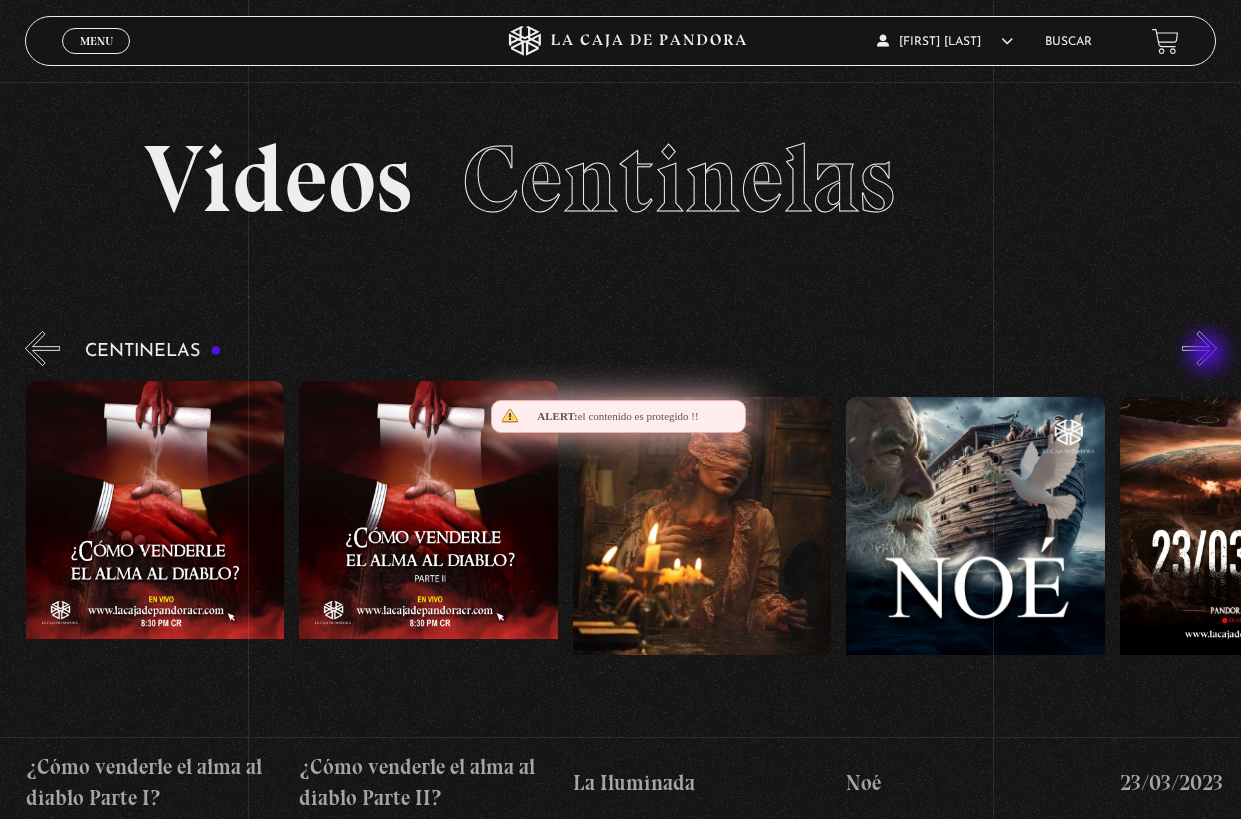 click on "»" at bounding box center (1199, 348) 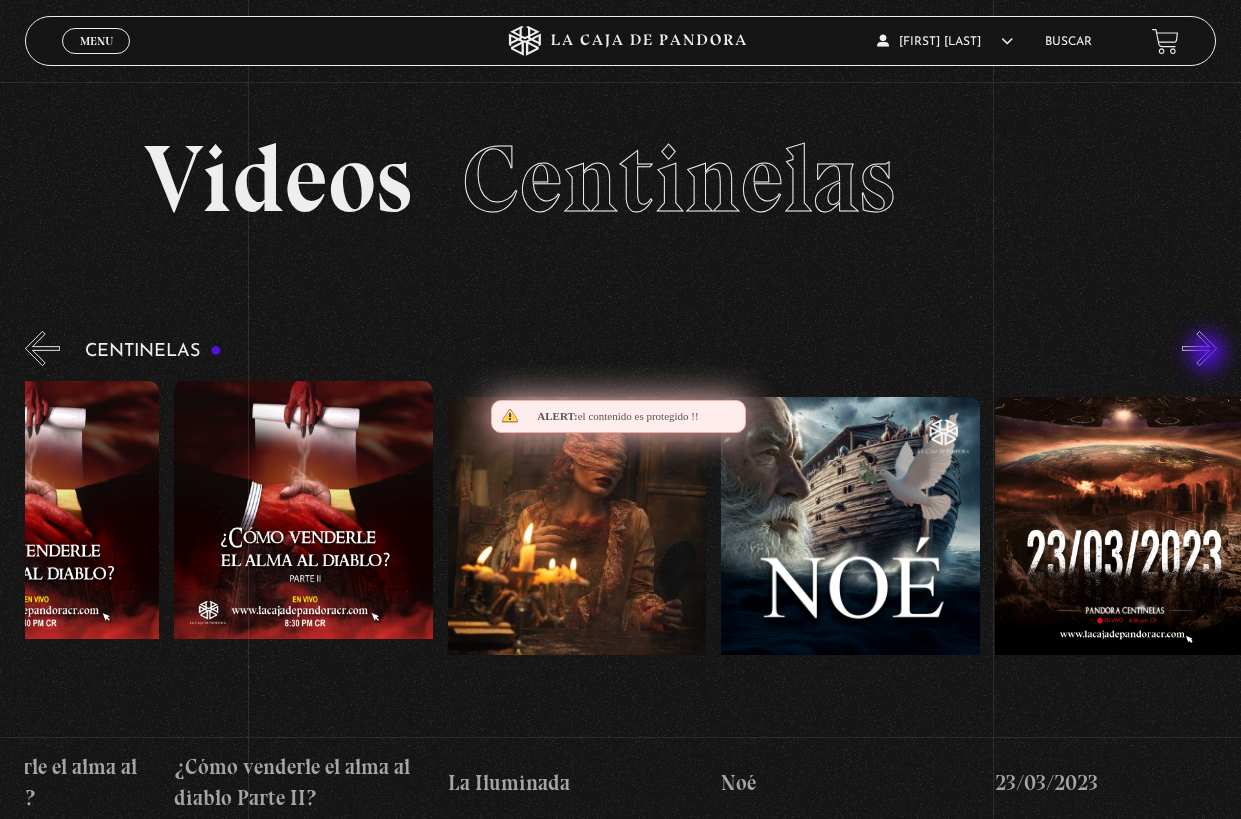 click on "»" at bounding box center (1199, 348) 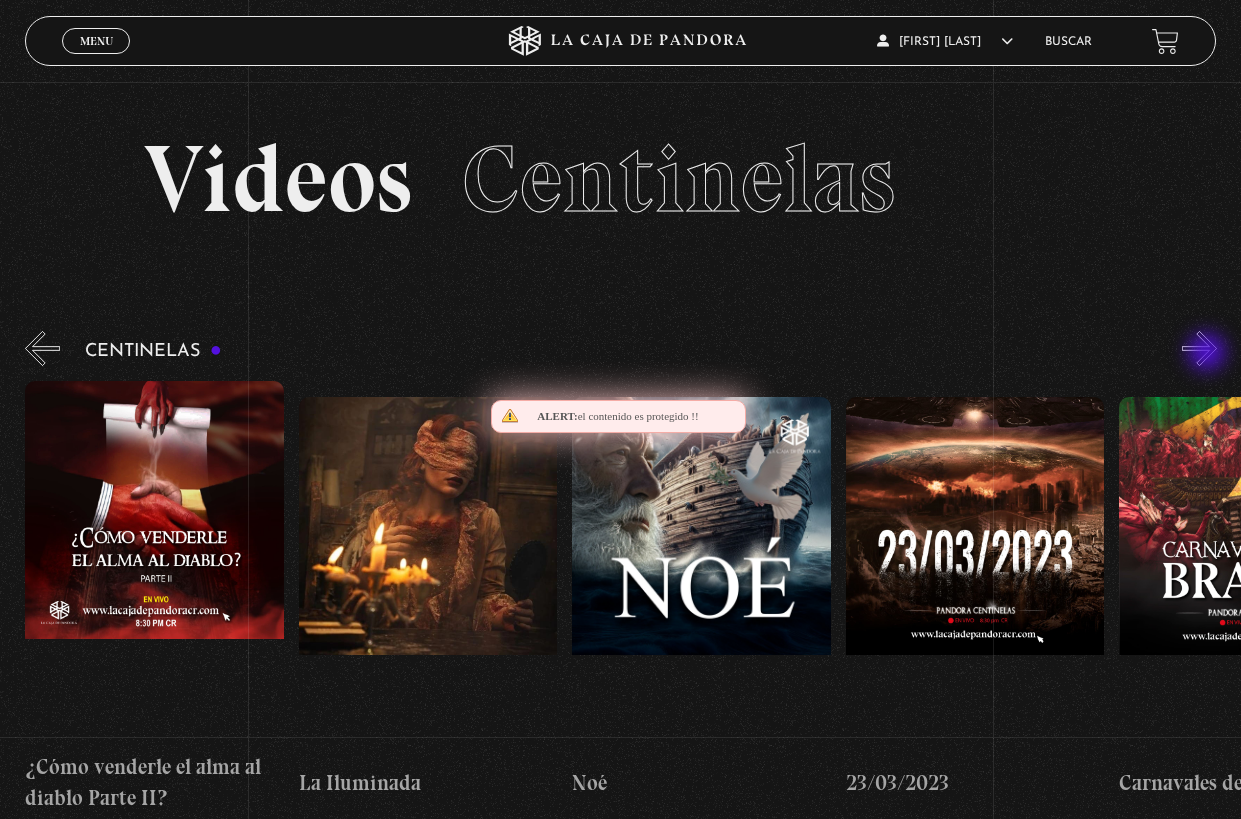 click on "»" at bounding box center [1199, 348] 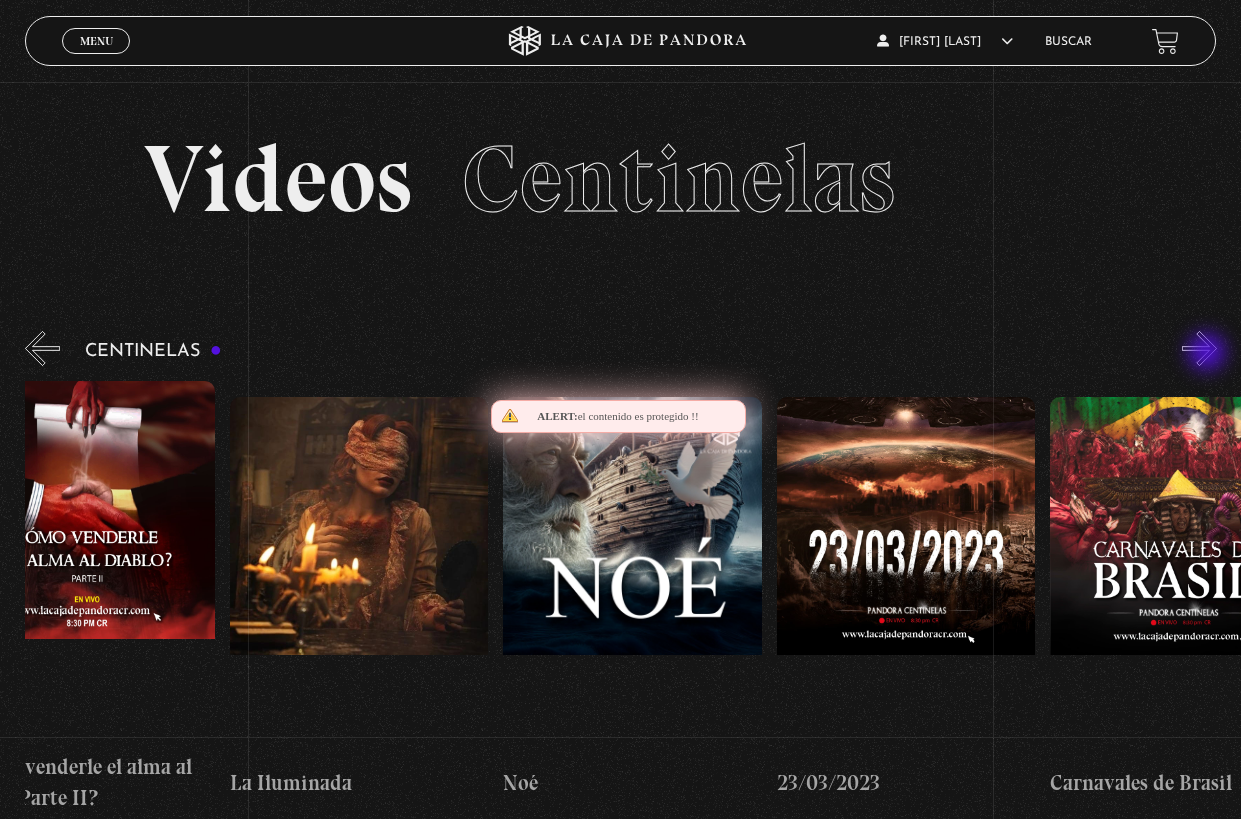 click on "»" at bounding box center [1199, 348] 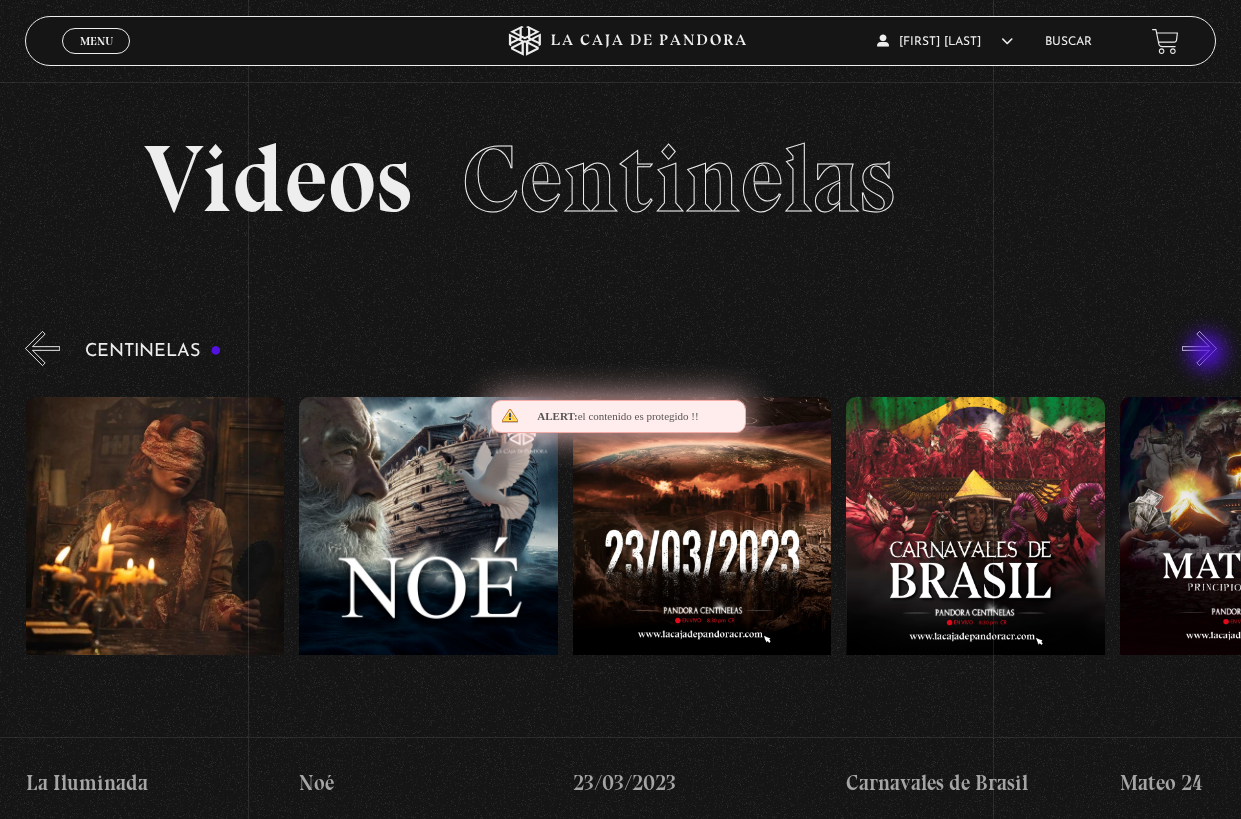 click on "»" at bounding box center (1199, 348) 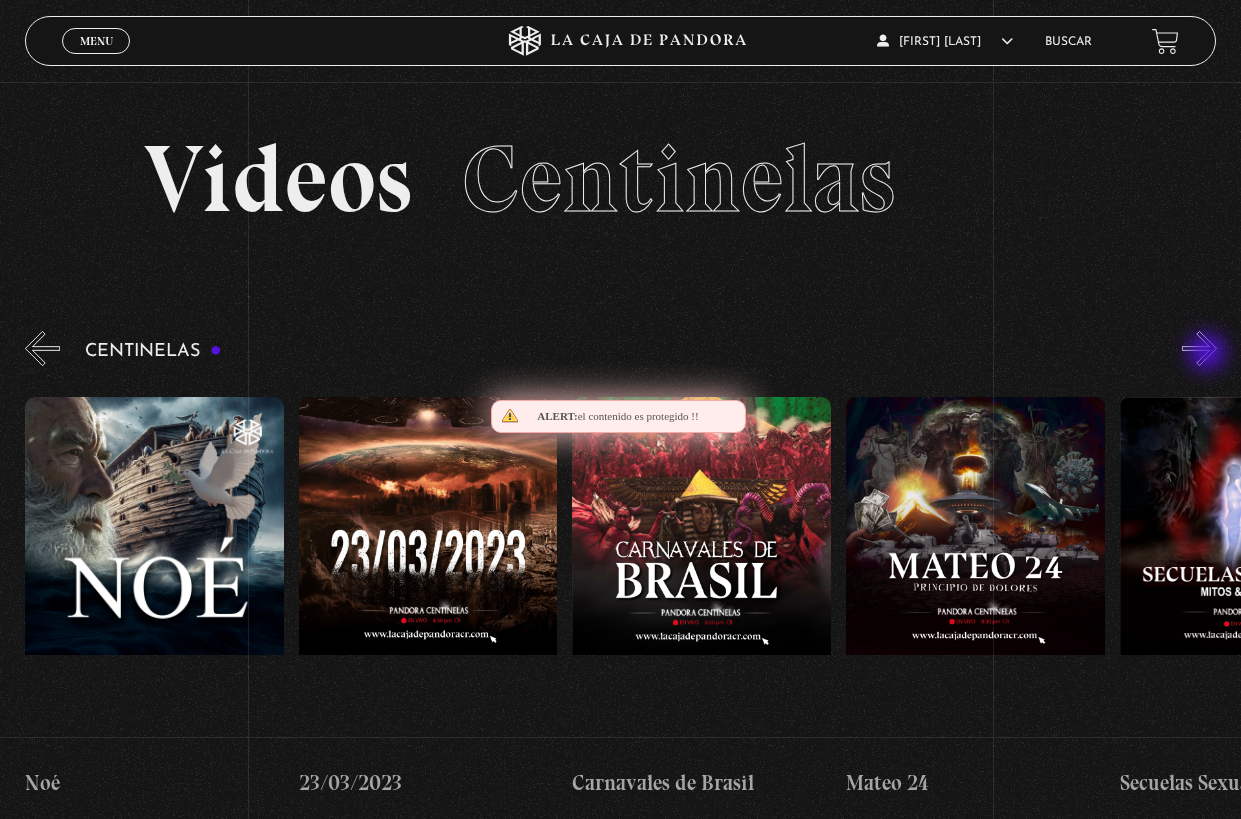 click on "»" at bounding box center [1199, 348] 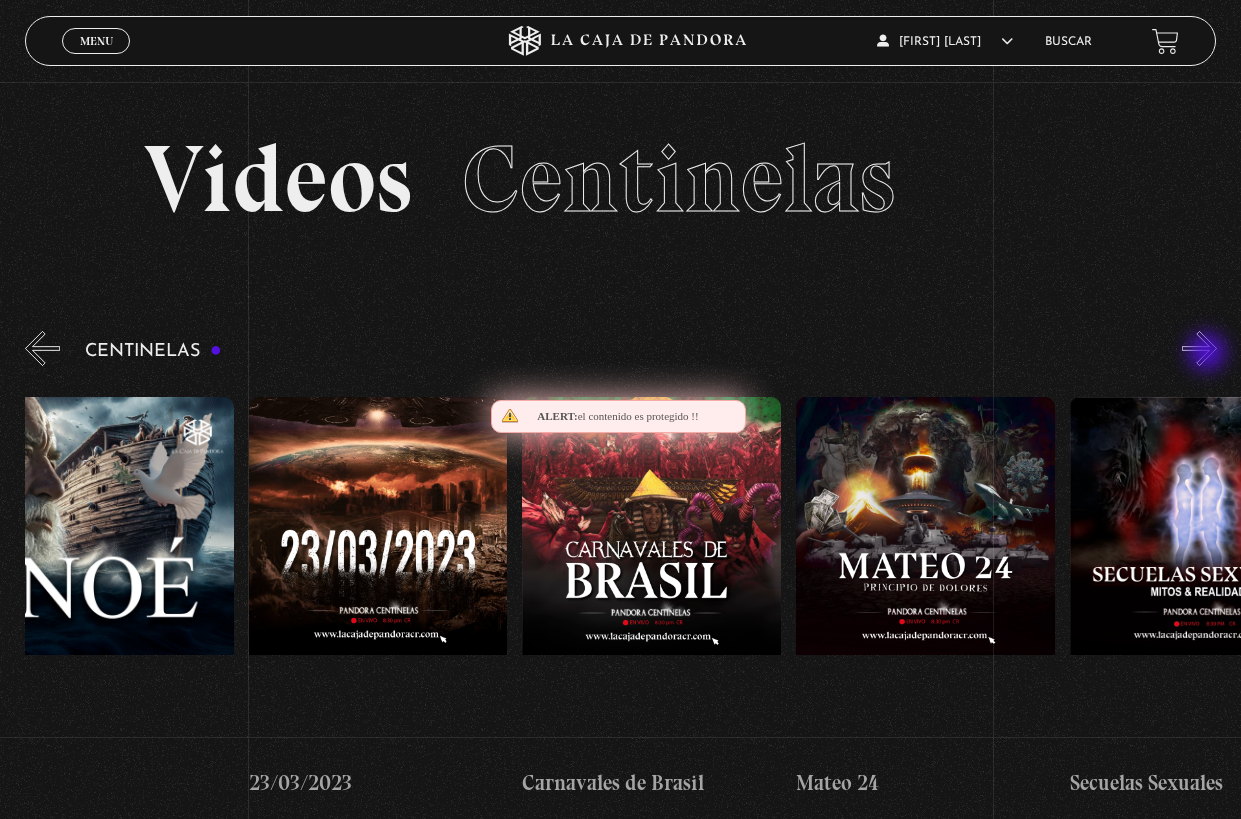 click on "»" at bounding box center (1199, 348) 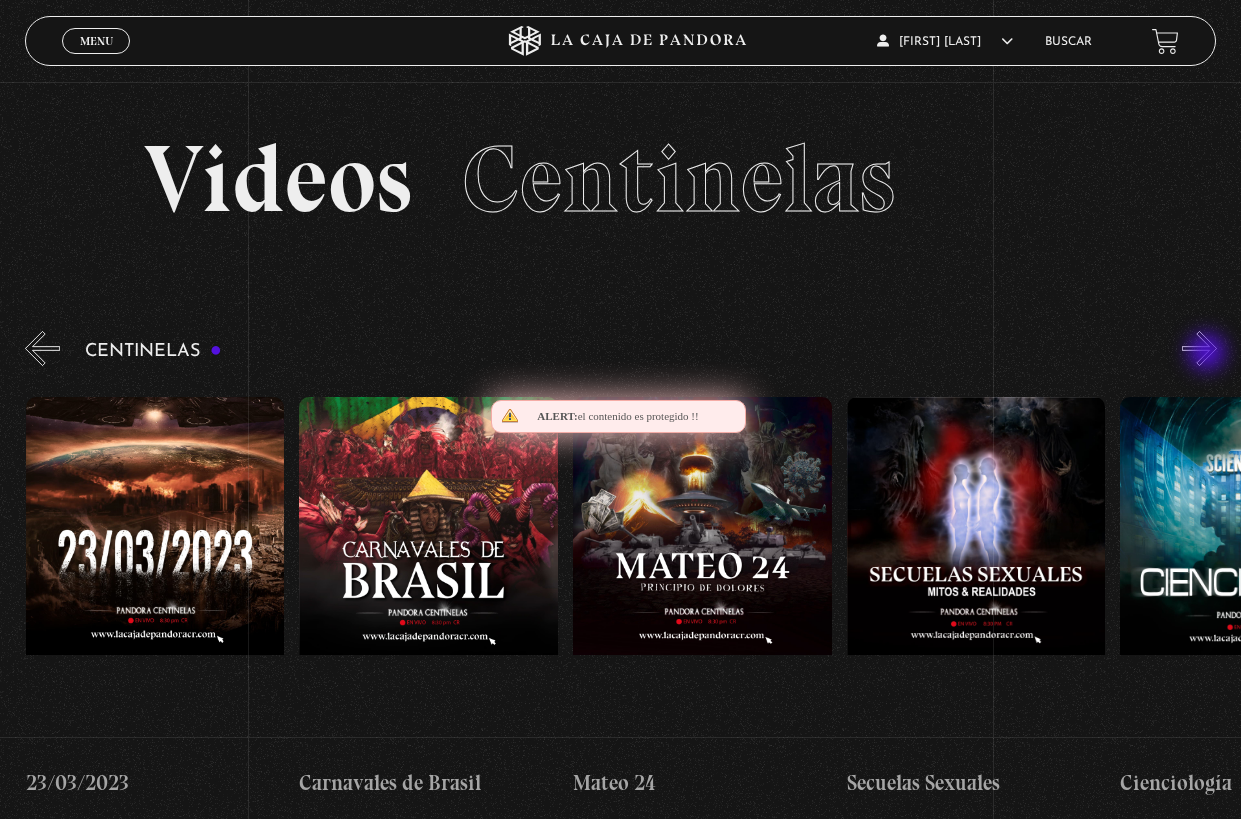 click on "»" at bounding box center [1199, 348] 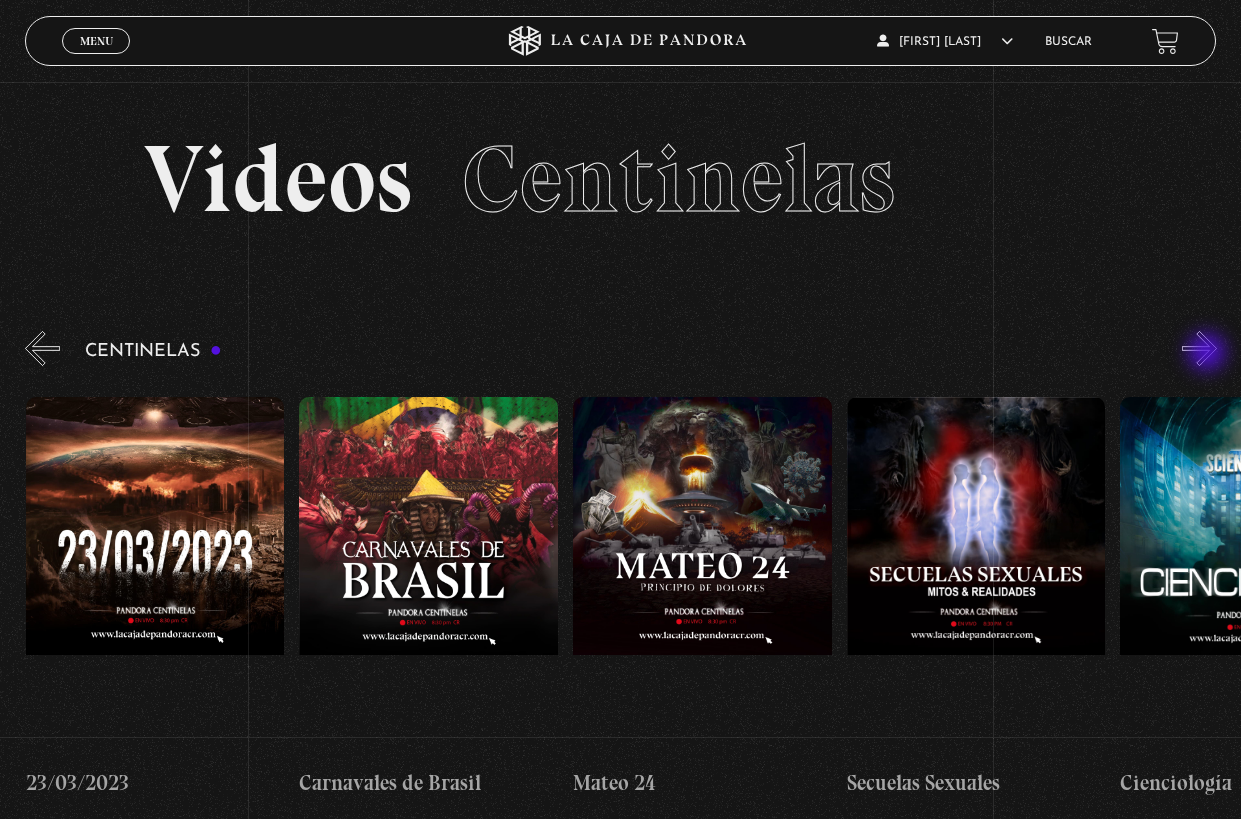 click on "»" at bounding box center [1199, 348] 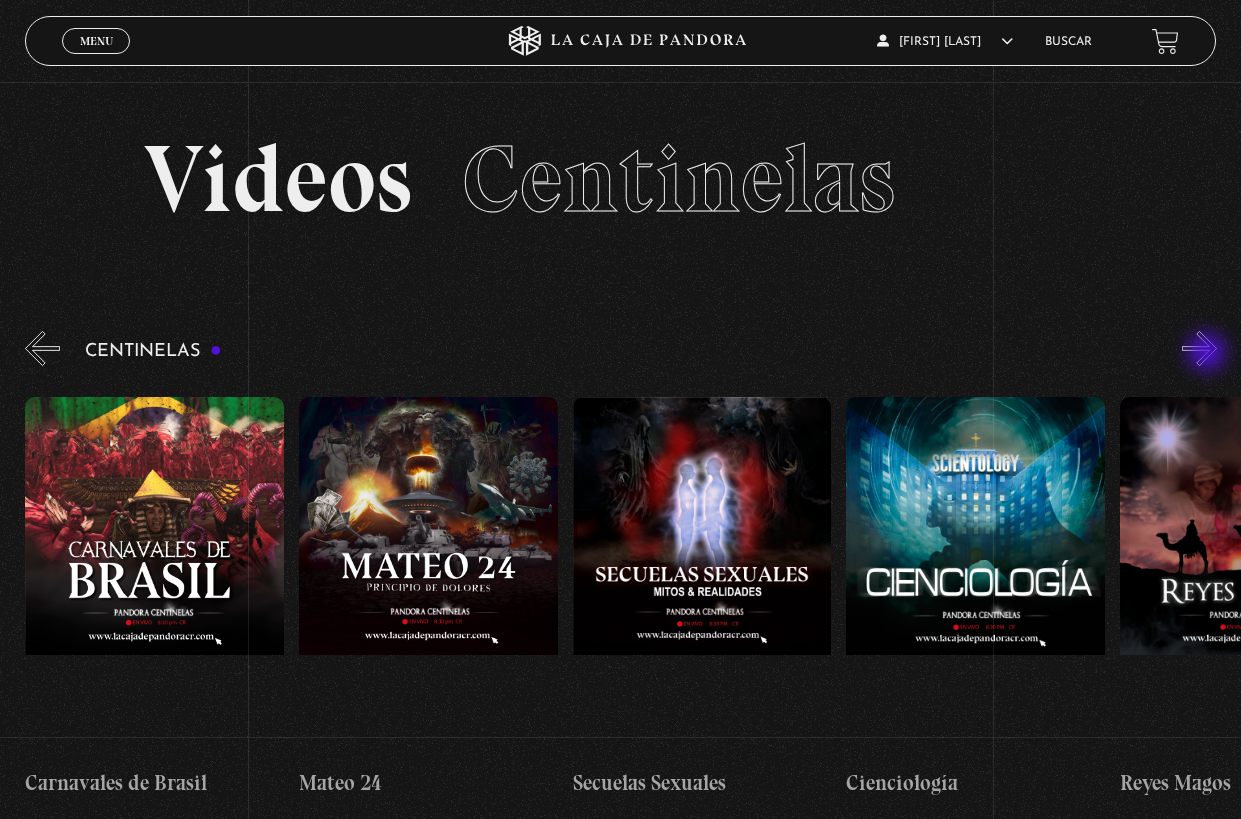 click on "»" at bounding box center [1199, 348] 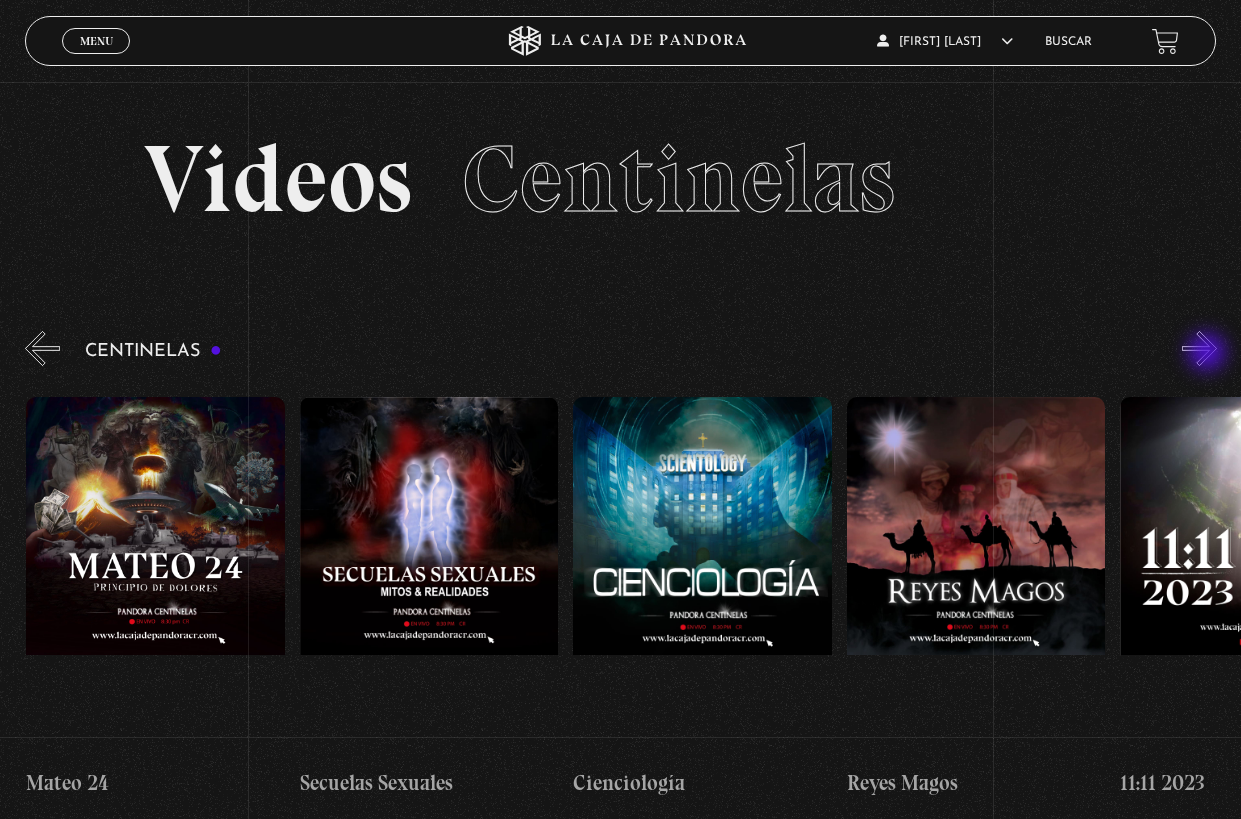 click on "»" at bounding box center (1199, 348) 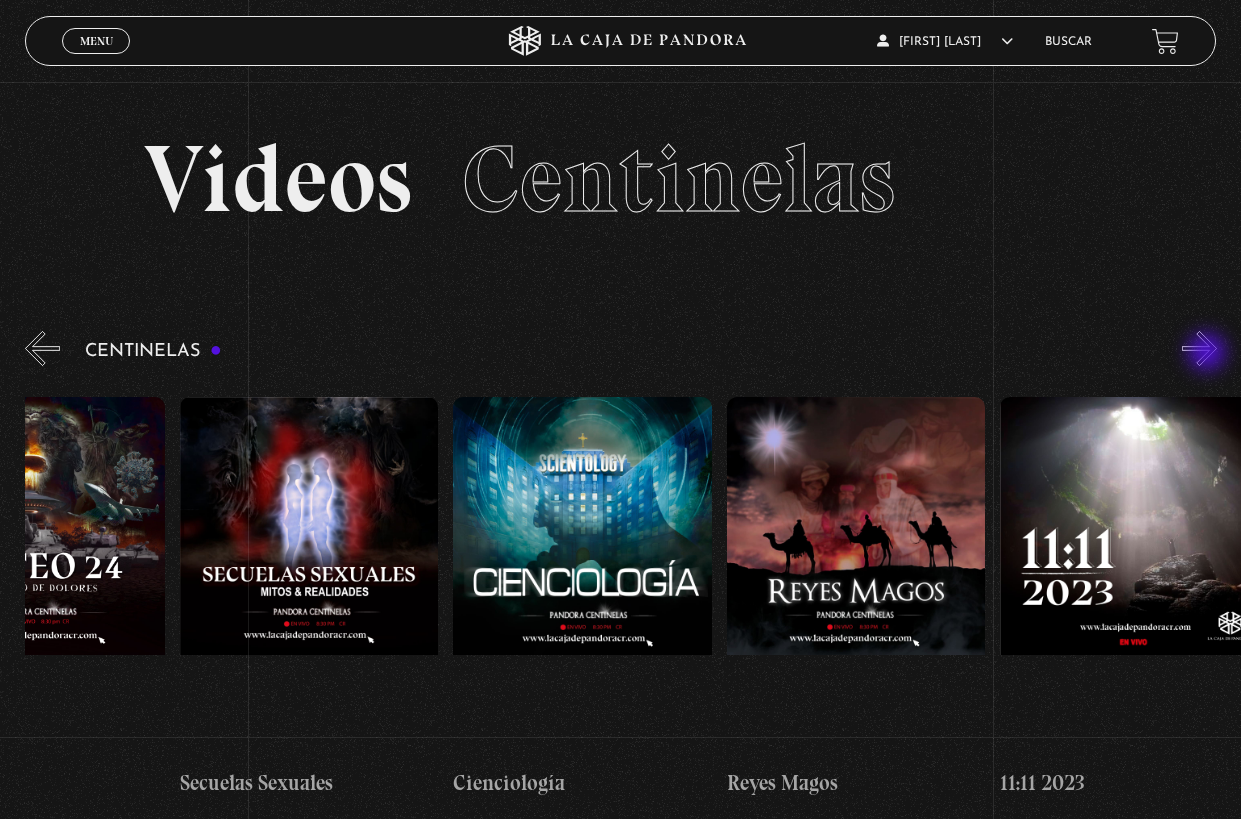 click on "»" at bounding box center (1199, 348) 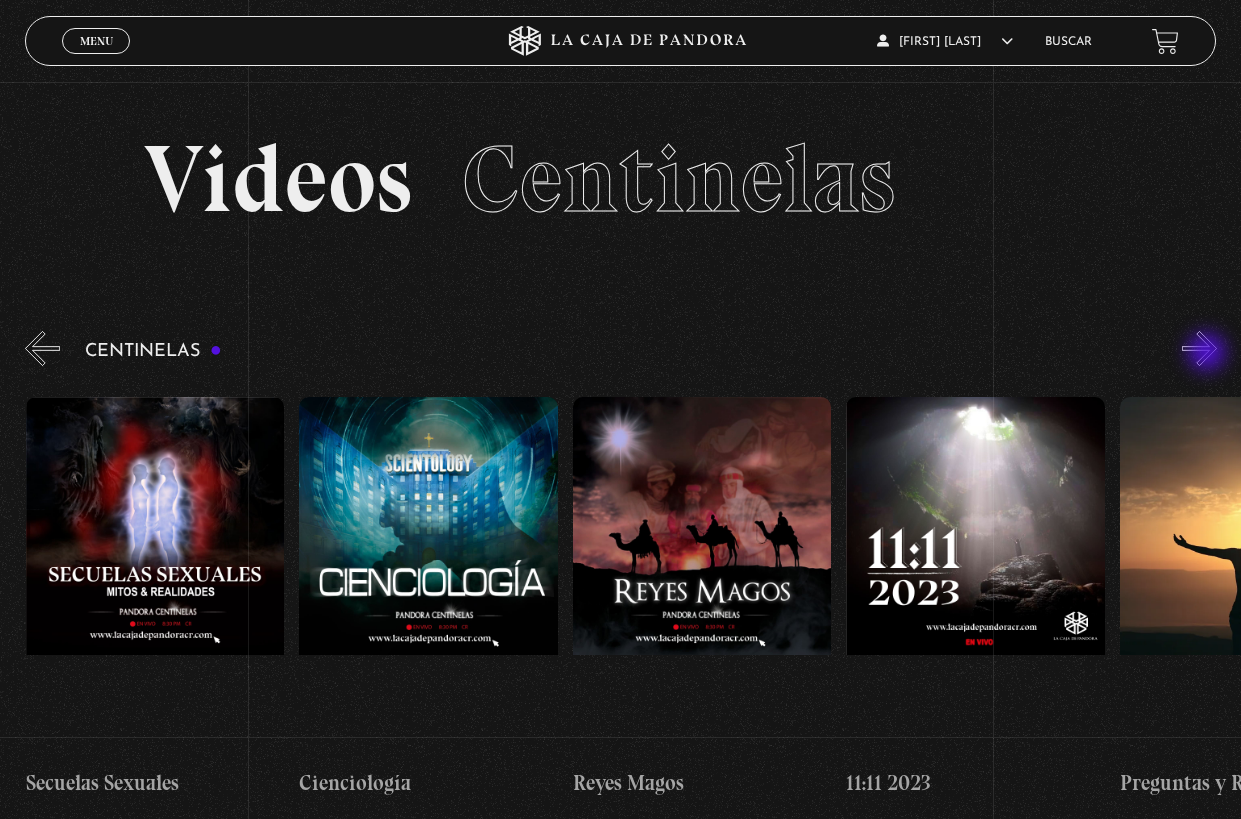 click on "»" at bounding box center [1199, 348] 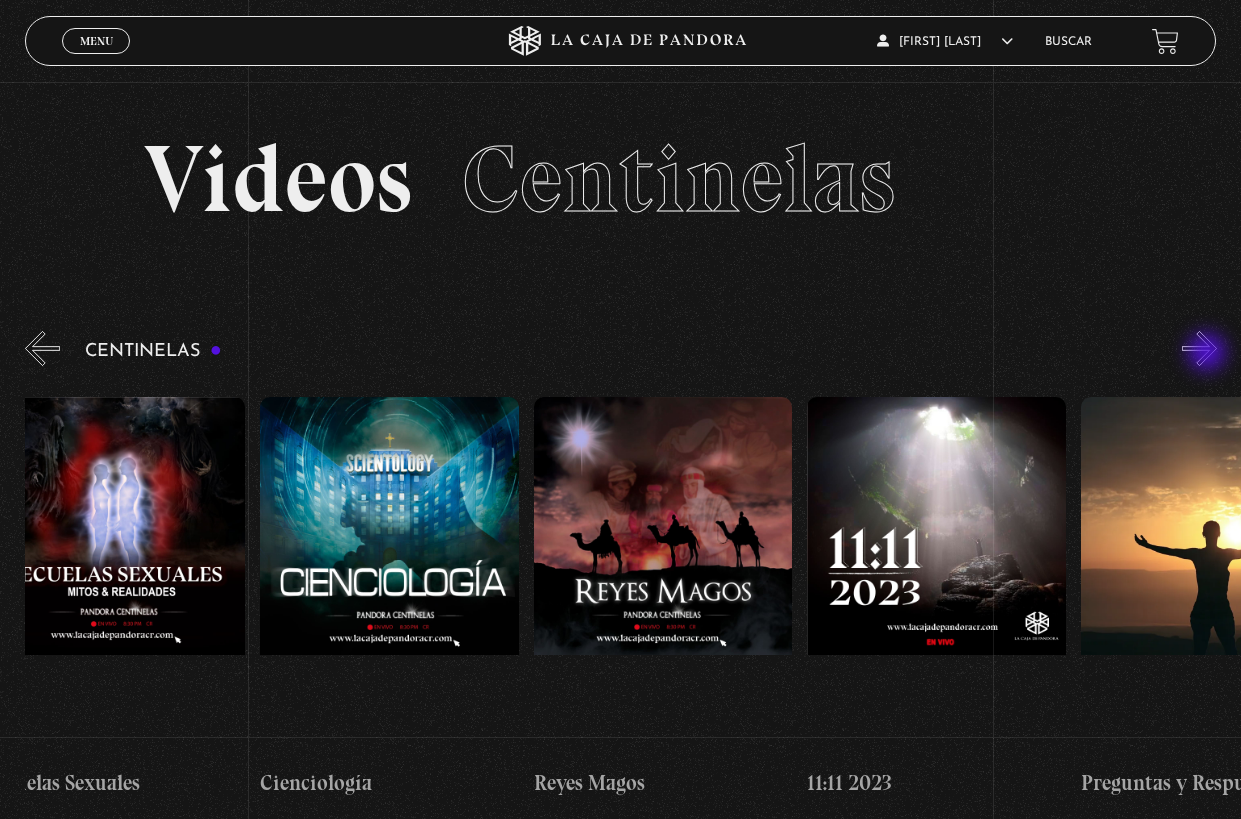 click on "»" at bounding box center [1199, 348] 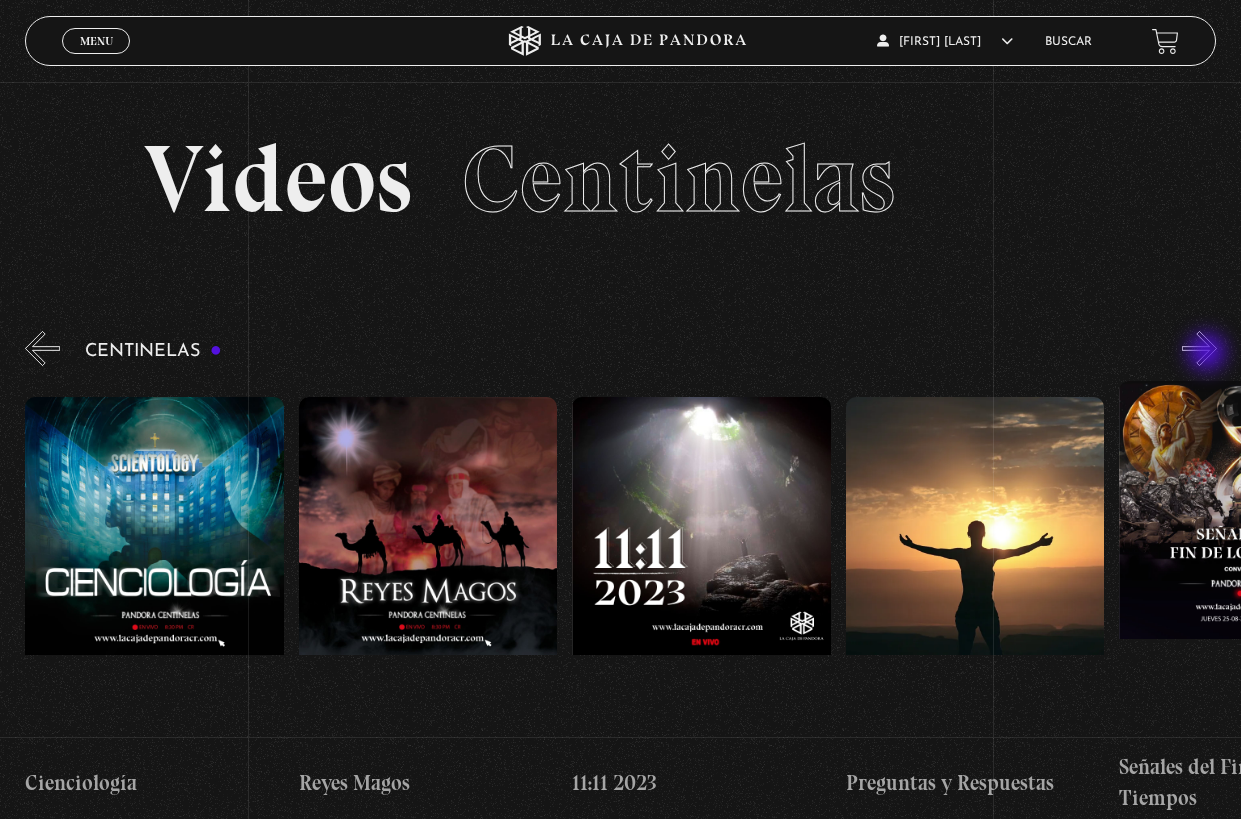 click on "»" at bounding box center [1199, 348] 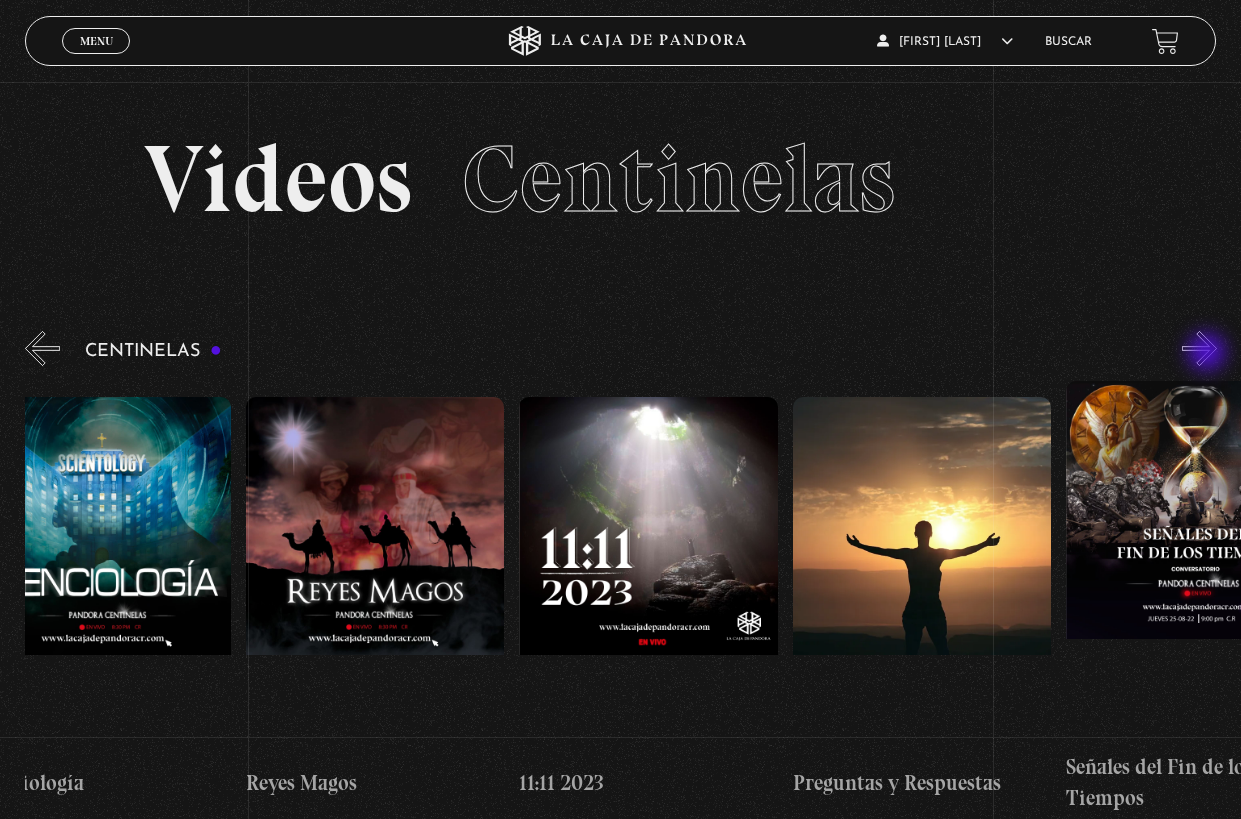 click on "»" at bounding box center [1199, 348] 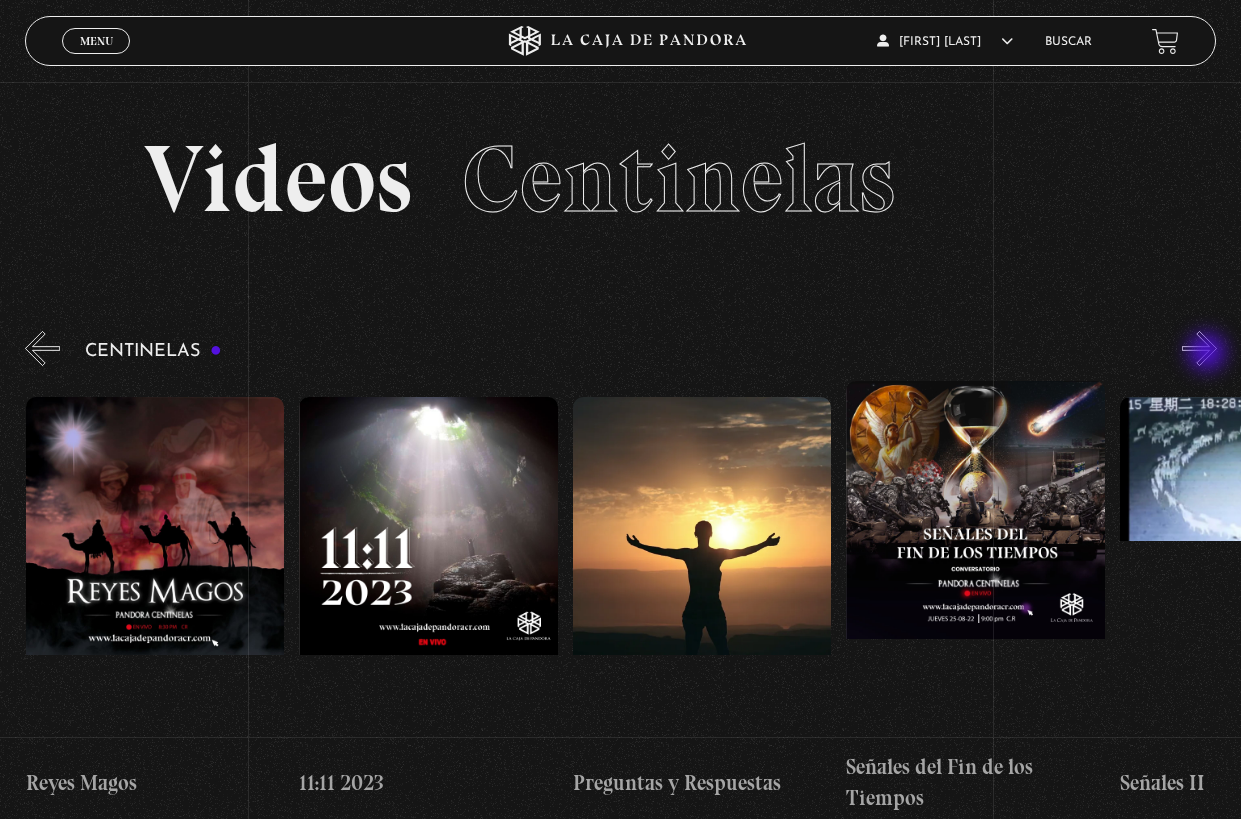 click on "»" at bounding box center [1199, 348] 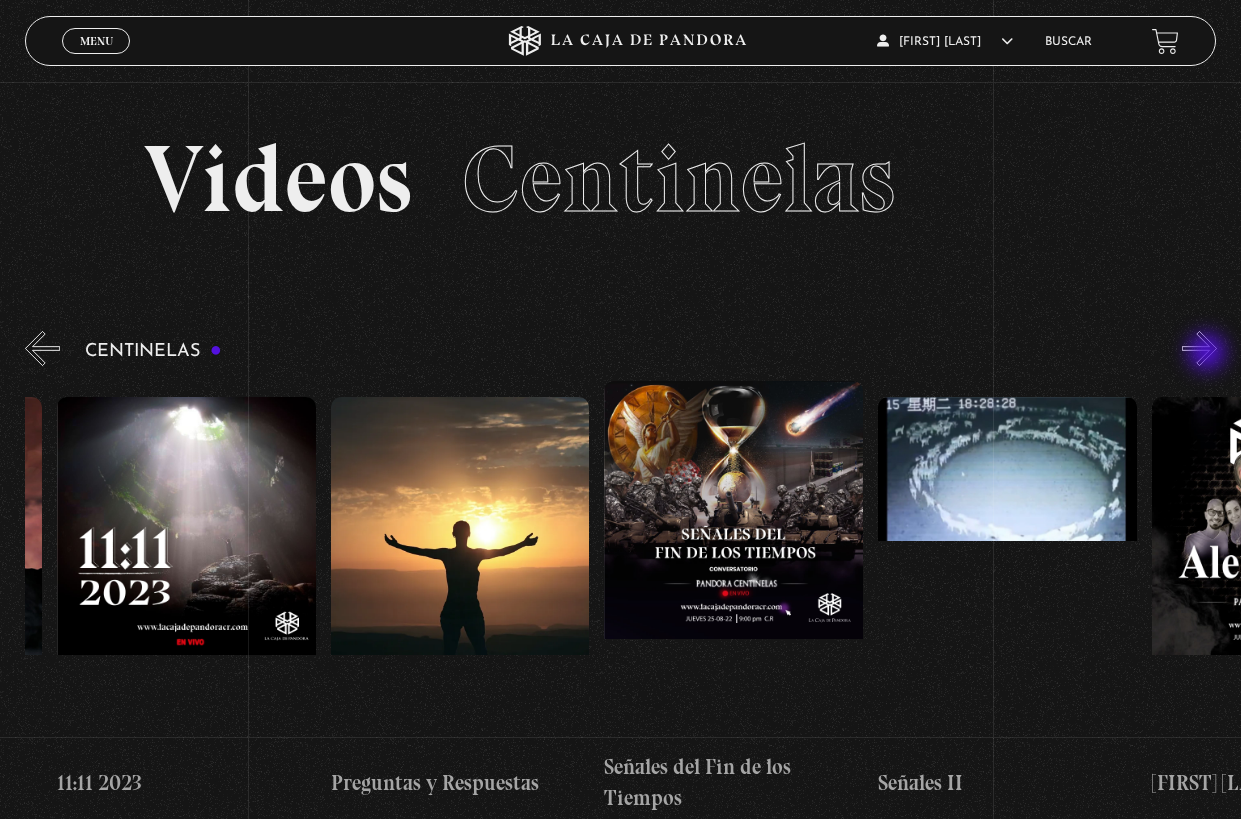 click on "»" at bounding box center (1199, 348) 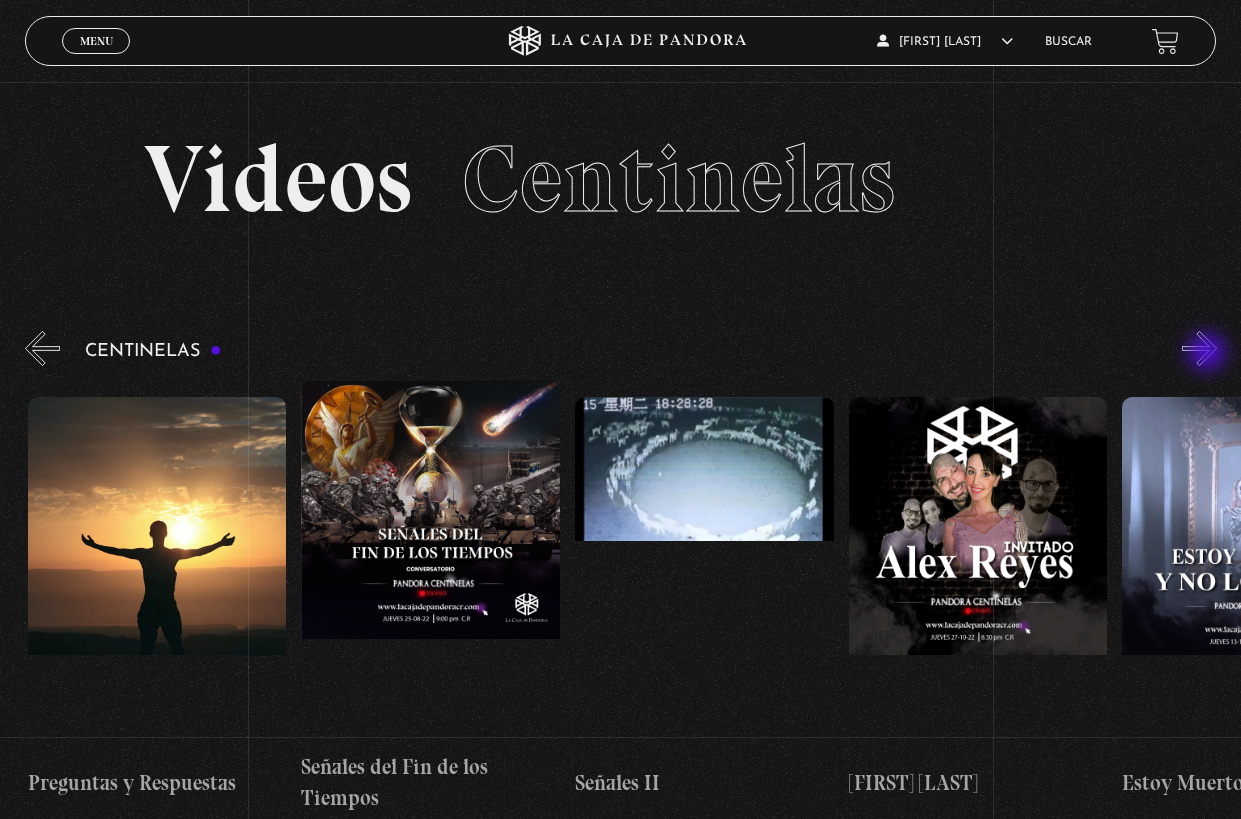 click on "»" at bounding box center (1199, 348) 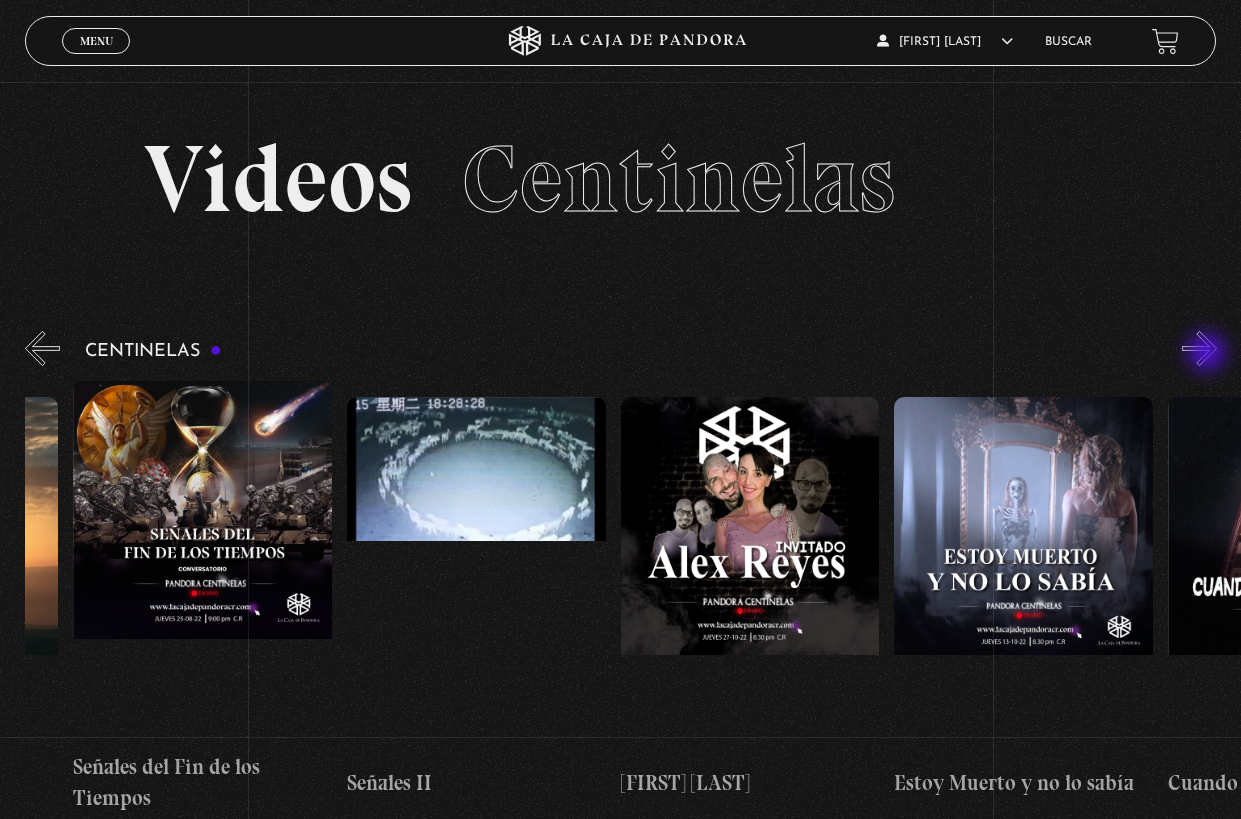 click on "»" at bounding box center (1199, 348) 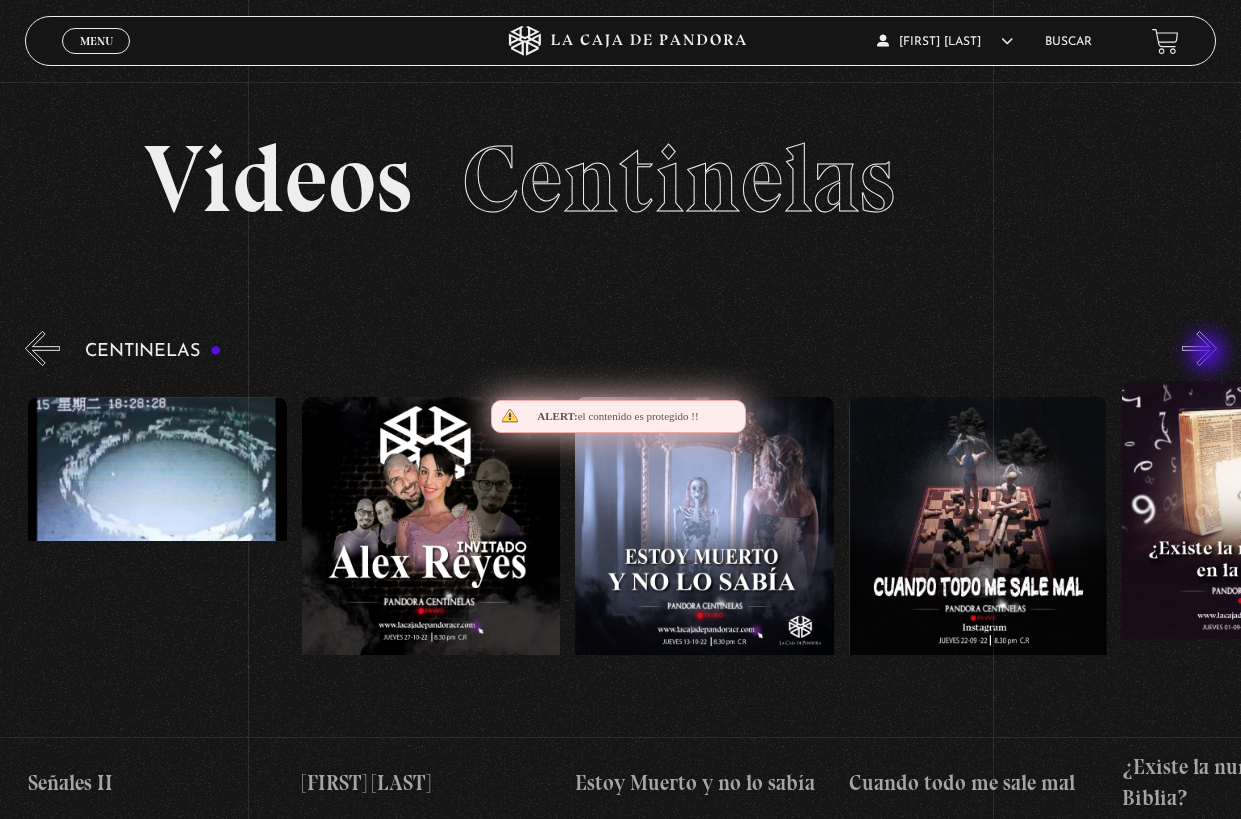 click on "»" at bounding box center (1199, 348) 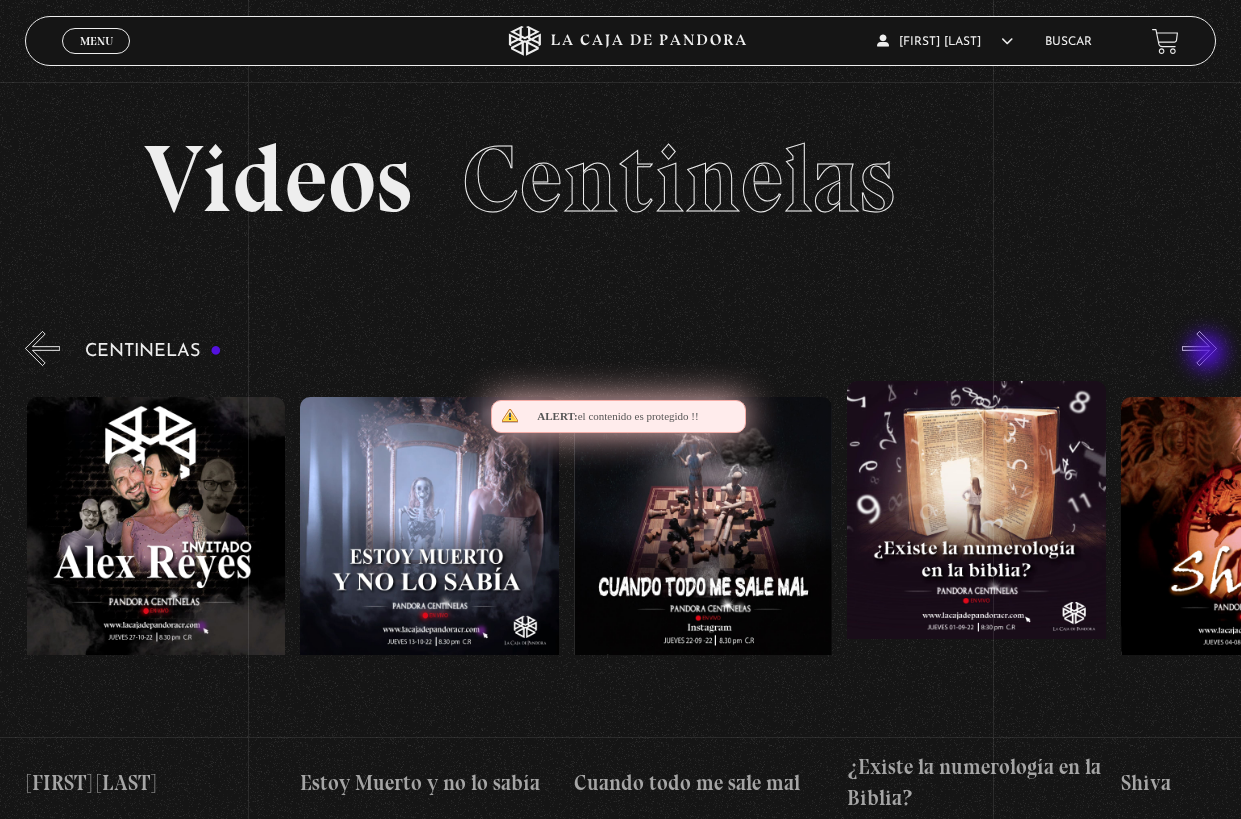 scroll, scrollTop: 0, scrollLeft: 13951, axis: horizontal 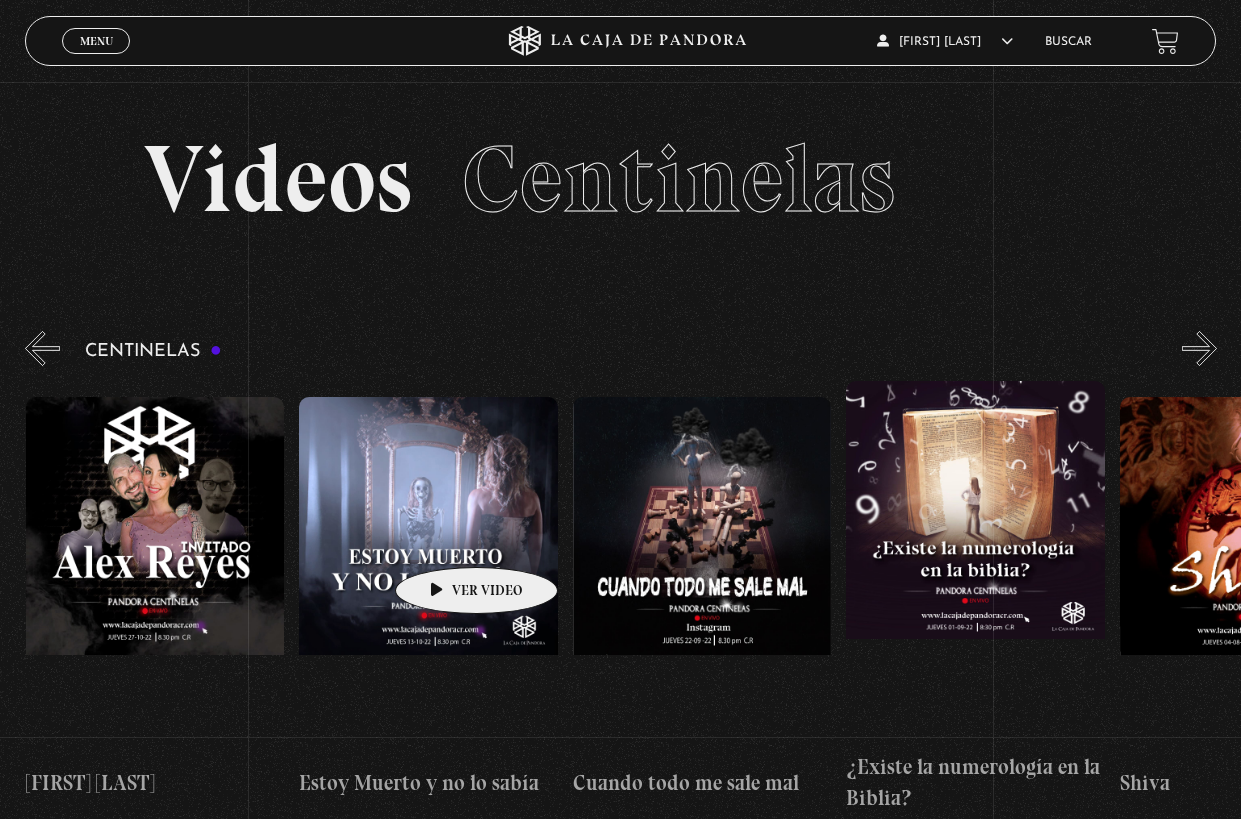 click at bounding box center (428, 577) 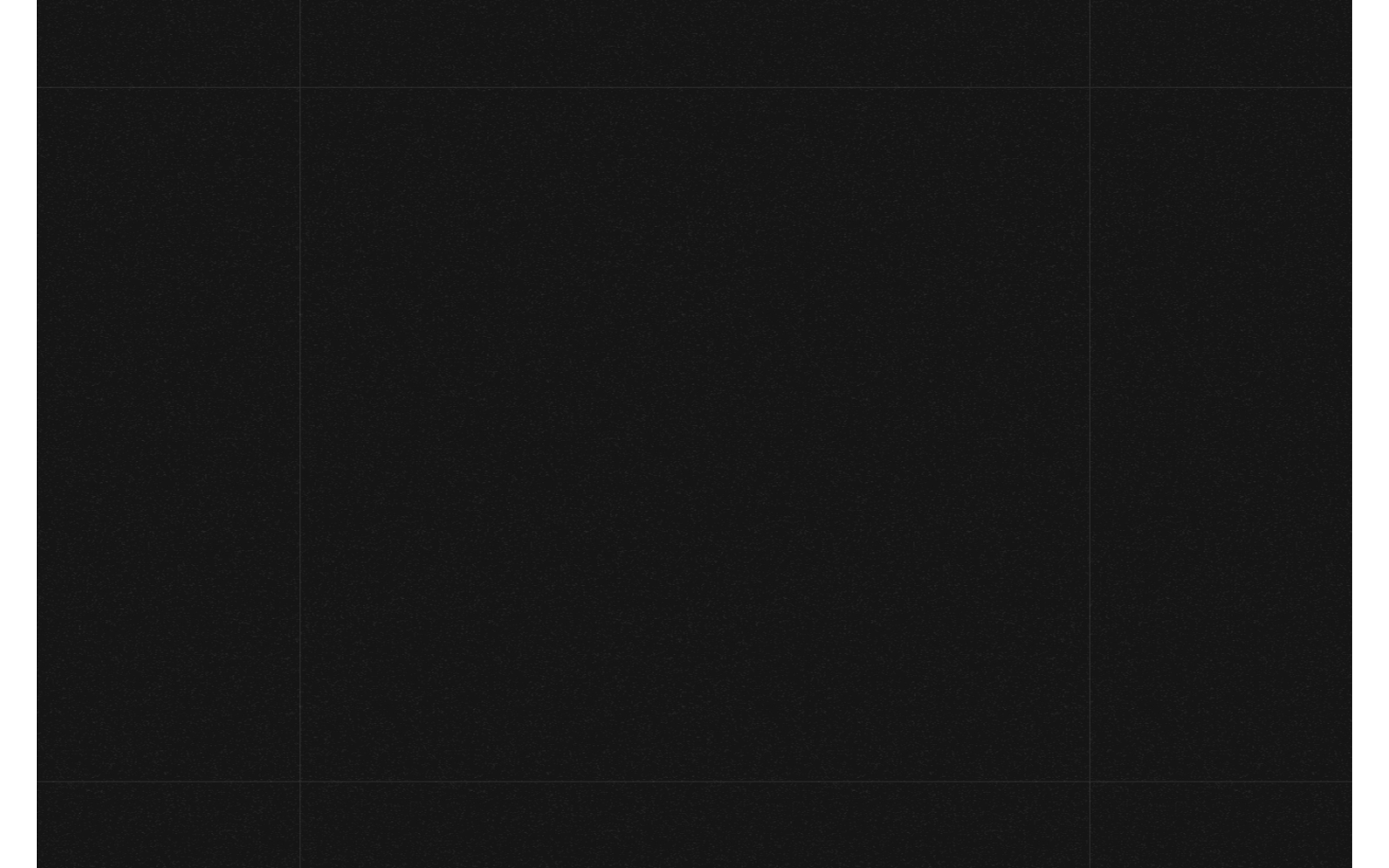 scroll, scrollTop: 0, scrollLeft: 0, axis: both 